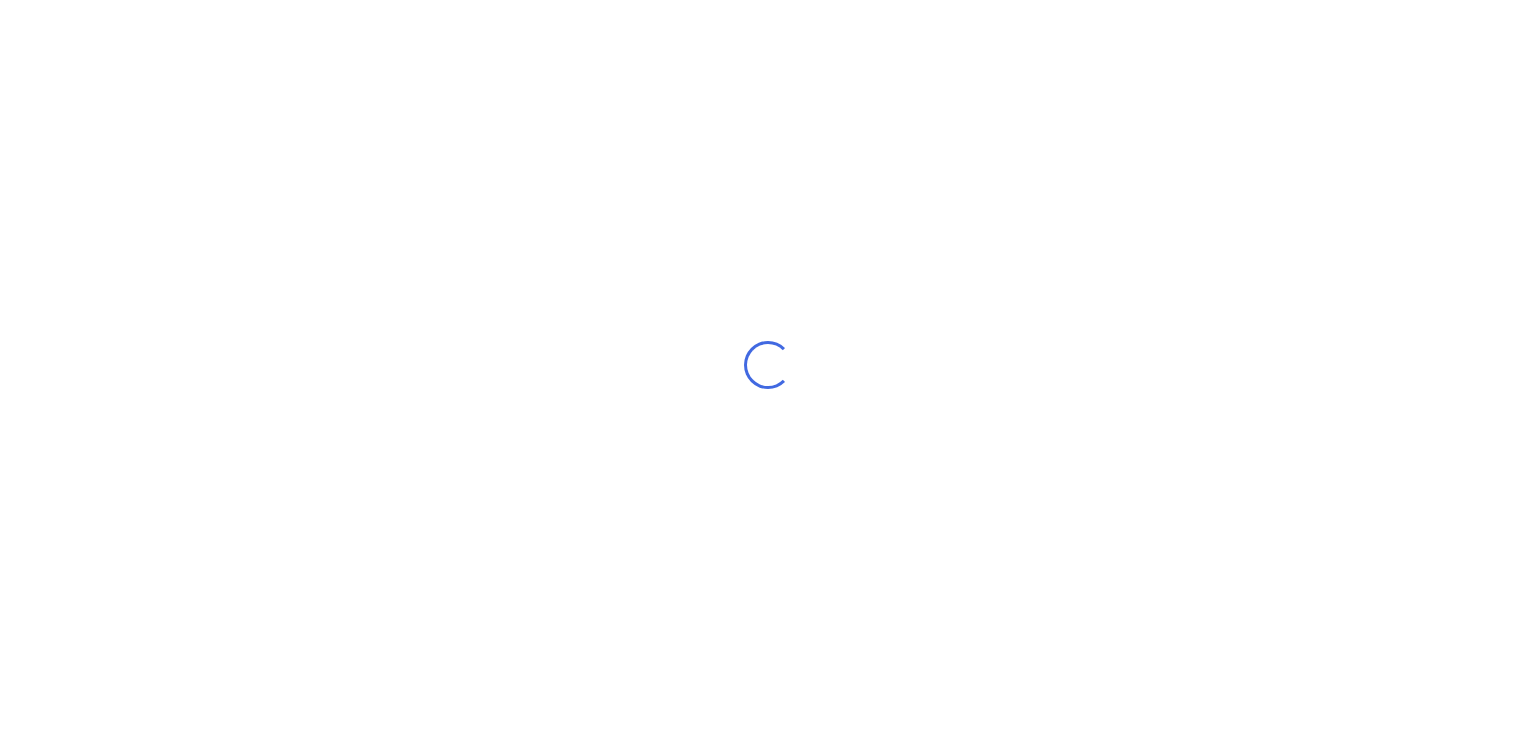 scroll, scrollTop: 0, scrollLeft: 0, axis: both 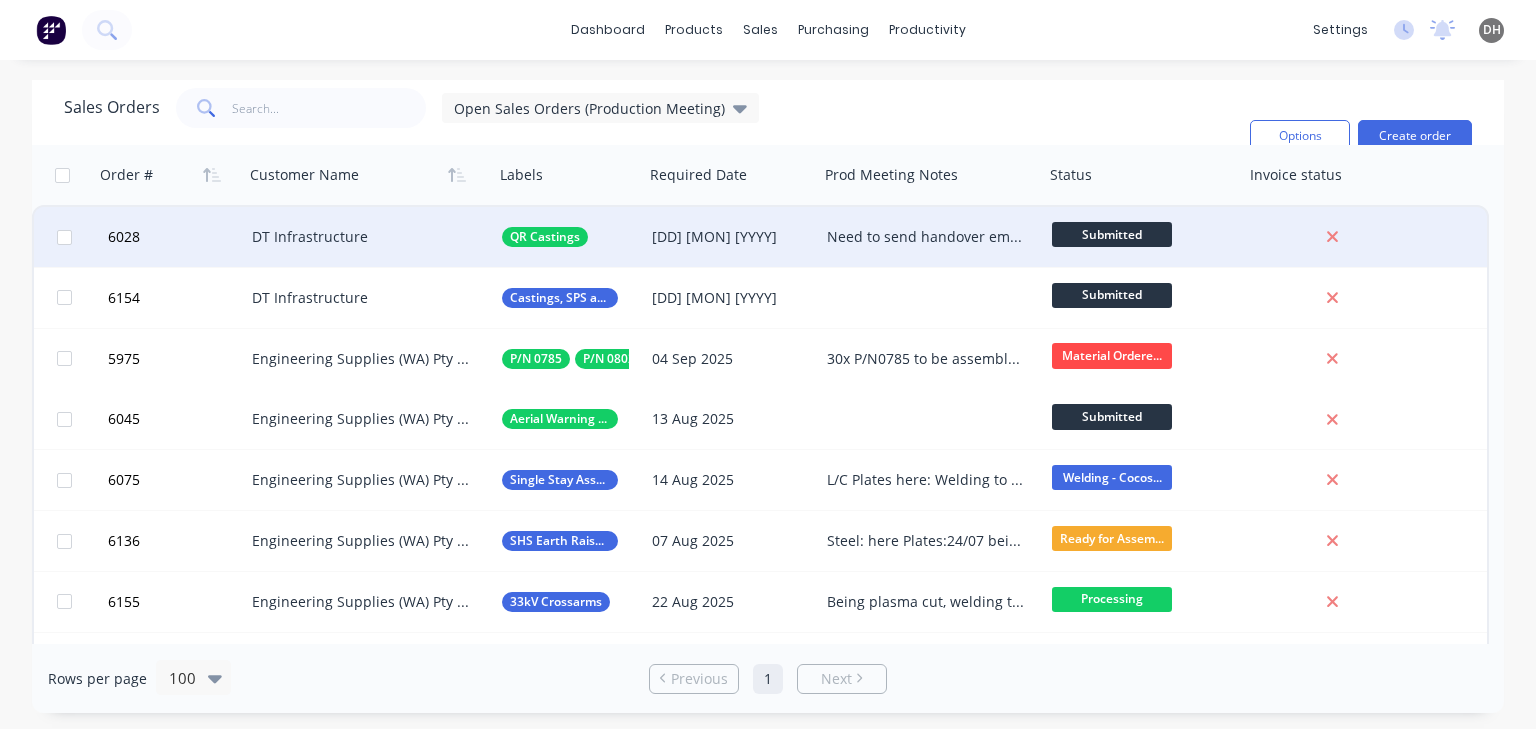 click on "Need to send handover email and create/add spreadsheet with priority 1/2/3 and their statuses - AM to complete this week
QR Castings
Tooling Underway ETA 12/07
Sample Completion ETA 25/07
DHL arrival of Samples [DD]/[MON]/[YYYY]
Completion of production run ETA 17/09/[YYYY] with containers to leave ETA 20-25/09/[YYYY]
Graham has confirmed testing requirement with returned updated testing sheet.
Test Bars size confirmed
Drawing checks completed
Priority 1 samples on the way" at bounding box center (926, 237) 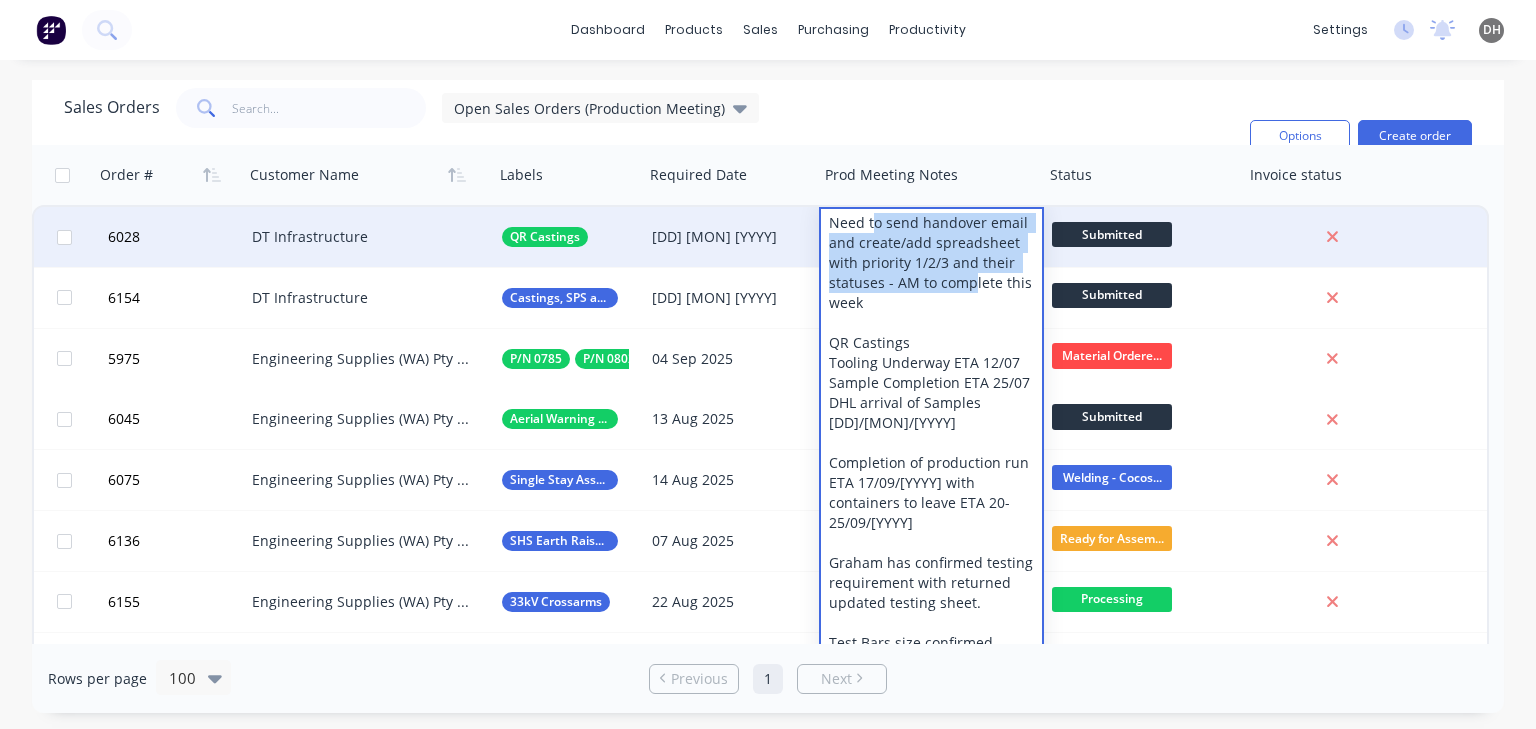 drag, startPoint x: 873, startPoint y: 220, endPoint x: 970, endPoint y: 278, distance: 113.0177 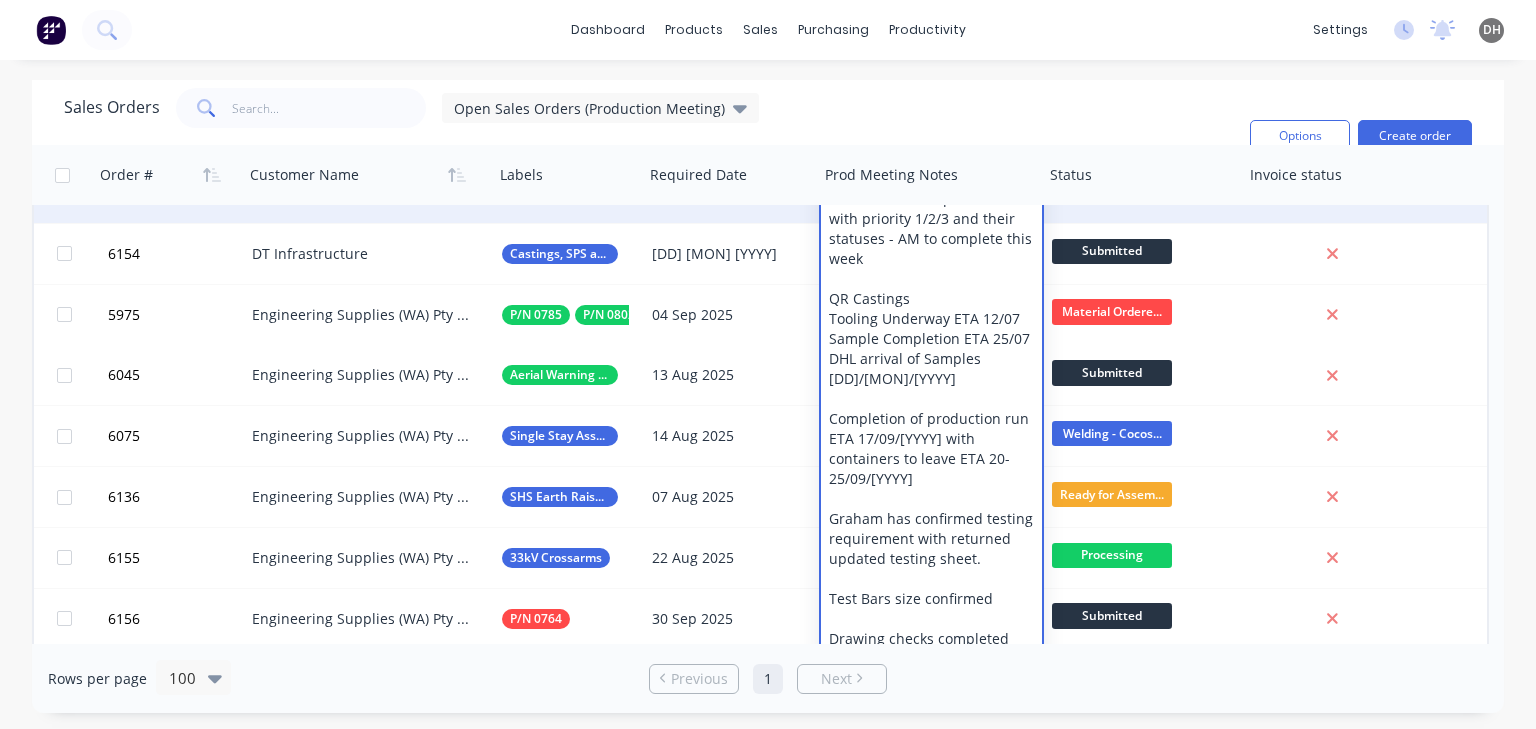 scroll, scrollTop: 0, scrollLeft: 0, axis: both 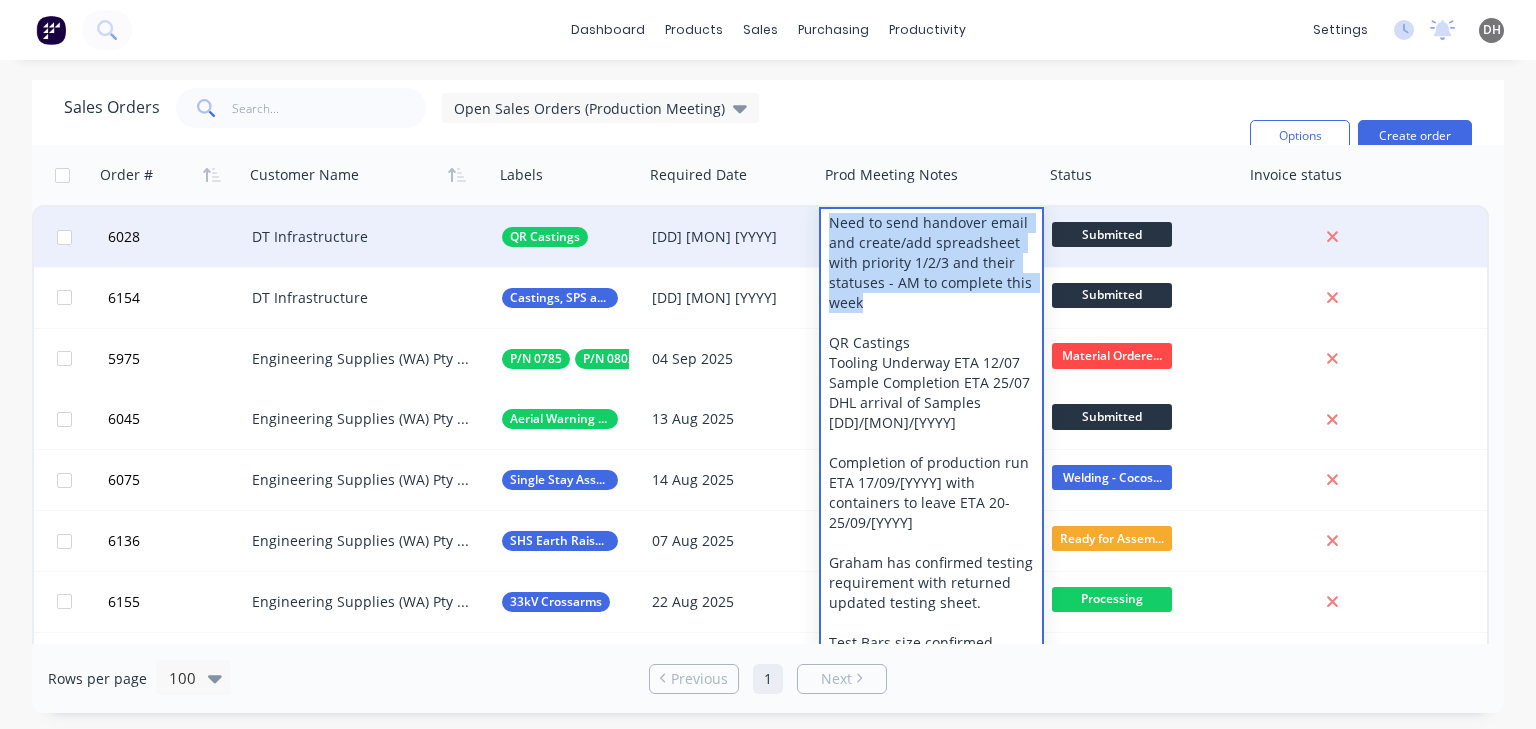 drag, startPoint x: 889, startPoint y: 298, endPoint x: 832, endPoint y: 228, distance: 90.27181 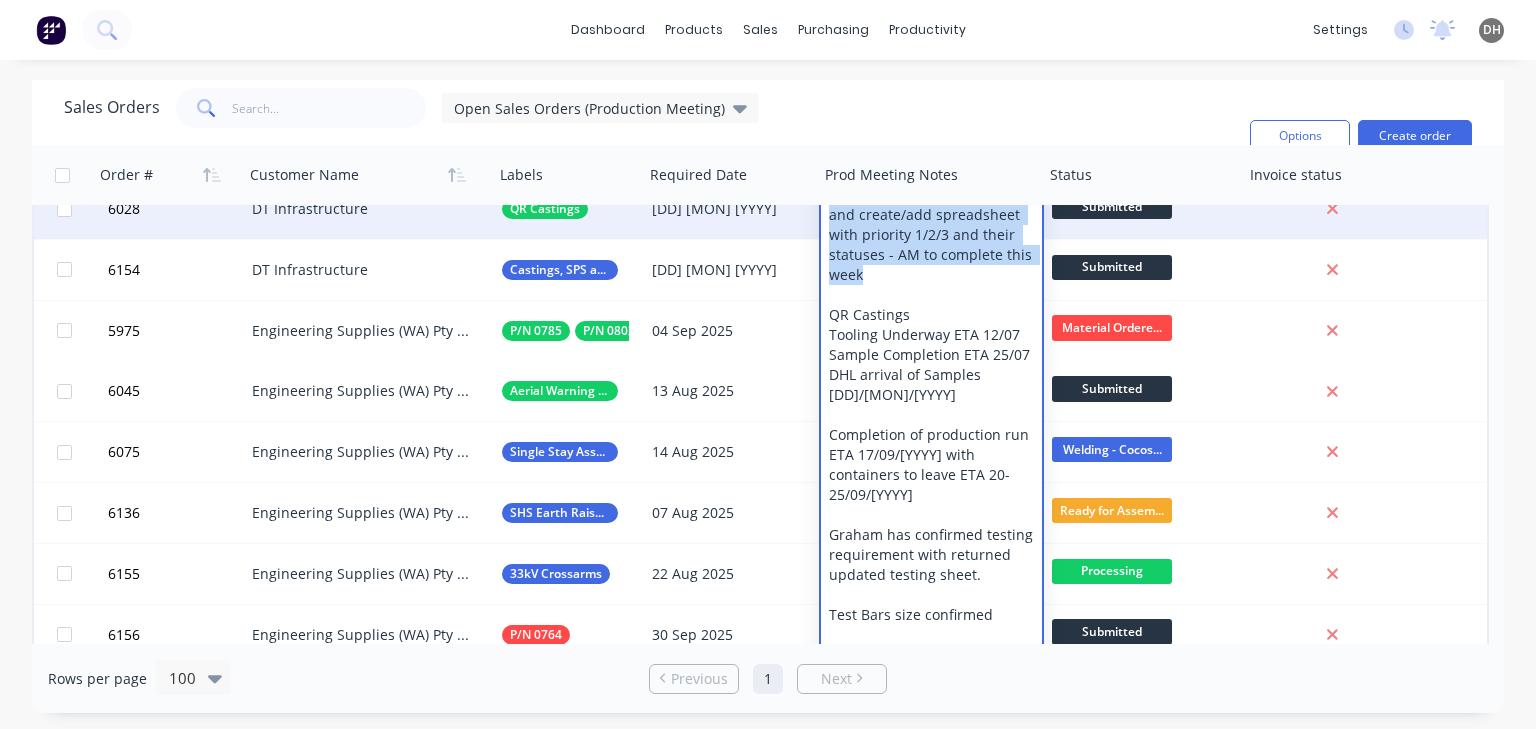 scroll, scrollTop: 0, scrollLeft: 0, axis: both 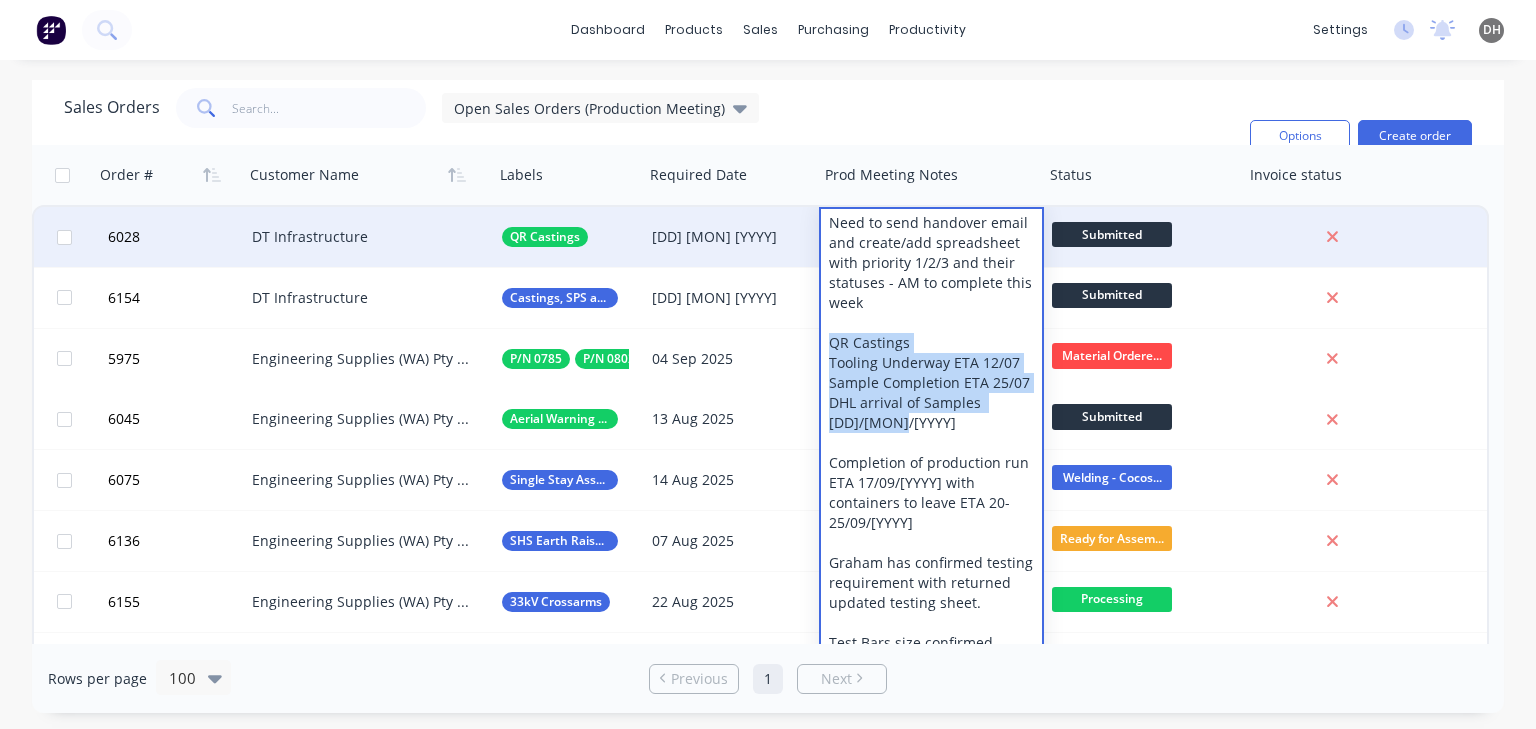 drag, startPoint x: 908, startPoint y: 425, endPoint x: 828, endPoint y: 348, distance: 111.03603 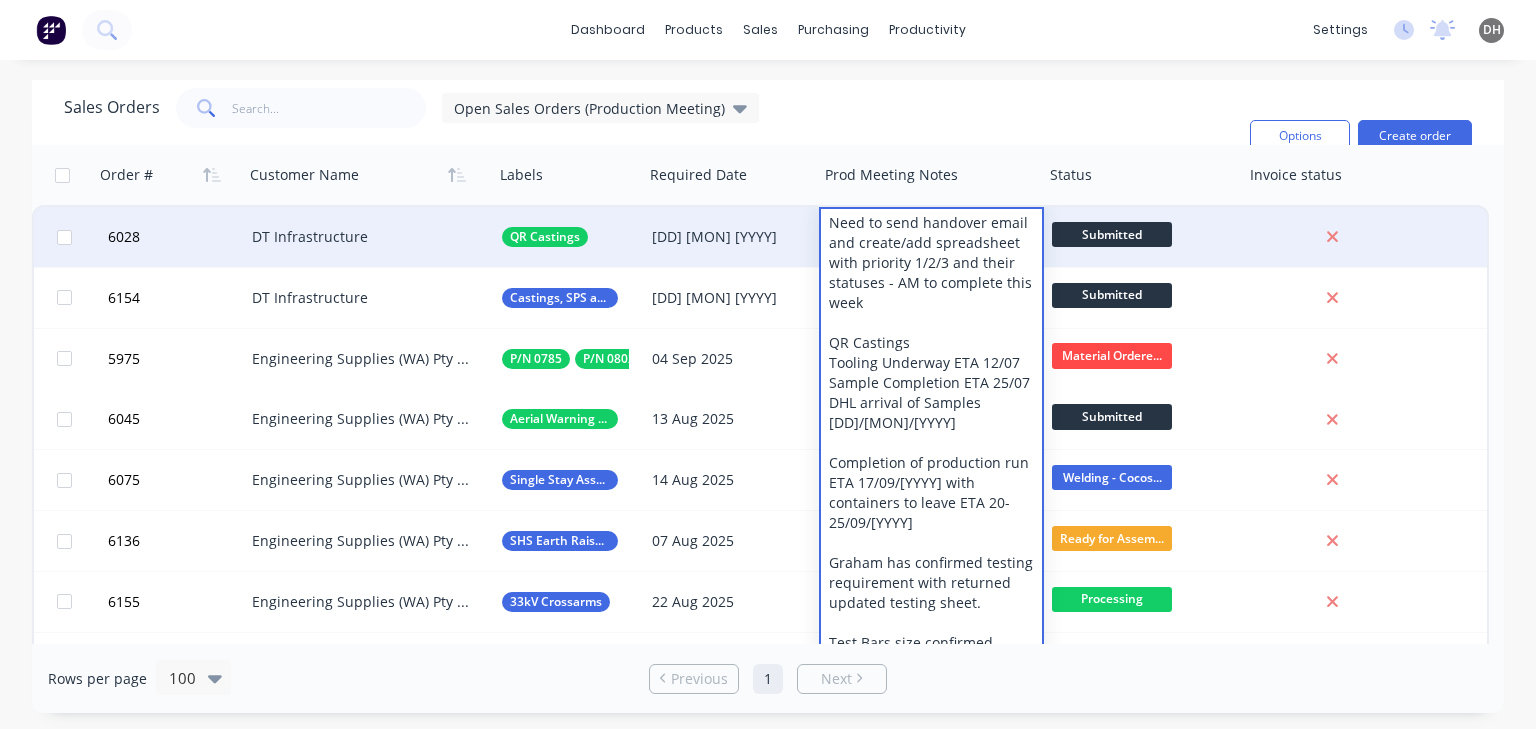 click on "Need to send handover email and create/add spreadsheet with priority 1/2/3 and their statuses - AM to complete this week
QR Castings
Tooling Underway ETA 12/07
Sample Completion ETA 25/07
DHL arrival of Samples [DD]/[MON]/[YYYY]
Completion of production run ETA 17/09/[YYYY] with containers to leave ETA 20-25/09/[YYYY]
Graham has confirmed testing requirement with returned updated testing sheet.
Test Bars size confirmed
Drawing checks completed
Priority 1 samples on the way" at bounding box center (931, 473) 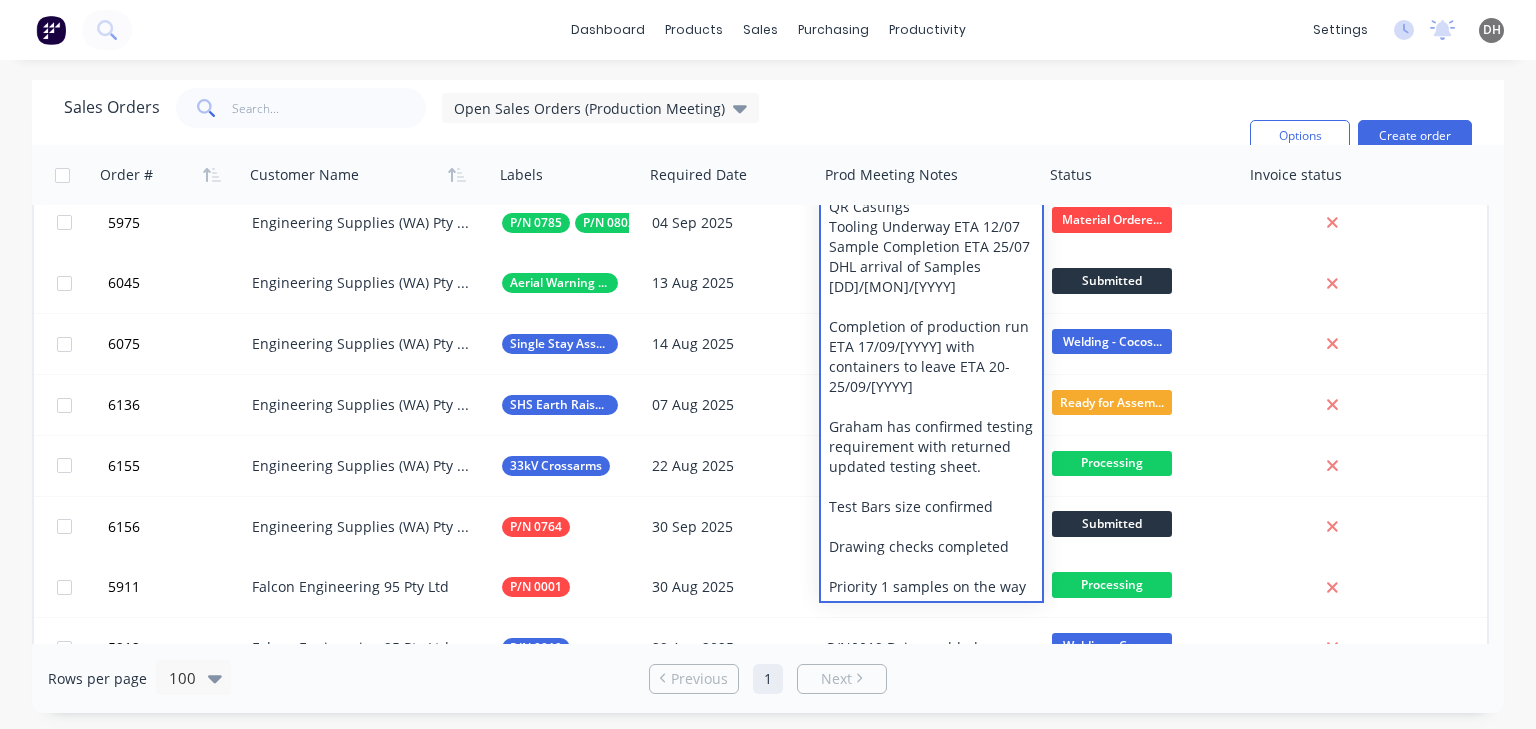 scroll, scrollTop: 140, scrollLeft: 0, axis: vertical 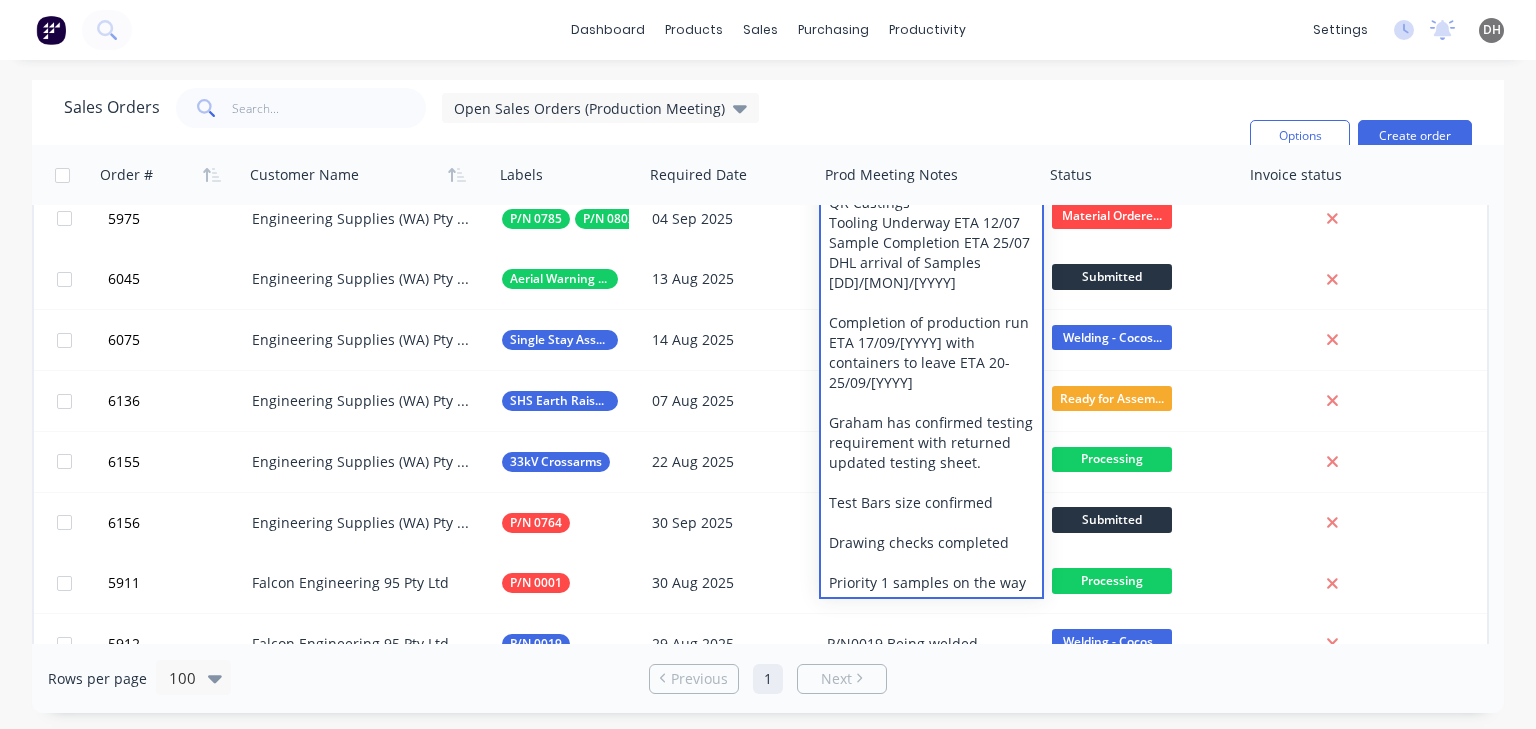click on "Need to send handover email and create/add spreadsheet with priority 1/2/3 and their statuses - AM to complete this week
QR Castings
Tooling Underway ETA 12/07
Sample Completion ETA 25/07
DHL arrival of Samples [DD]/[MON]/[YYYY]
Completion of production run ETA 17/09/[YYYY] with containers to leave ETA 20-25/09/[YYYY]
Graham has confirmed testing requirement with returned updated testing sheet.
Test Bars size confirmed
Drawing checks completed
Priority 1 samples on the way" at bounding box center [931, 333] 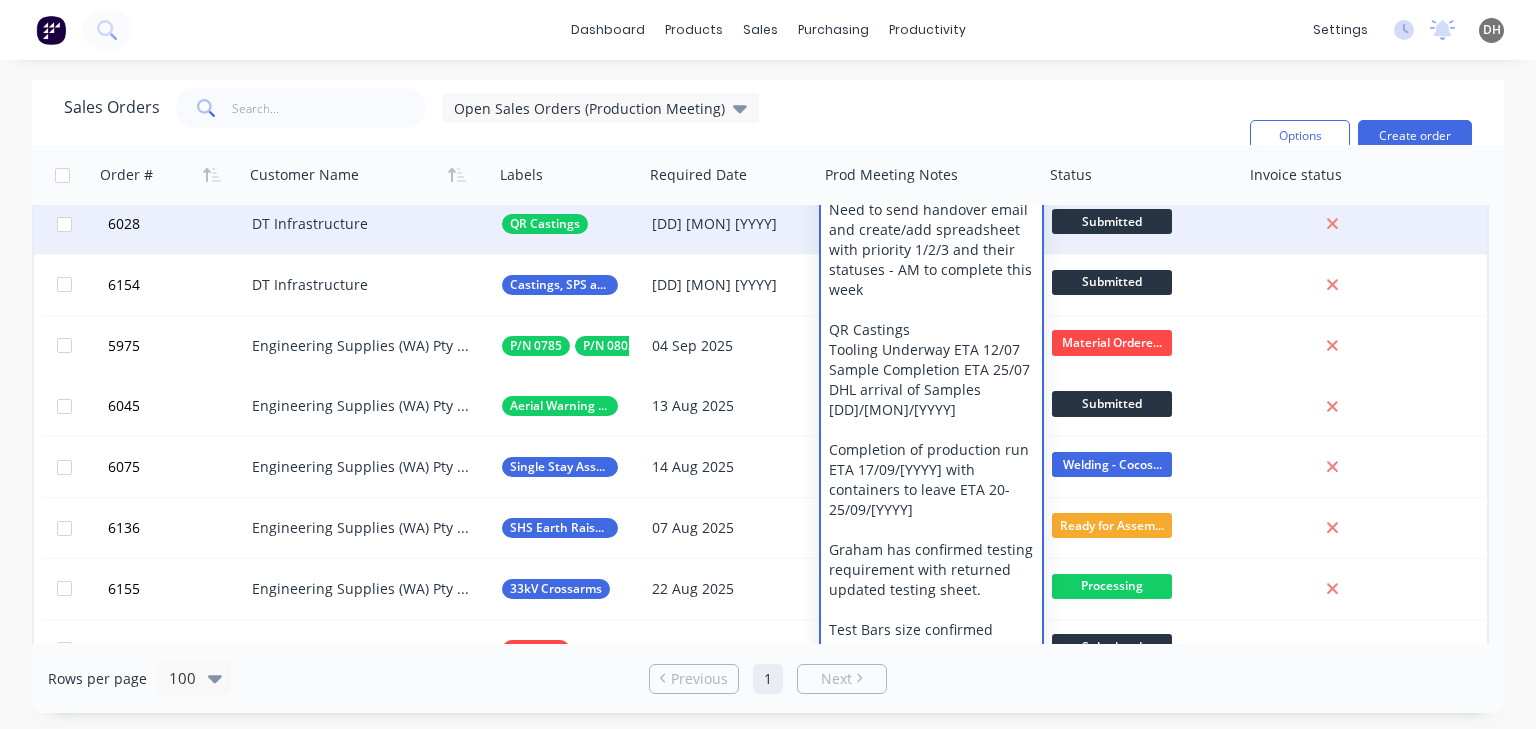 scroll, scrollTop: 0, scrollLeft: 0, axis: both 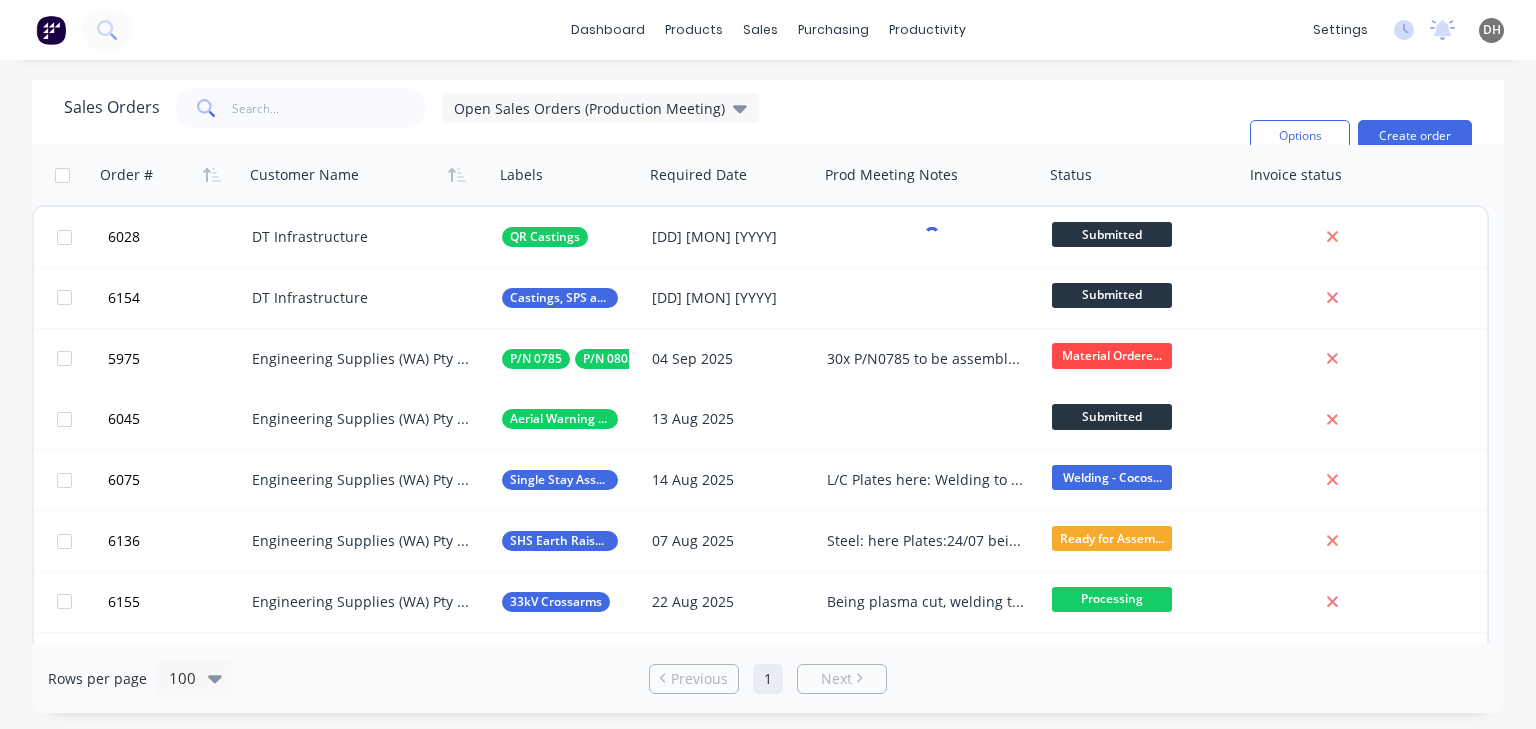 click on "Sales Orders Open Sales Orders (Production Meeting) Filters:  Status Sorting:  Customer Name, Order # Reset" at bounding box center (649, 136) 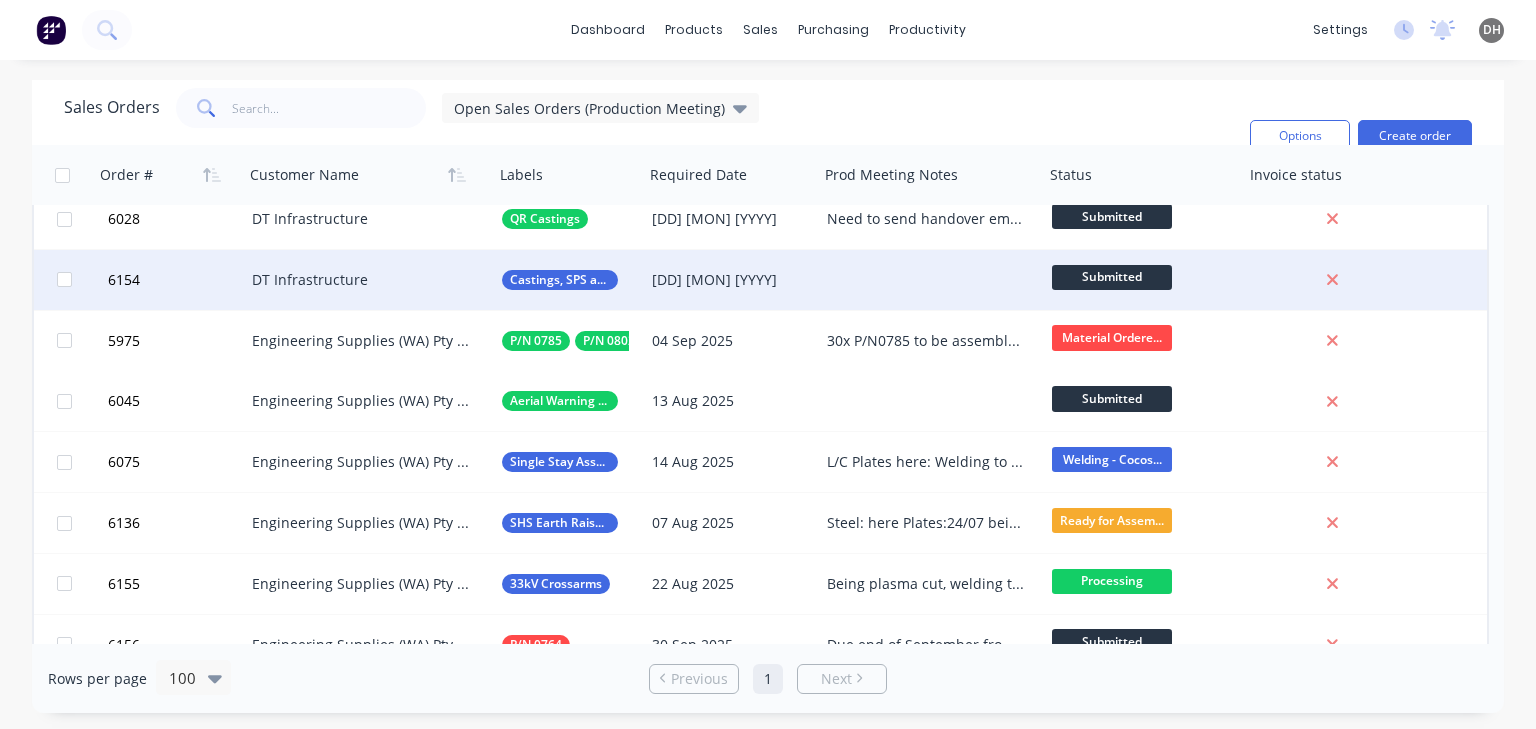 scroll, scrollTop: 40, scrollLeft: 0, axis: vertical 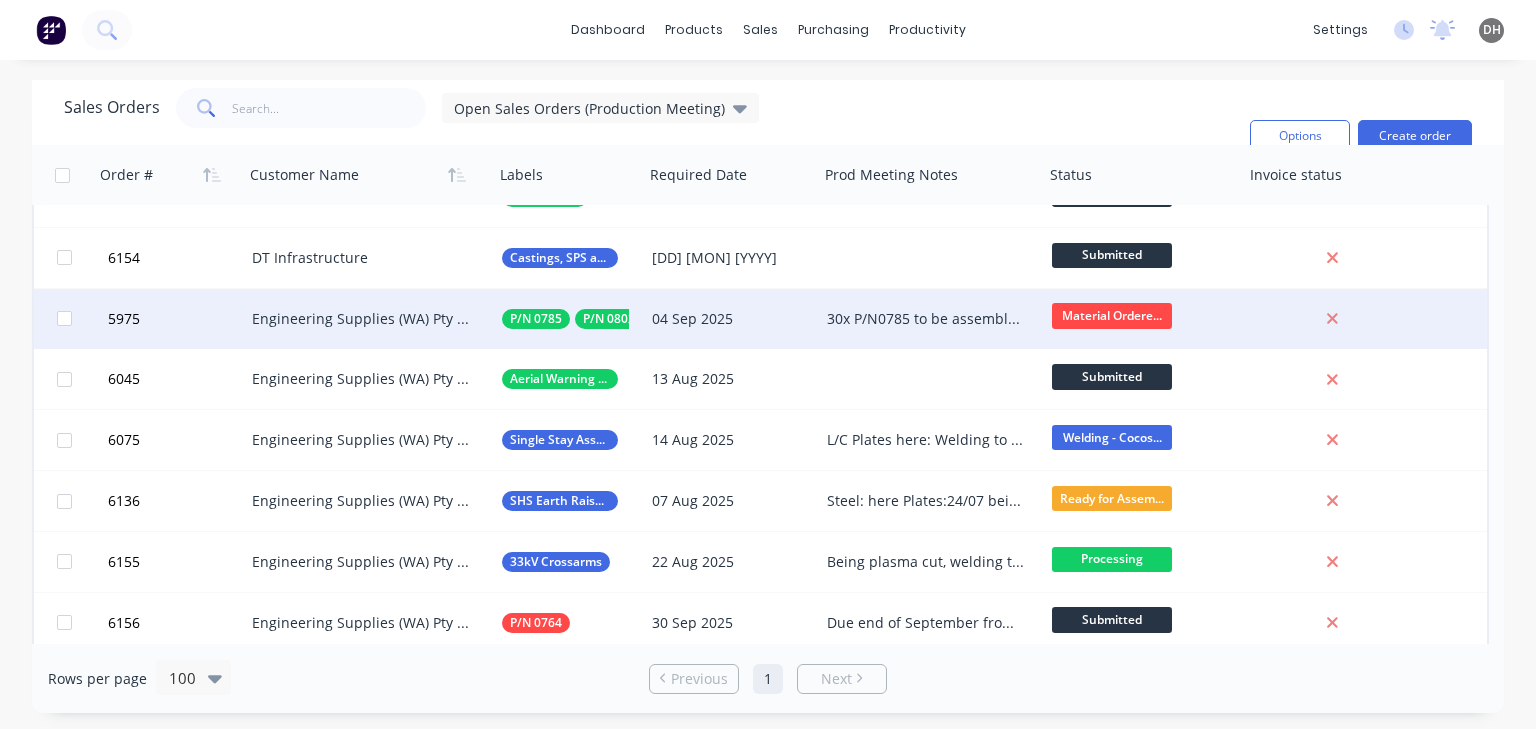 click on "30x P/N0785 to be assembled with P/N0802
P/N0802 Ready for assembly
Phases ETA updated to Mid-August
L/C back from galv
Fasteners here
Crates Scheduled" at bounding box center [926, 319] 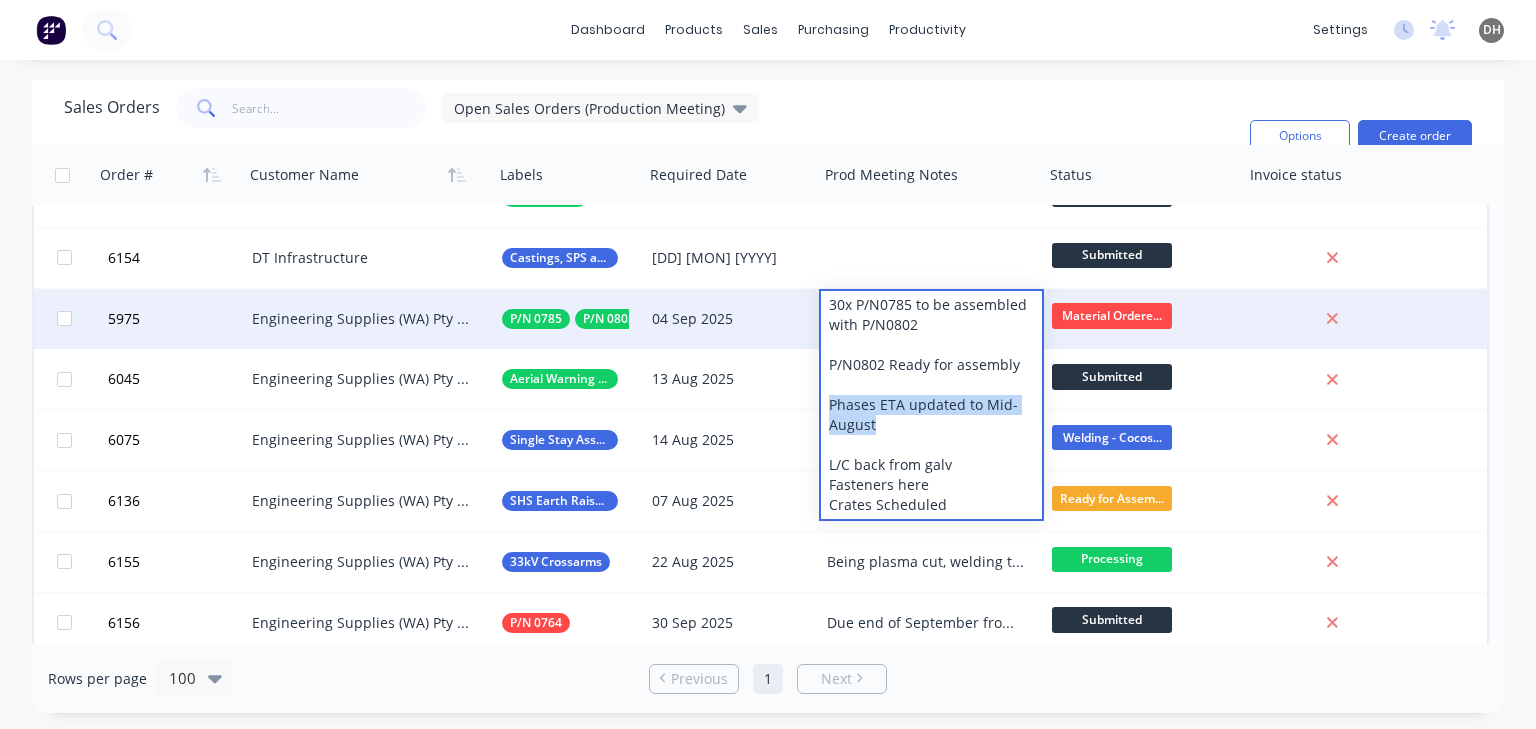 drag, startPoint x: 896, startPoint y: 420, endPoint x: 825, endPoint y: 408, distance: 72.00694 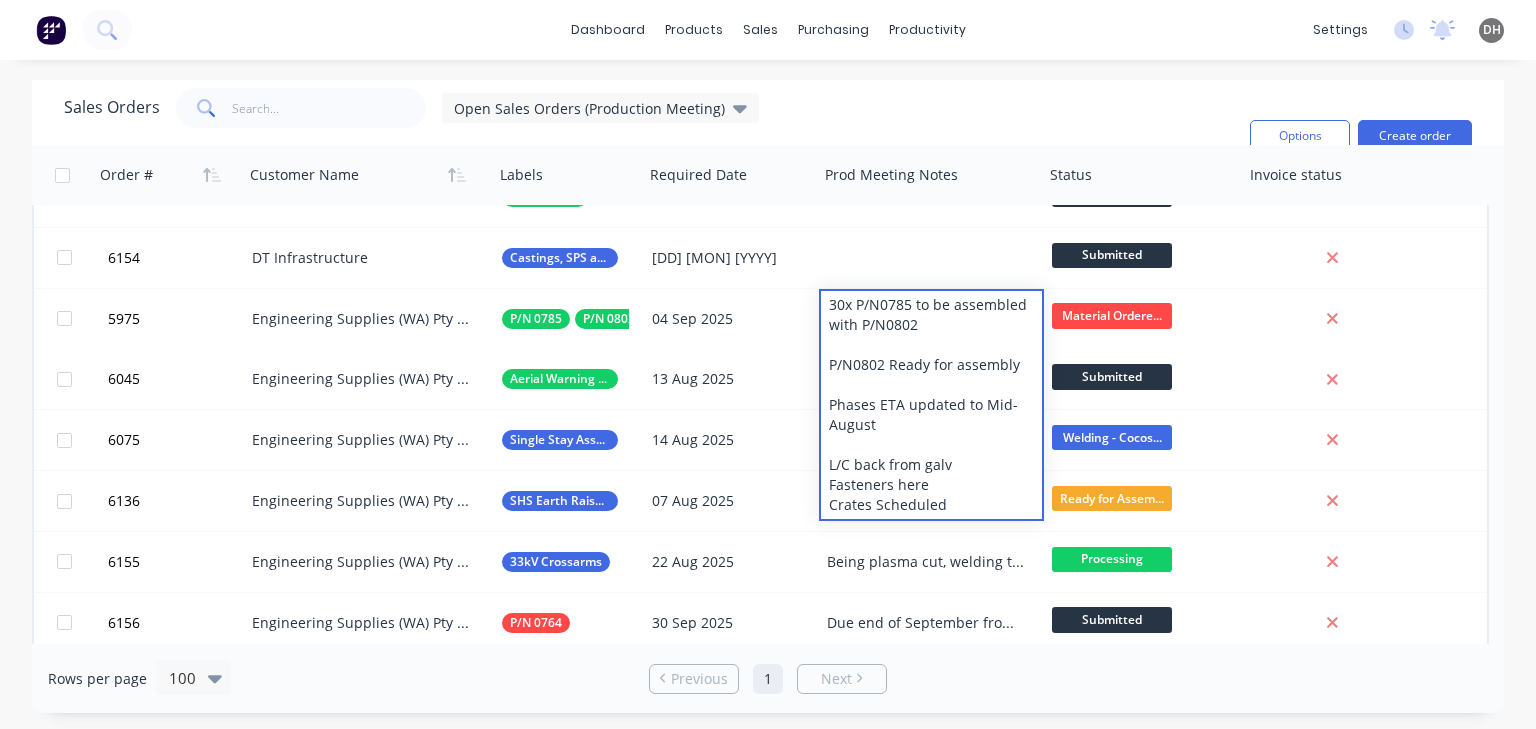 click on "dashboard products sales purchasing productivity dashboard products Product Catalogue Materials sales Sales Orders Customers Price Level Manager purchasing Purchase Orders Suppliers productivity Workflow Planner Delivery Scheduling Timesheets settings No new notifications Mark all as read You have no notifications DH Falcon Engineering 95 Pty Ltd Daniel Hartigan Administrator Profile Sign out" at bounding box center (768, 30) 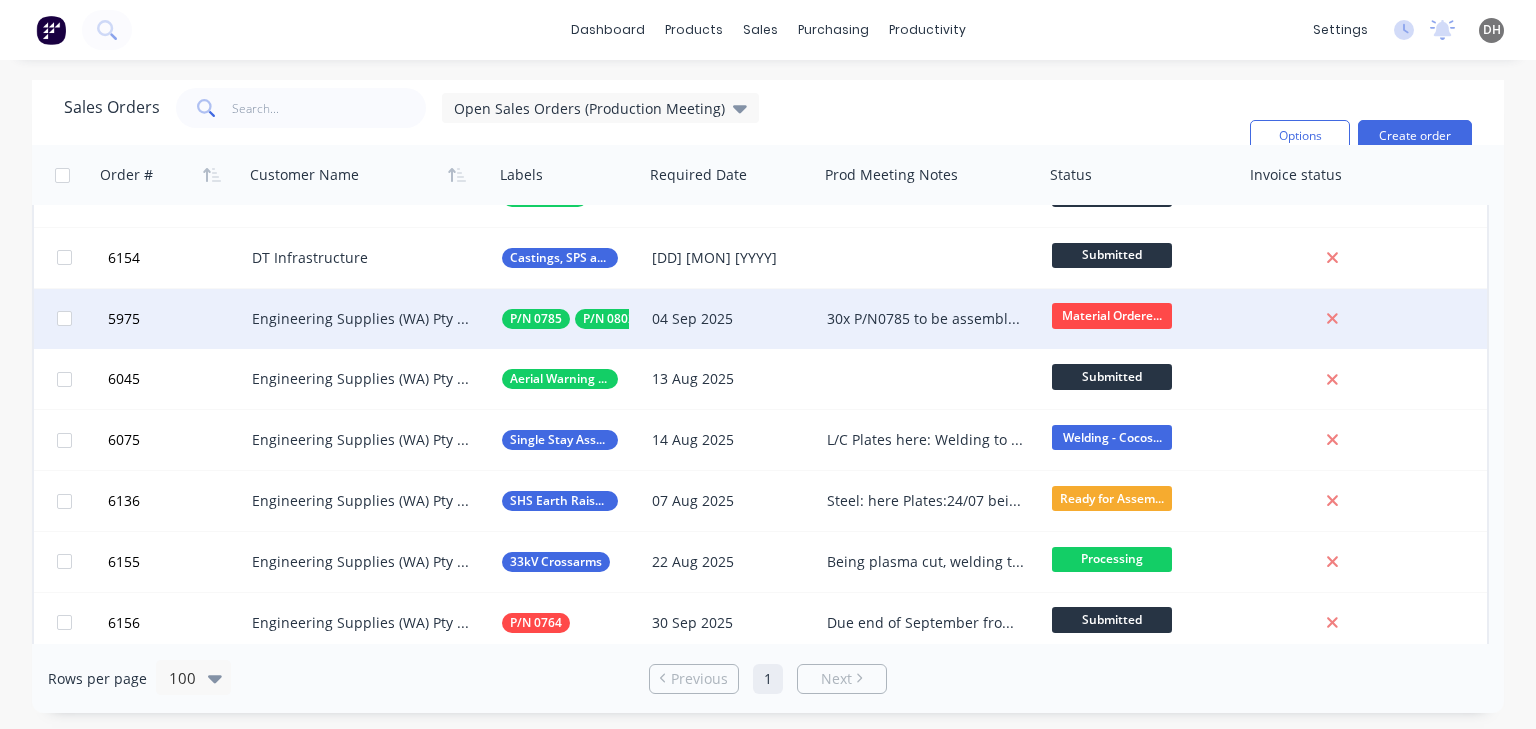 click on "30x P/N0785 to be assembled with P/N0802
P/N0802 Ready for assembly
Phases ETA updated to Mid-August
L/C back from galv
Fasteners here
Crates Scheduled" at bounding box center (926, 319) 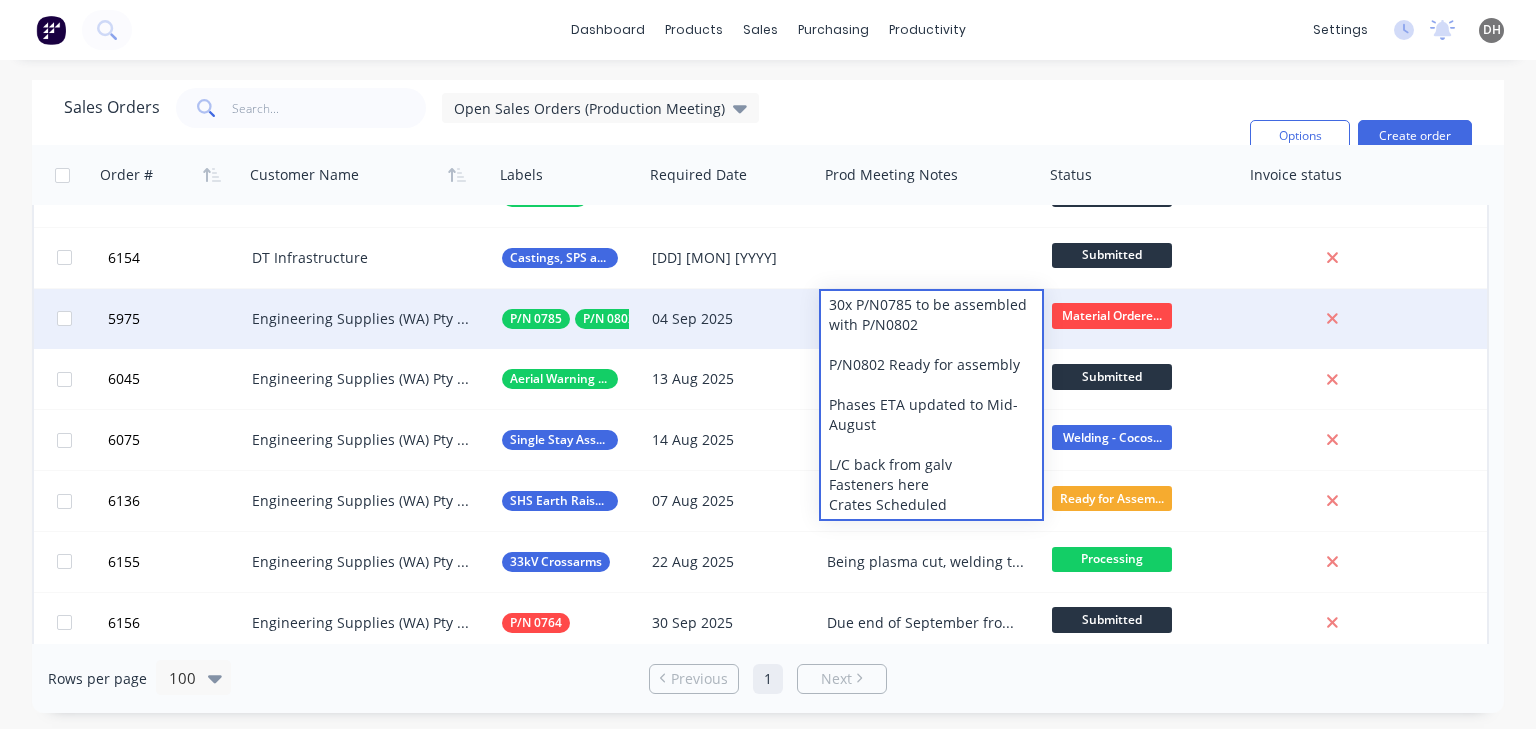 click on "Sales Orders Open Sales Orders (Production Meeting) Filters:  Status Sorting:  Customer Name, Order # Reset" at bounding box center [649, 136] 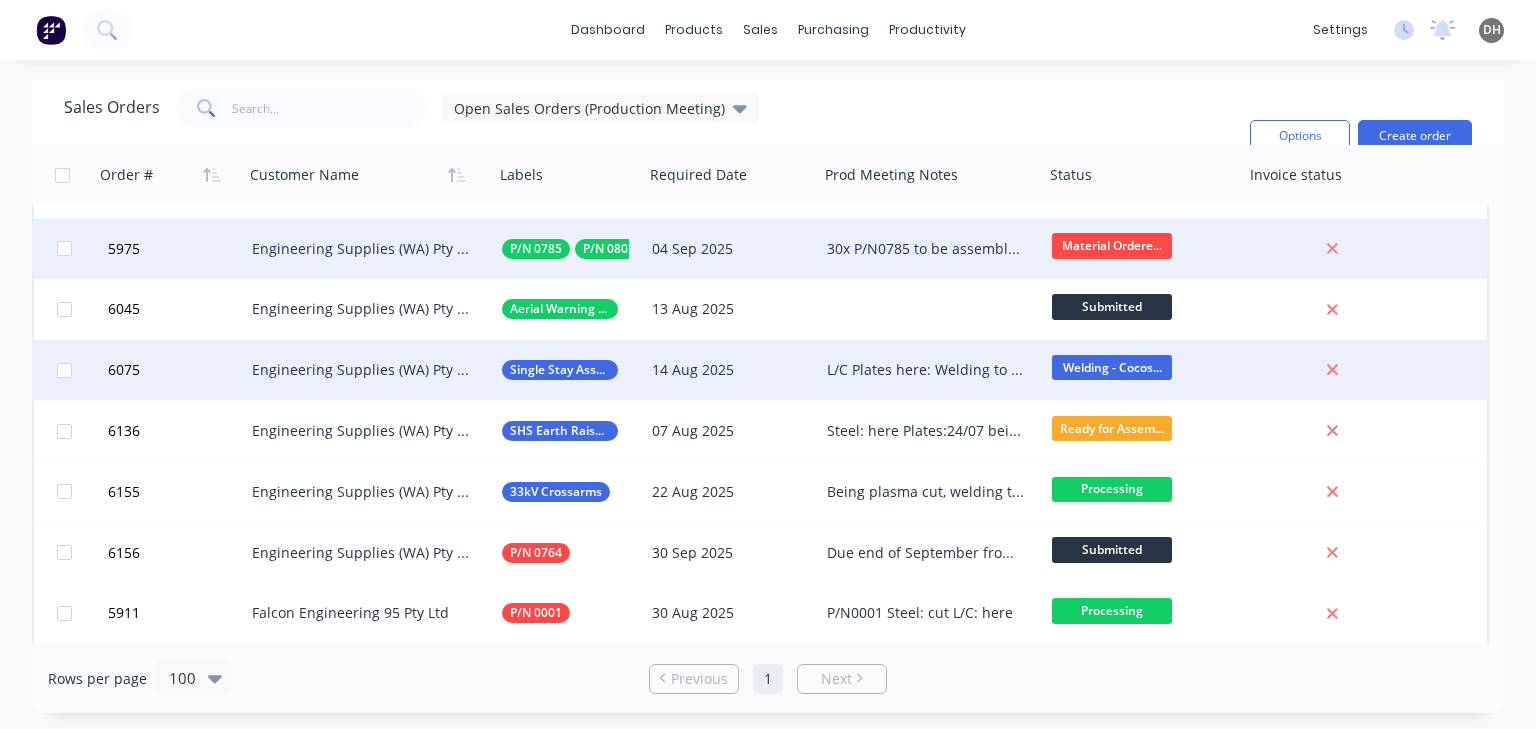 scroll, scrollTop: 120, scrollLeft: 0, axis: vertical 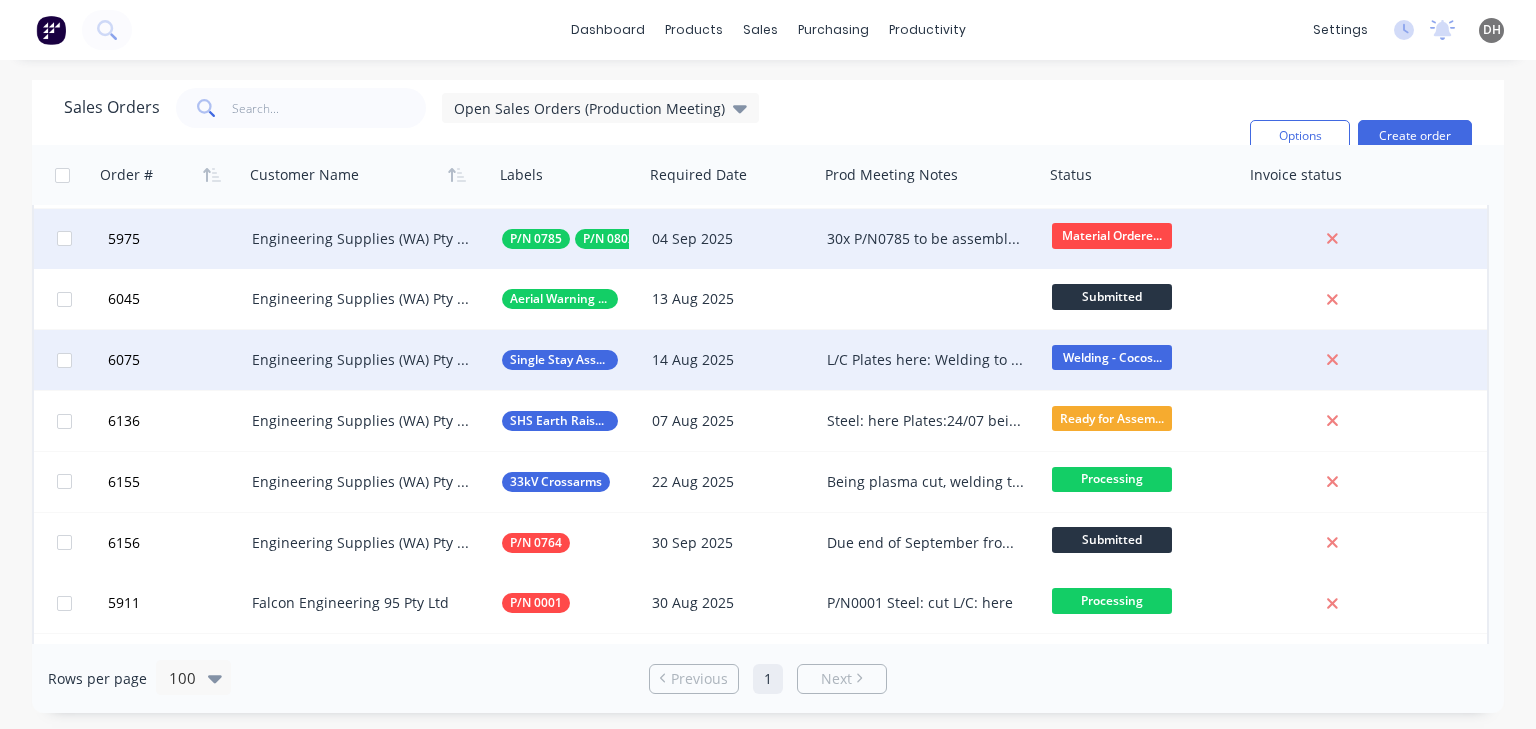 click on "L/C Plates here:
Welding to be completed by  end of day
NDT Booked for tomorrow
On track for 14/08" at bounding box center (926, 360) 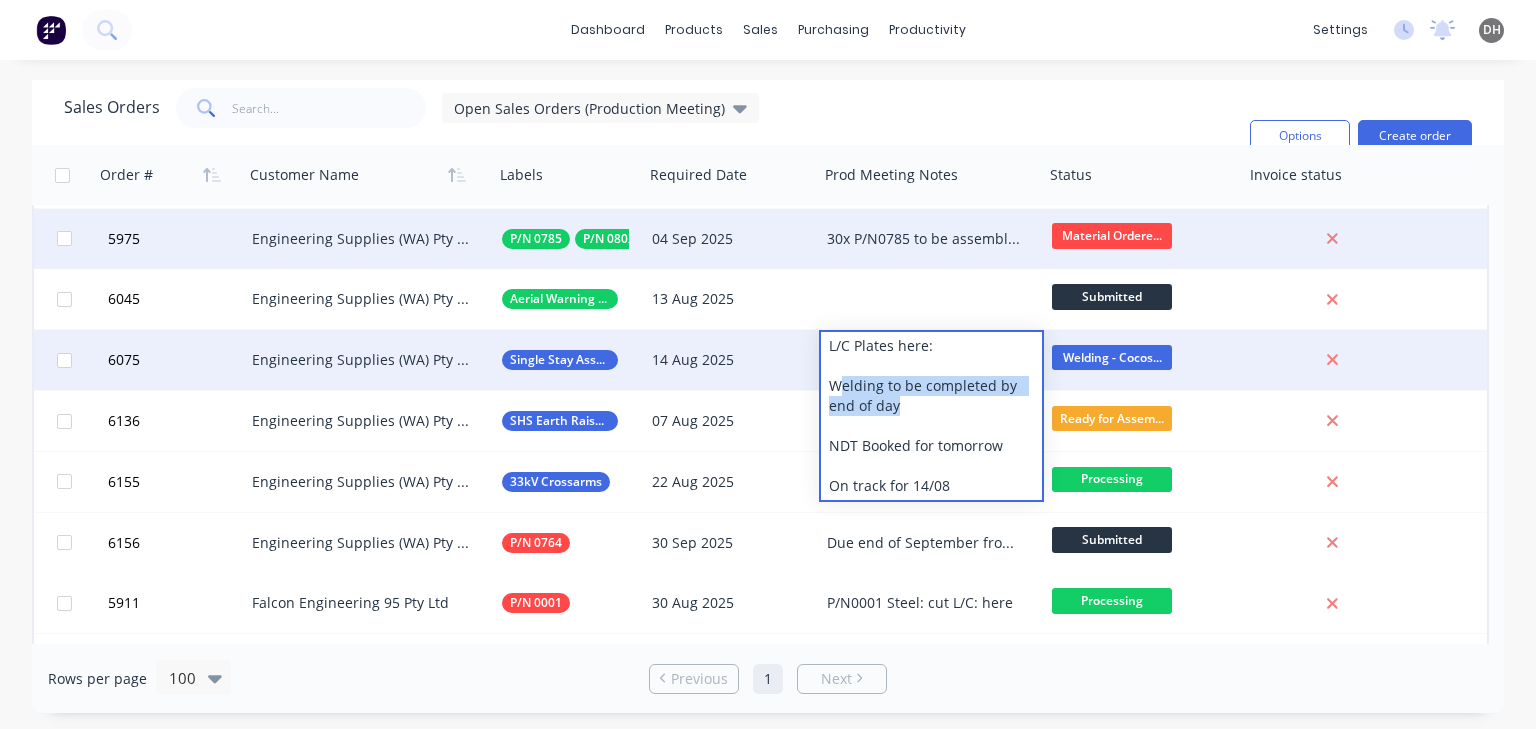 drag, startPoint x: 844, startPoint y: 391, endPoint x: 927, endPoint y: 404, distance: 84.0119 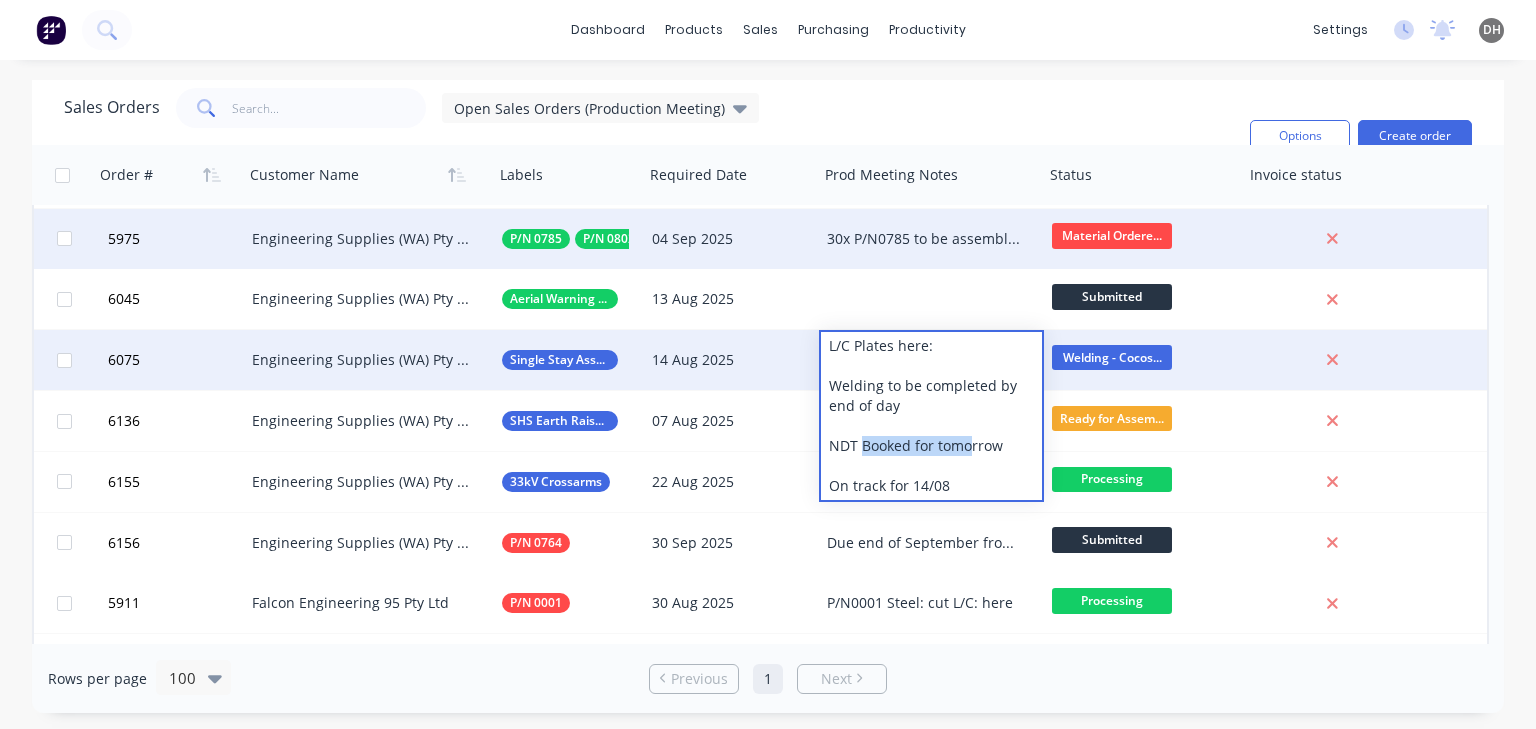 drag, startPoint x: 860, startPoint y: 447, endPoint x: 967, endPoint y: 442, distance: 107.11676 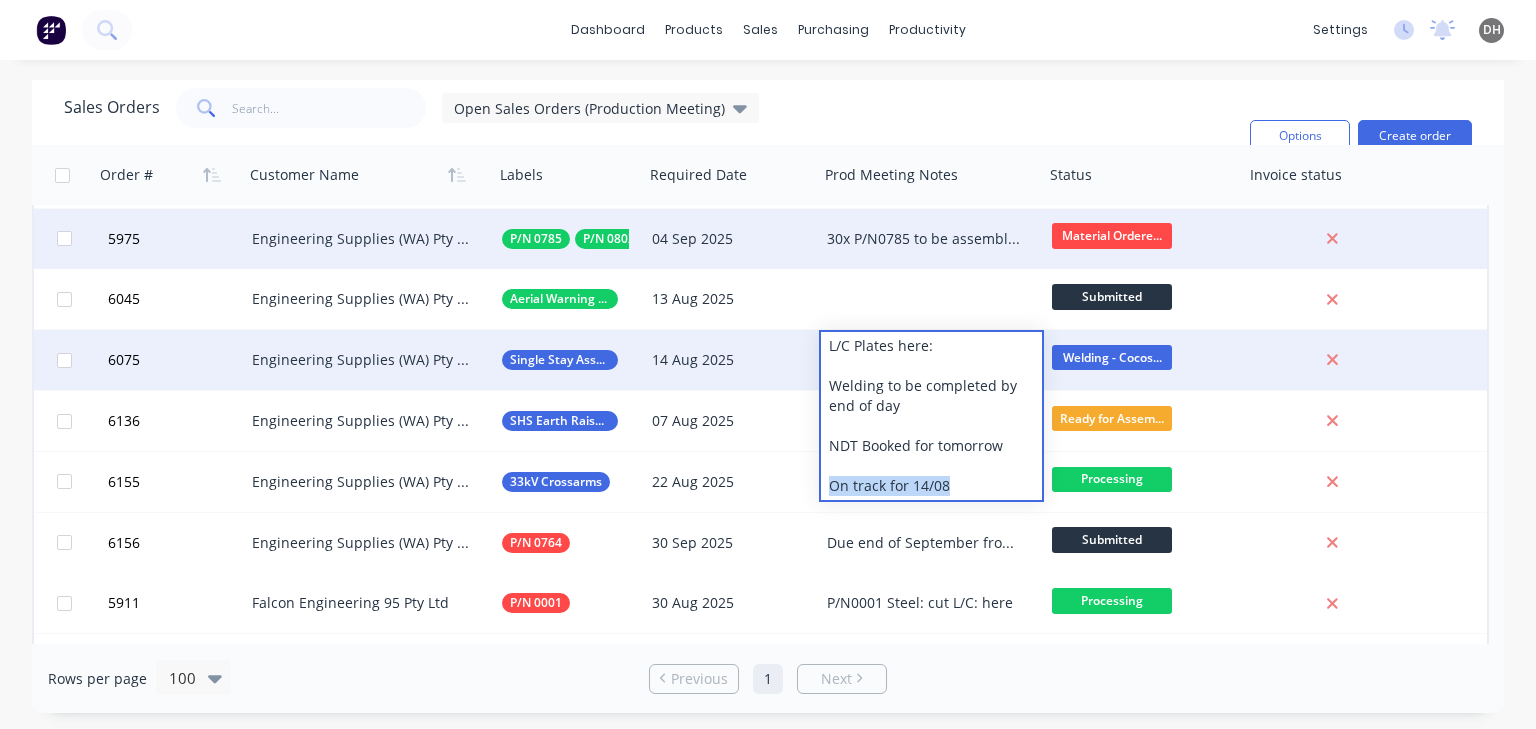 drag, startPoint x: 925, startPoint y: 488, endPoint x: 830, endPoint y: 497, distance: 95.42536 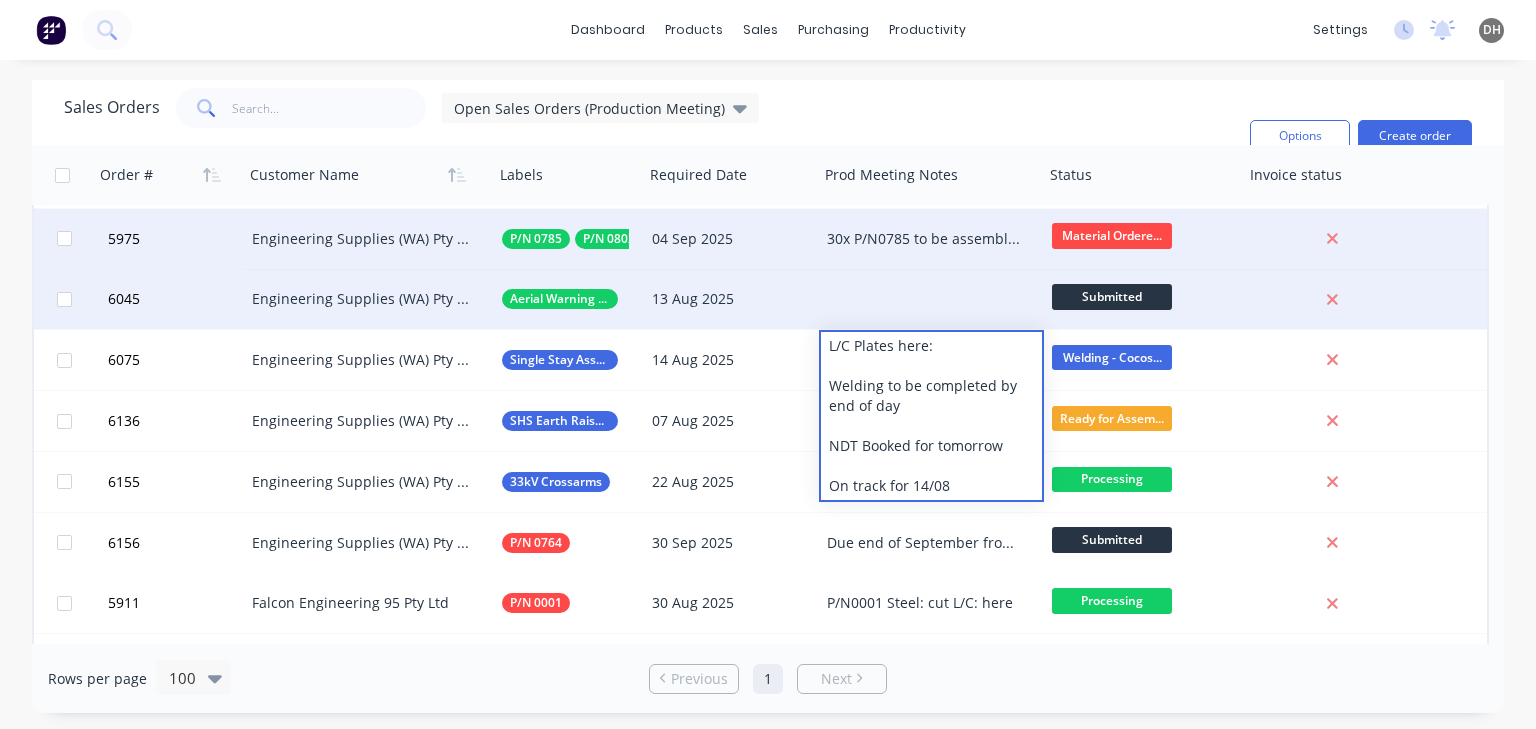 click at bounding box center [931, 299] 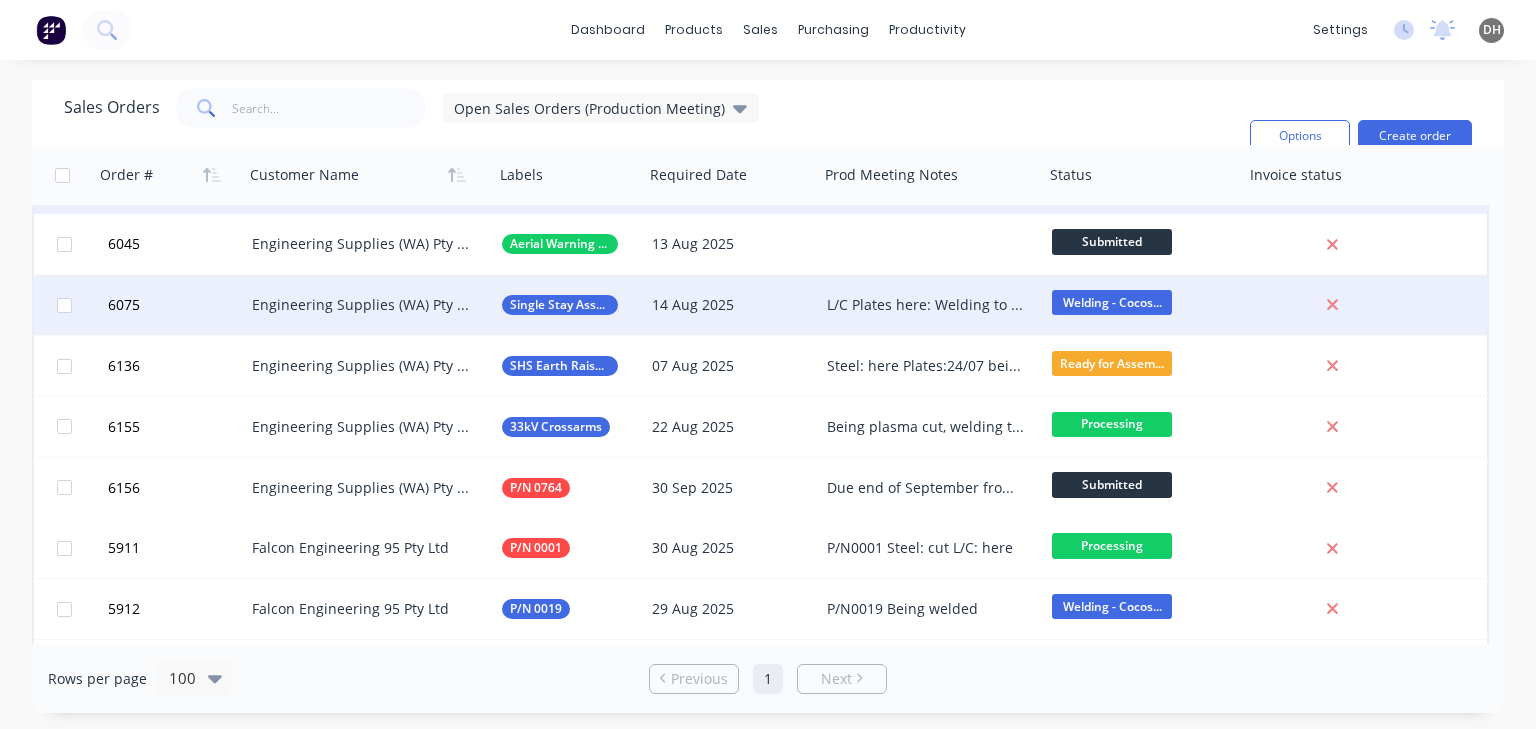scroll, scrollTop: 180, scrollLeft: 0, axis: vertical 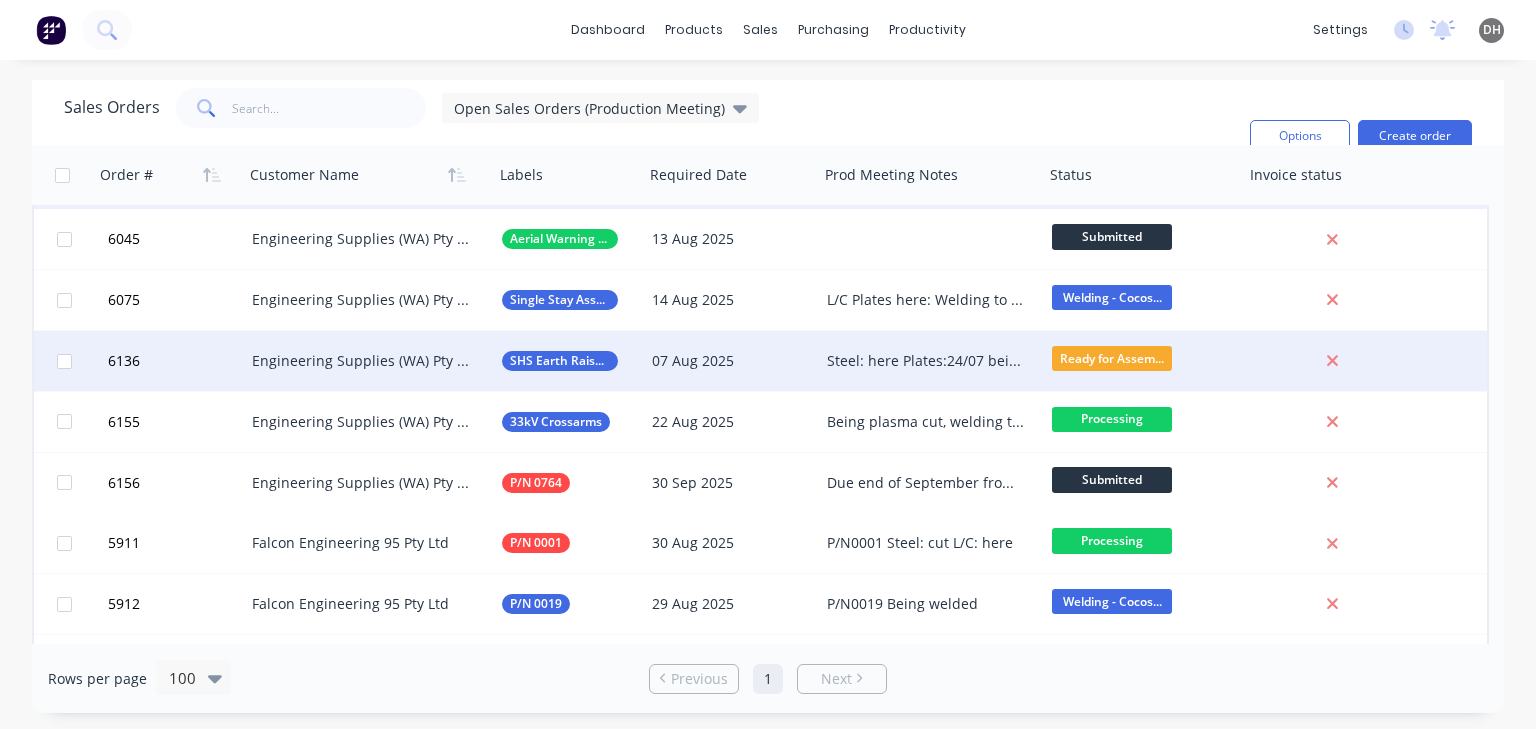 click on "Steel: here
Plates:24/07
being welded" at bounding box center (926, 361) 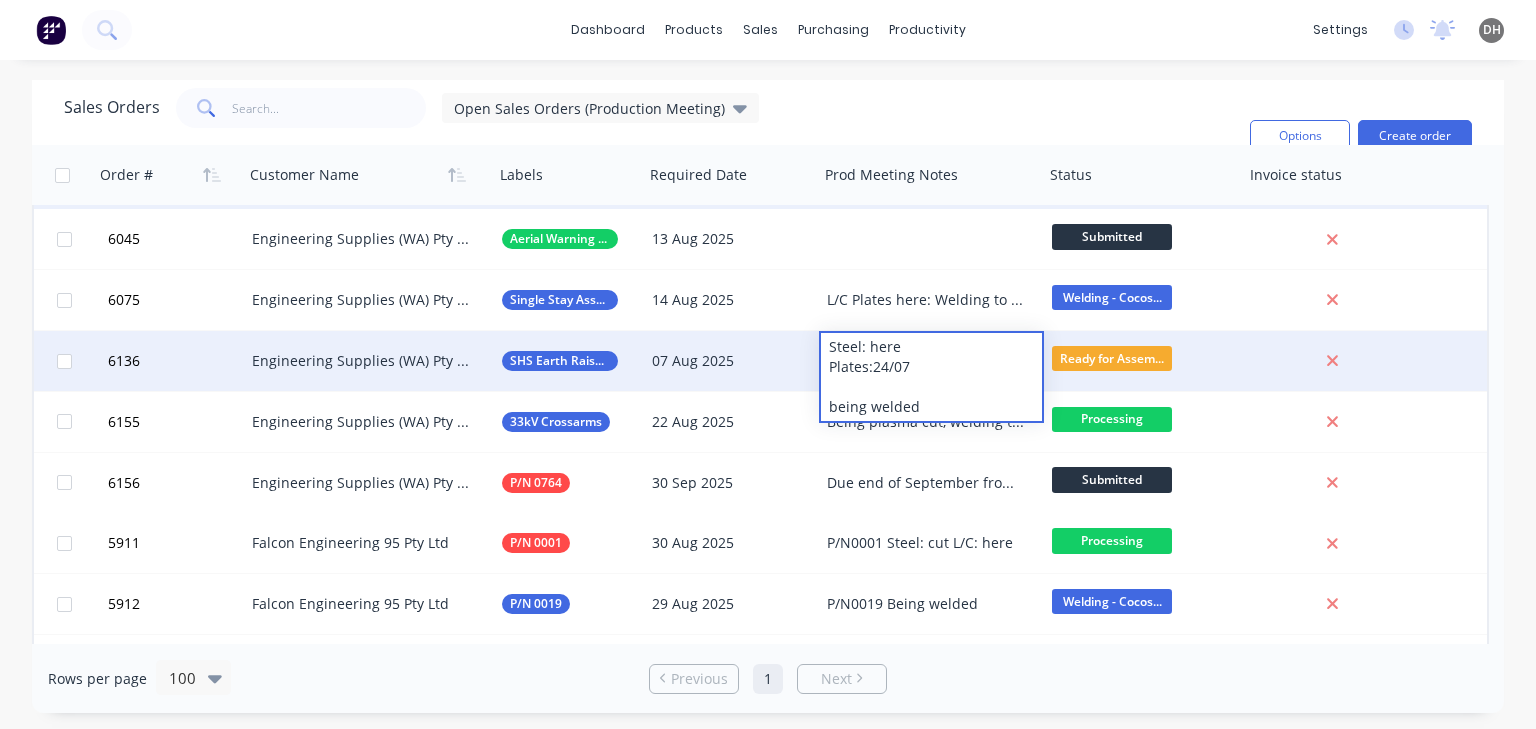 drag, startPoint x: 923, startPoint y: 415, endPoint x: 828, endPoint y: 348, distance: 116.24973 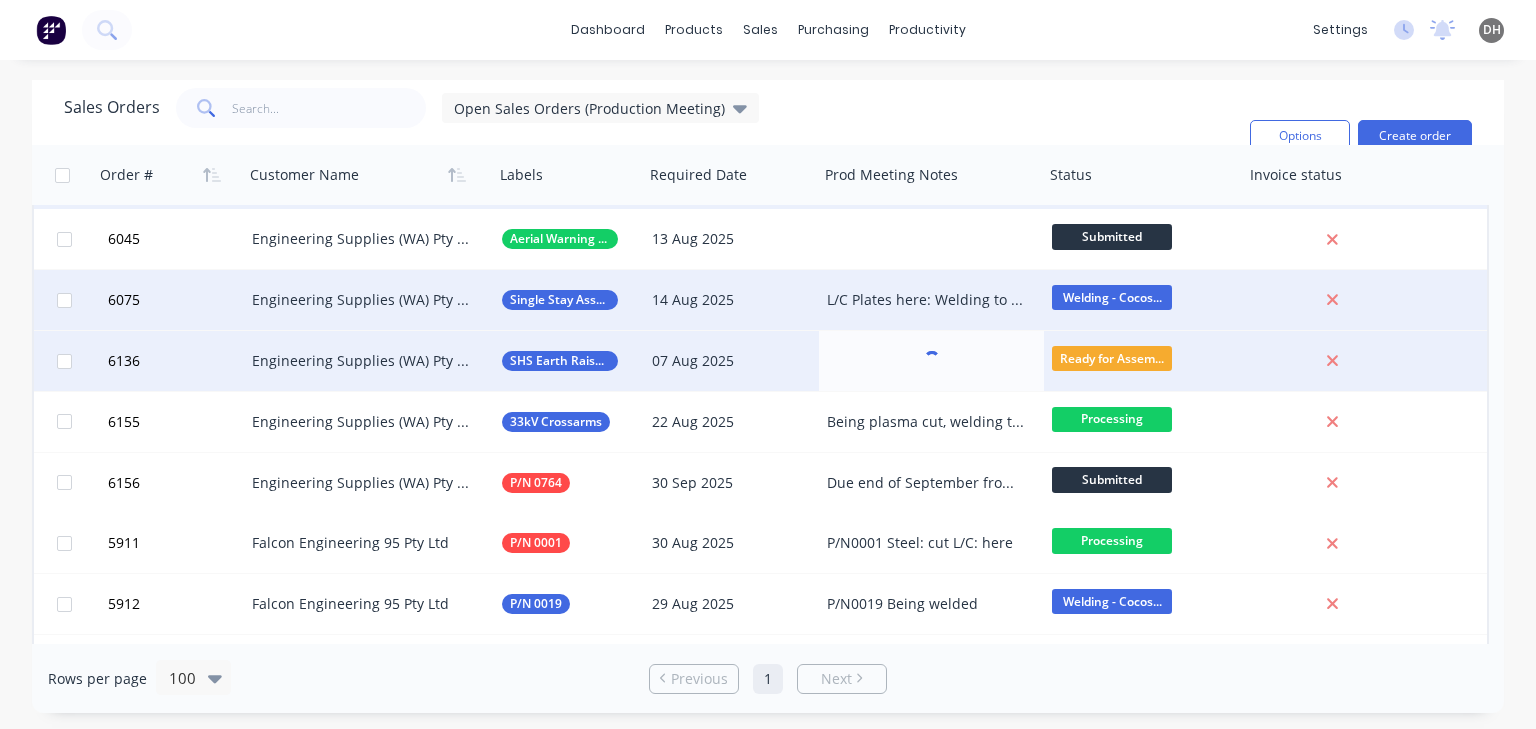 click on "L/C Plates here:
Welding to be completed by  end of day
NDT Booked for tomorrow
On track for 14/08" at bounding box center (926, 300) 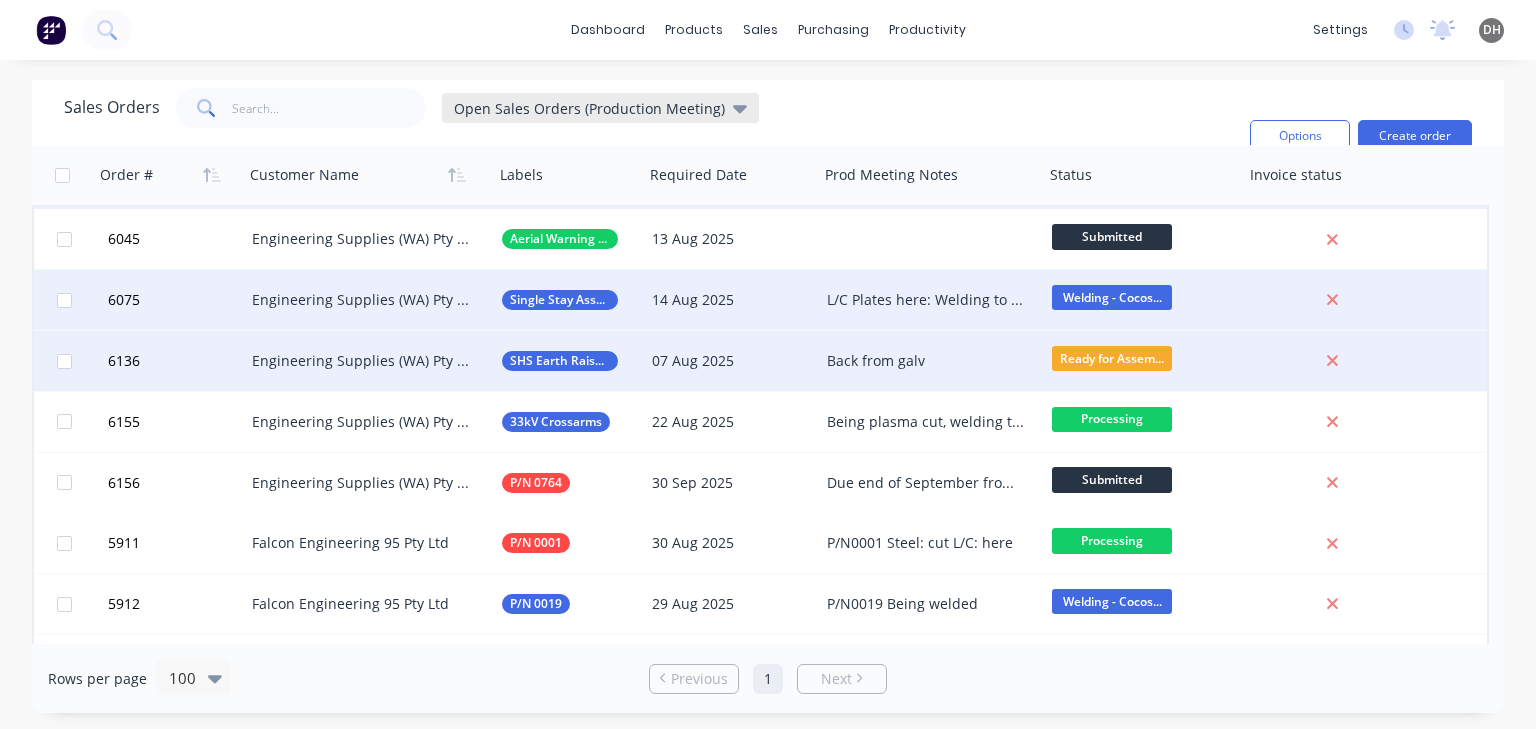 click on "Open Sales Orders (Production Meeting)" at bounding box center [600, 108] 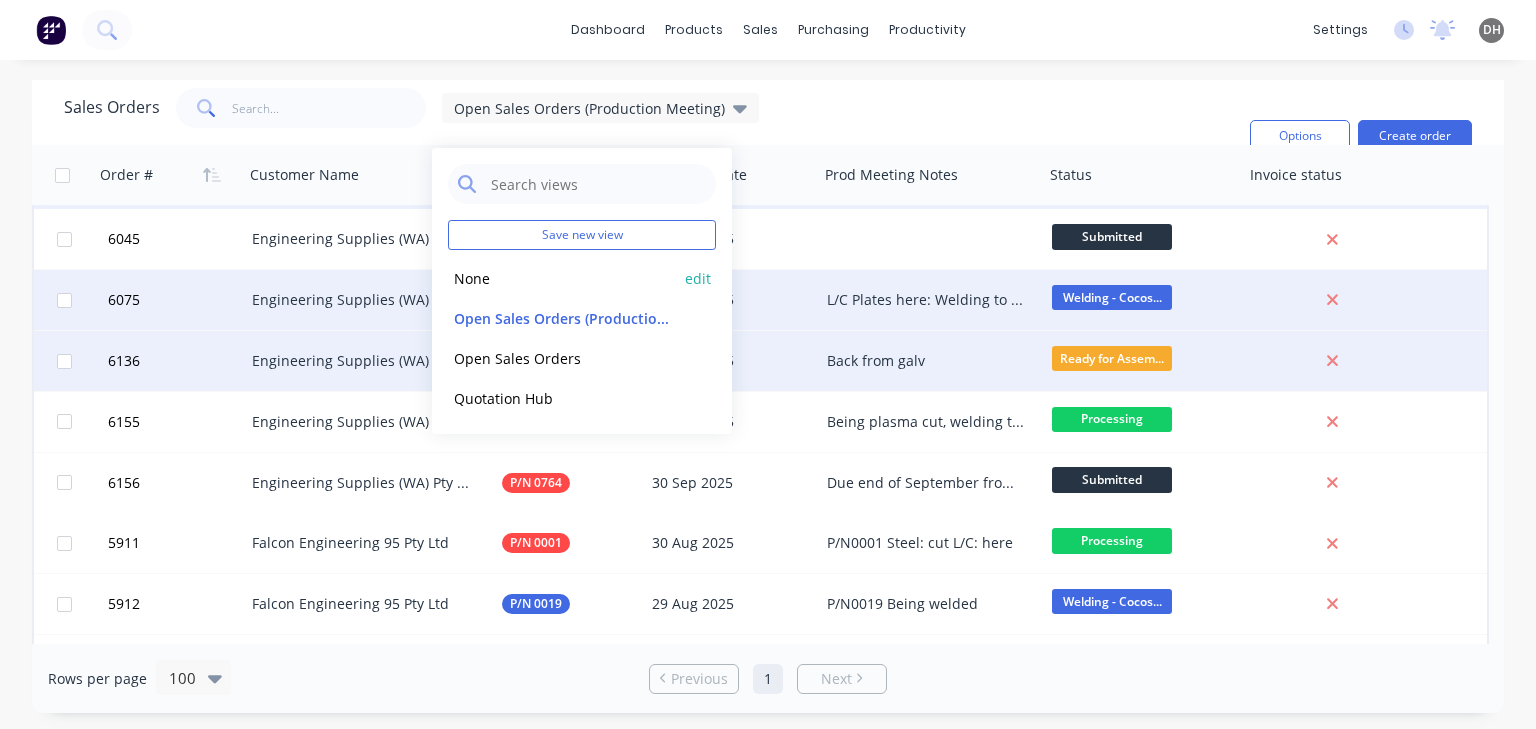 click on "None" at bounding box center (562, 278) 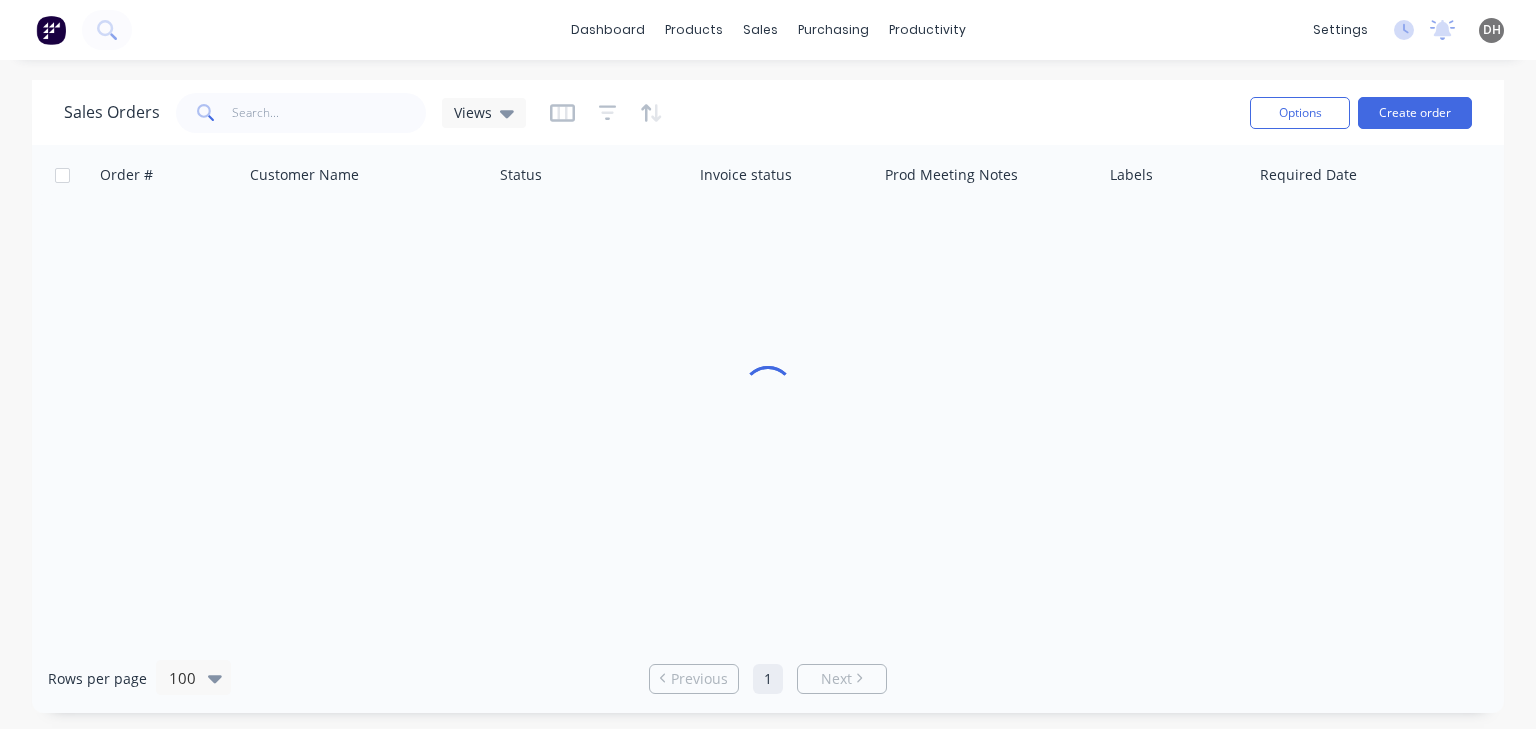 scroll, scrollTop: 0, scrollLeft: 0, axis: both 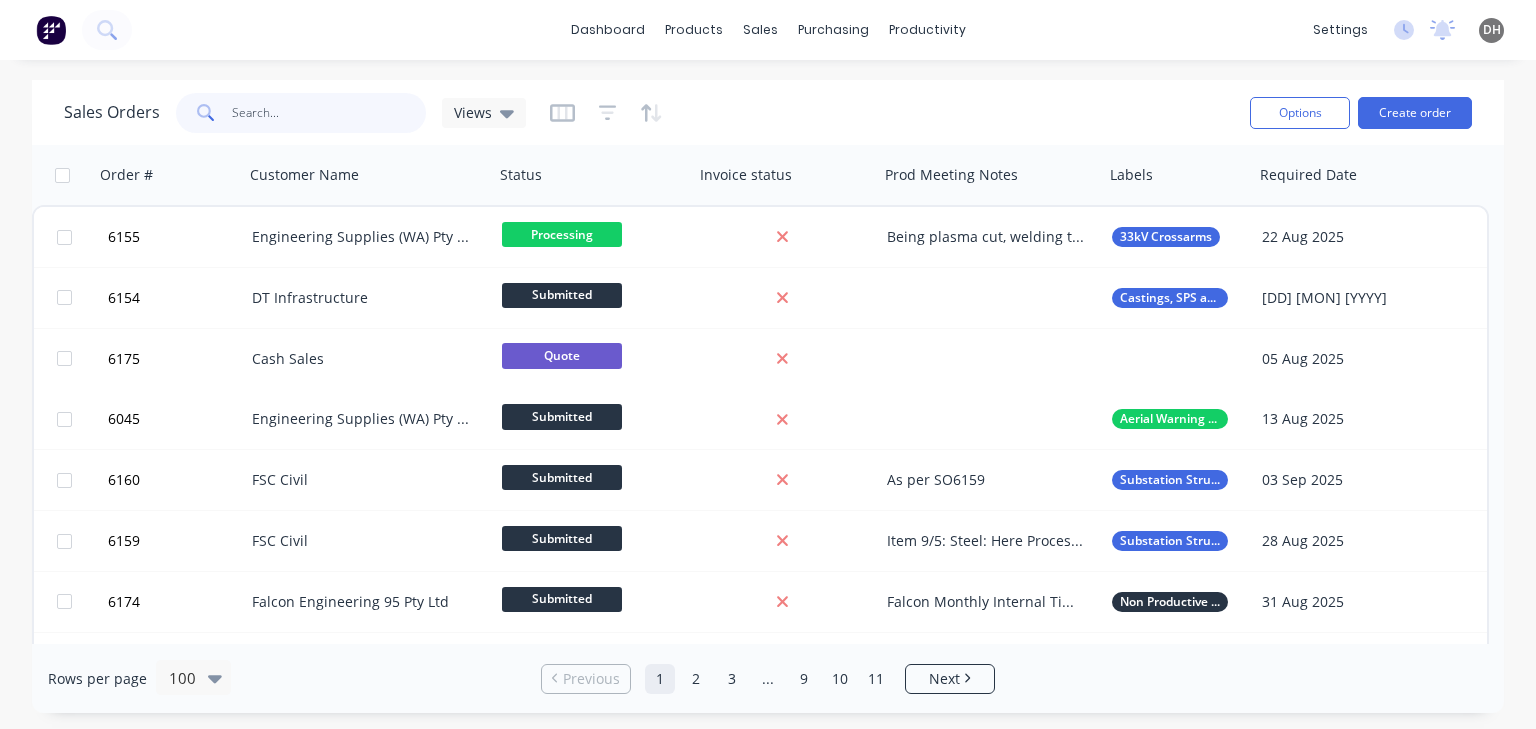 click at bounding box center (329, 113) 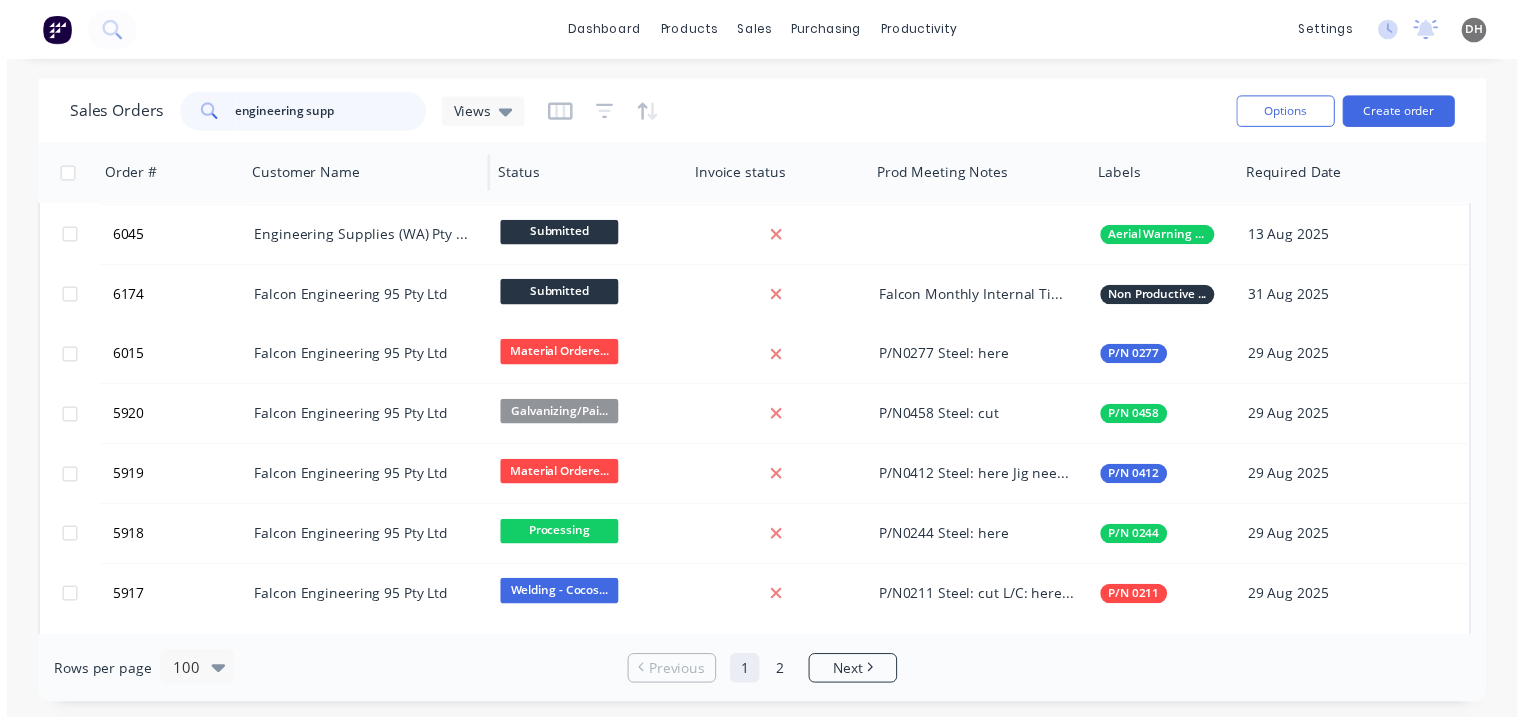 scroll, scrollTop: 0, scrollLeft: 0, axis: both 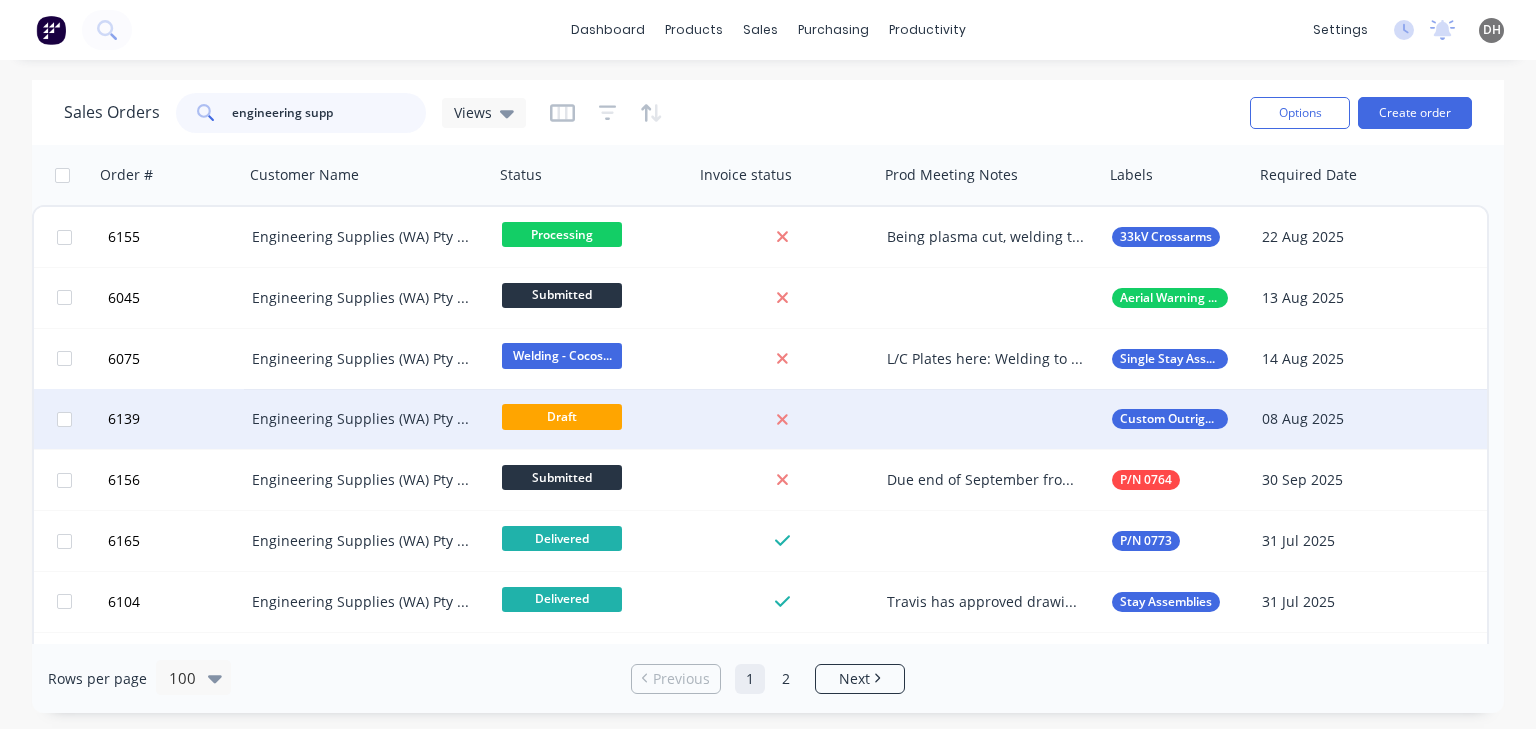 type on "engineering supp" 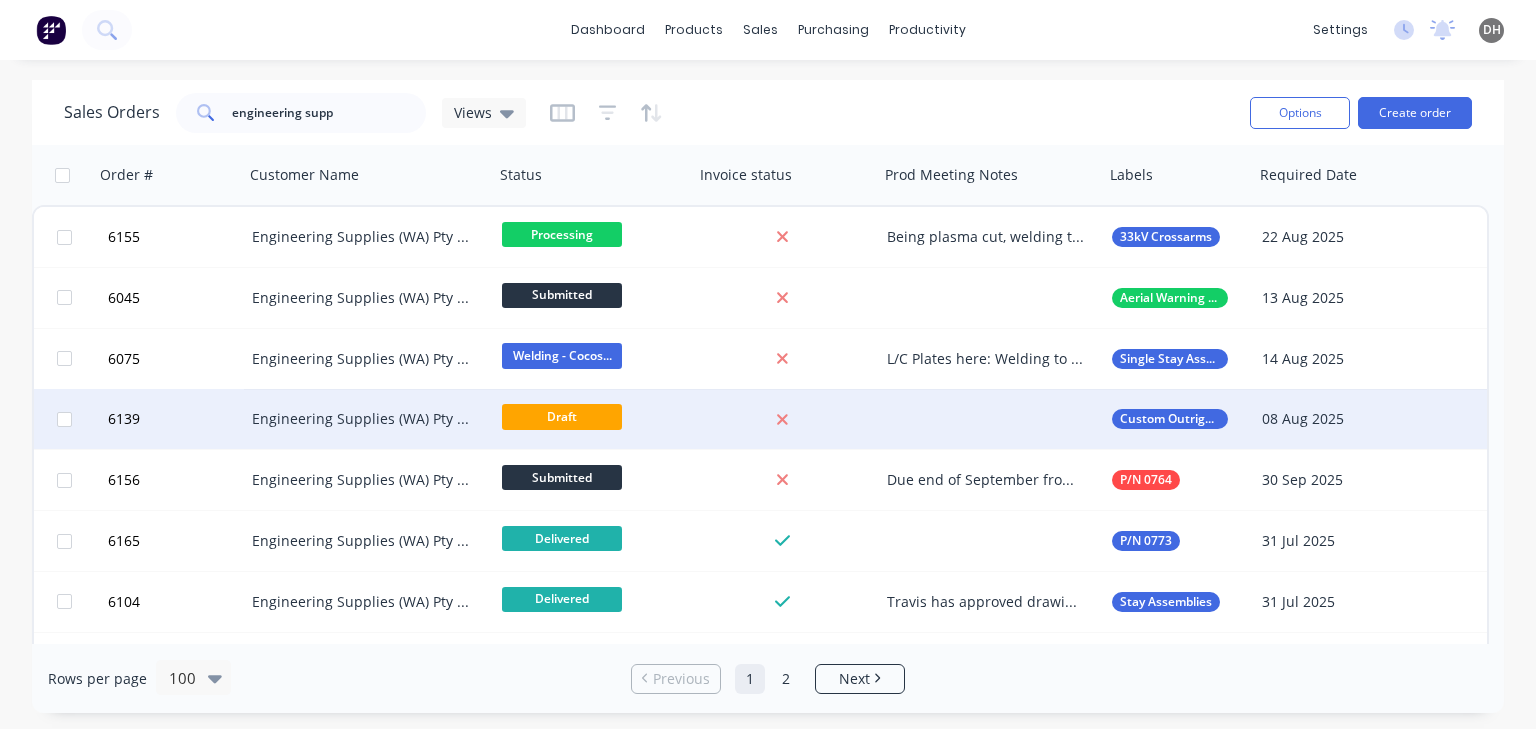 click on "Engineering Supplies (WA) Pty Ltd" at bounding box center [369, 419] 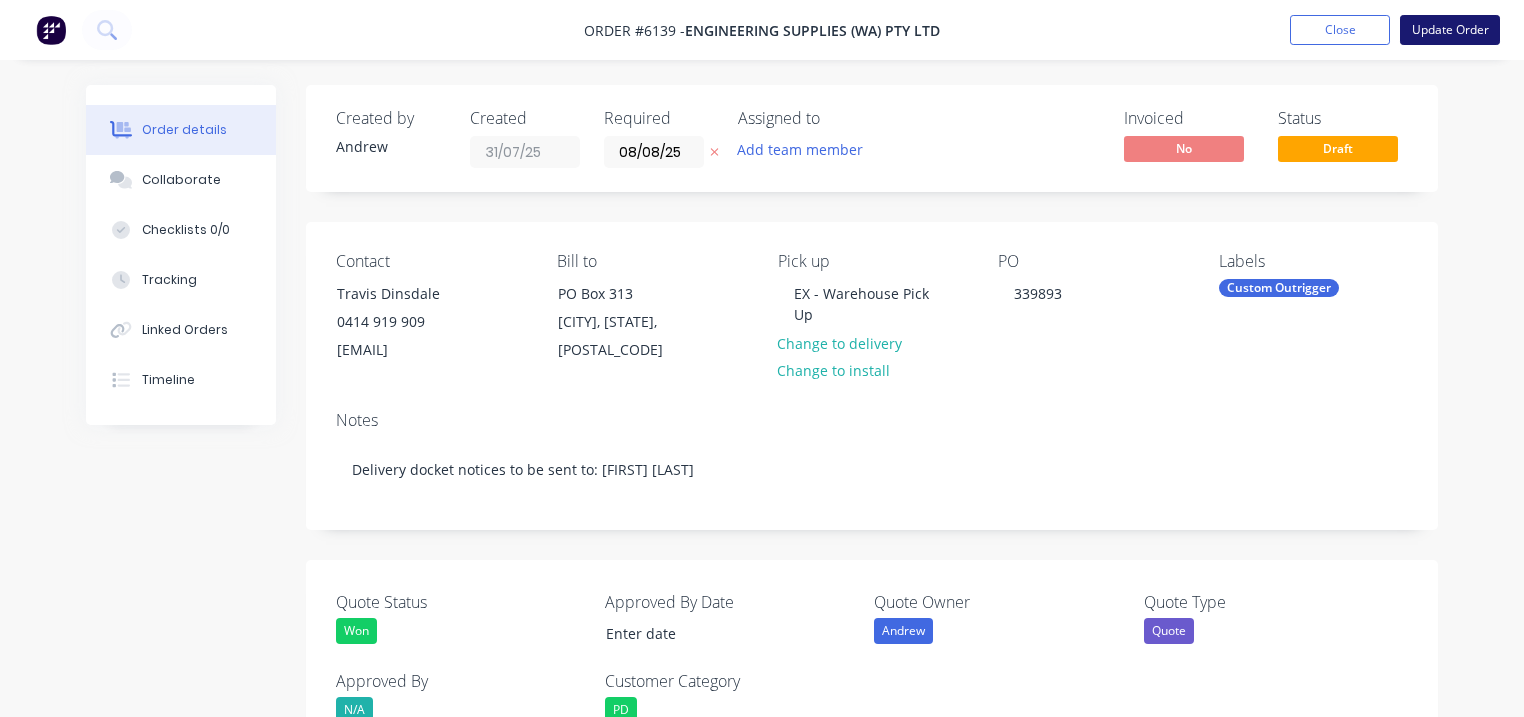 click on "Update Order" at bounding box center [1450, 30] 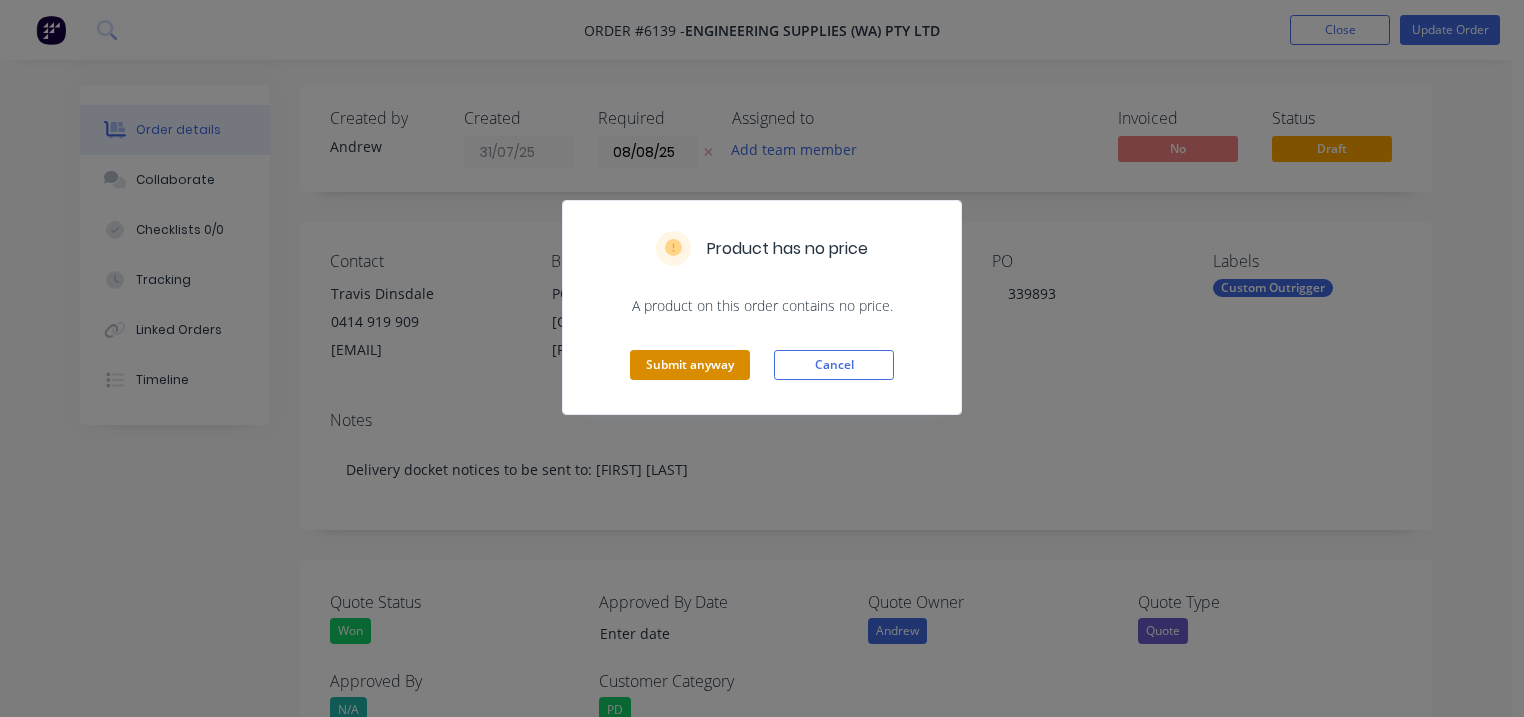 click on "Submit anyway" at bounding box center (690, 365) 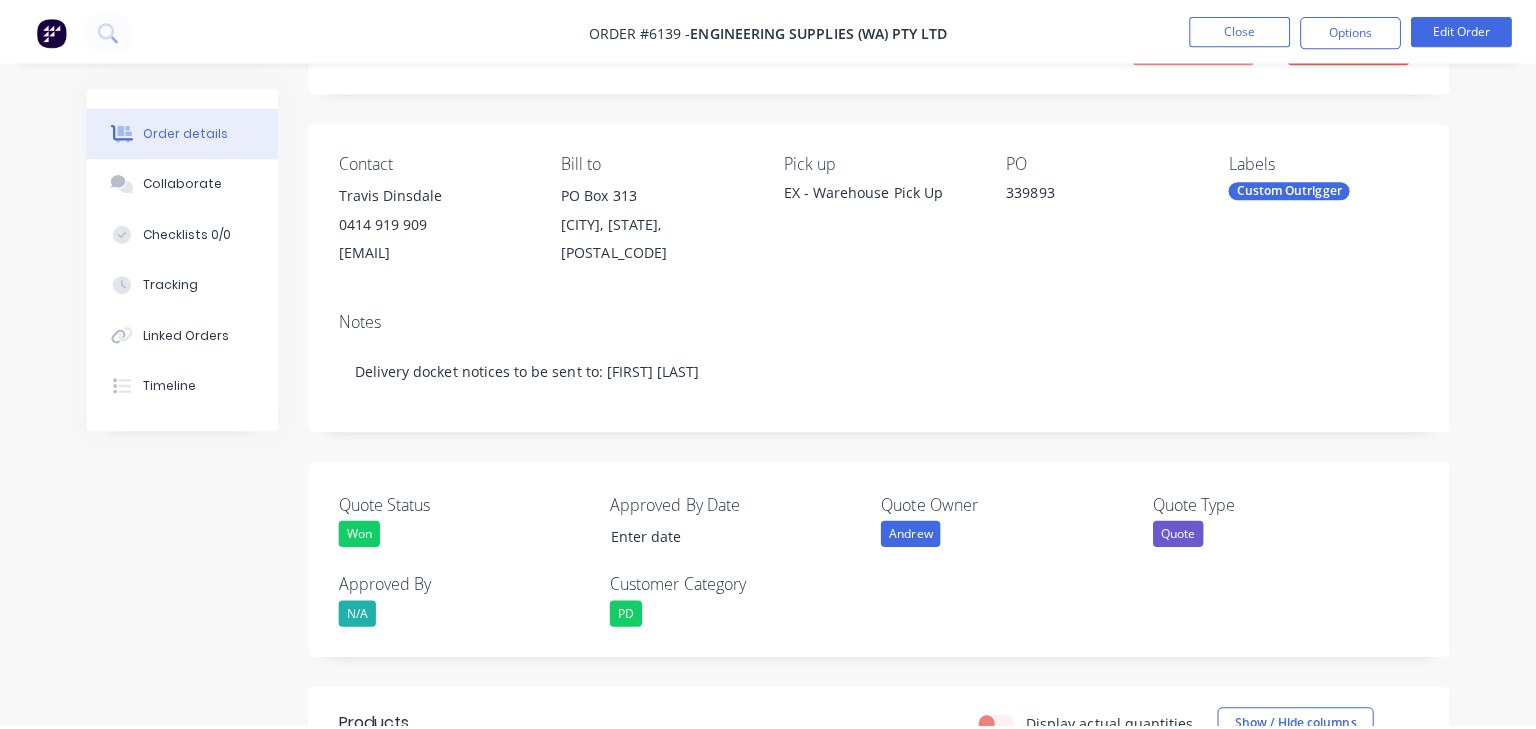 scroll, scrollTop: 0, scrollLeft: 0, axis: both 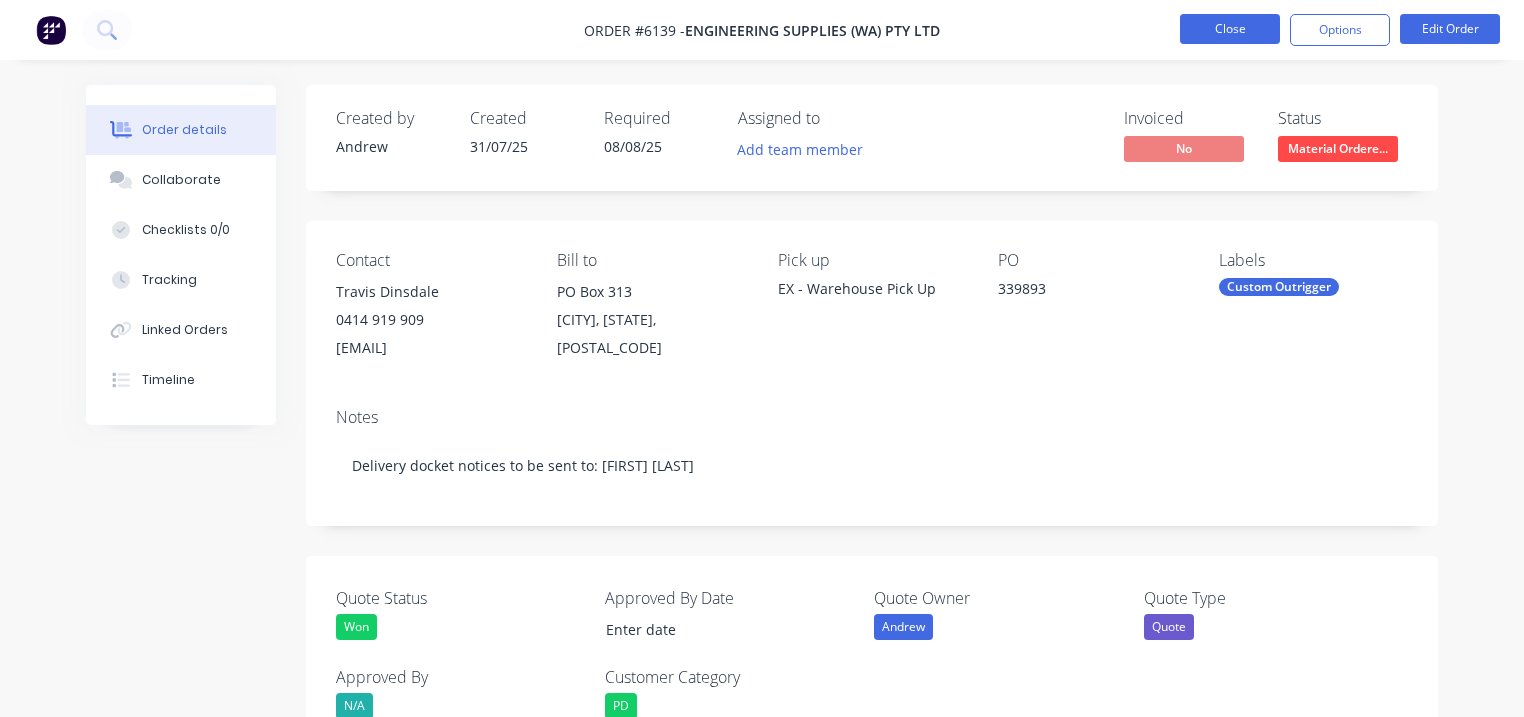 click on "Close" at bounding box center (1230, 29) 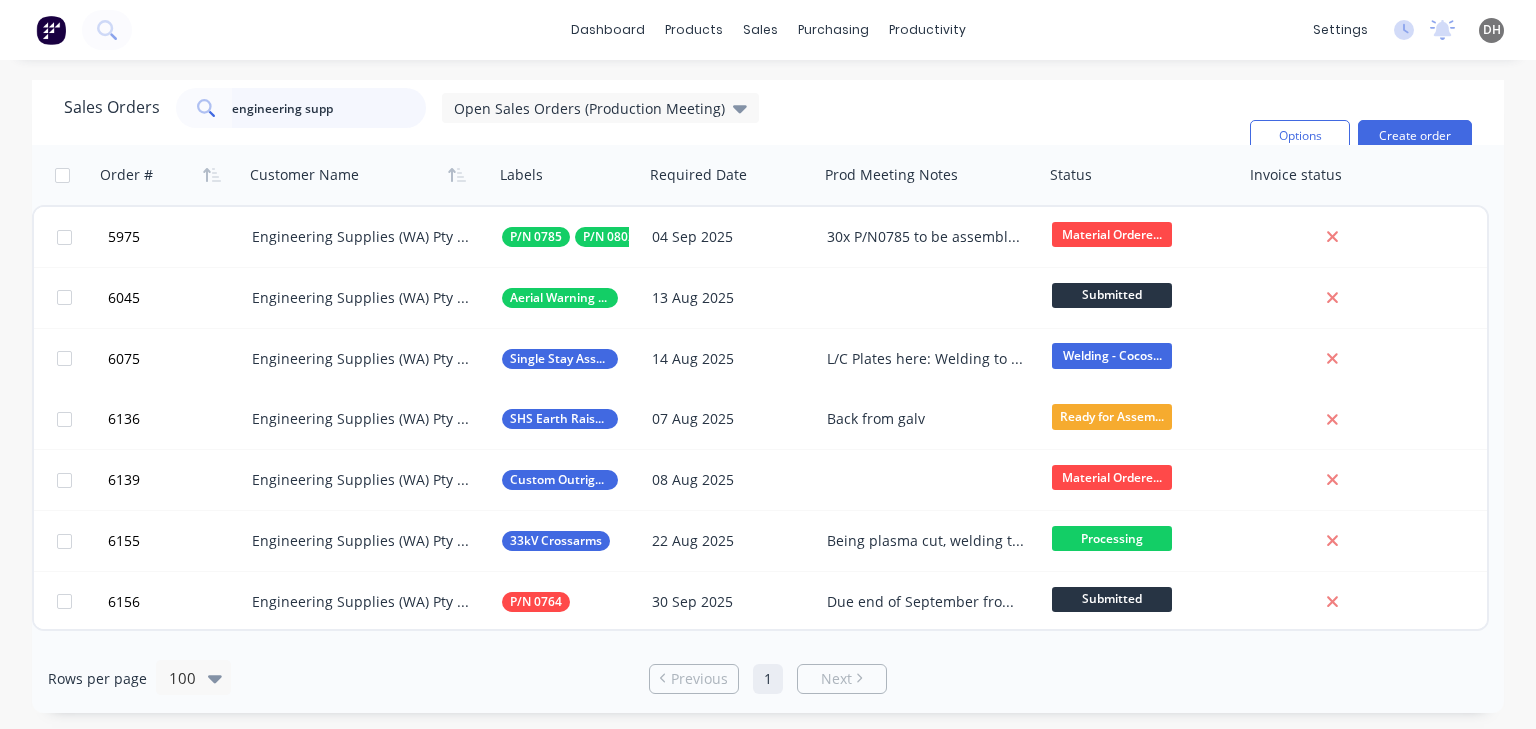 click on "engineering supp" at bounding box center (329, 108) 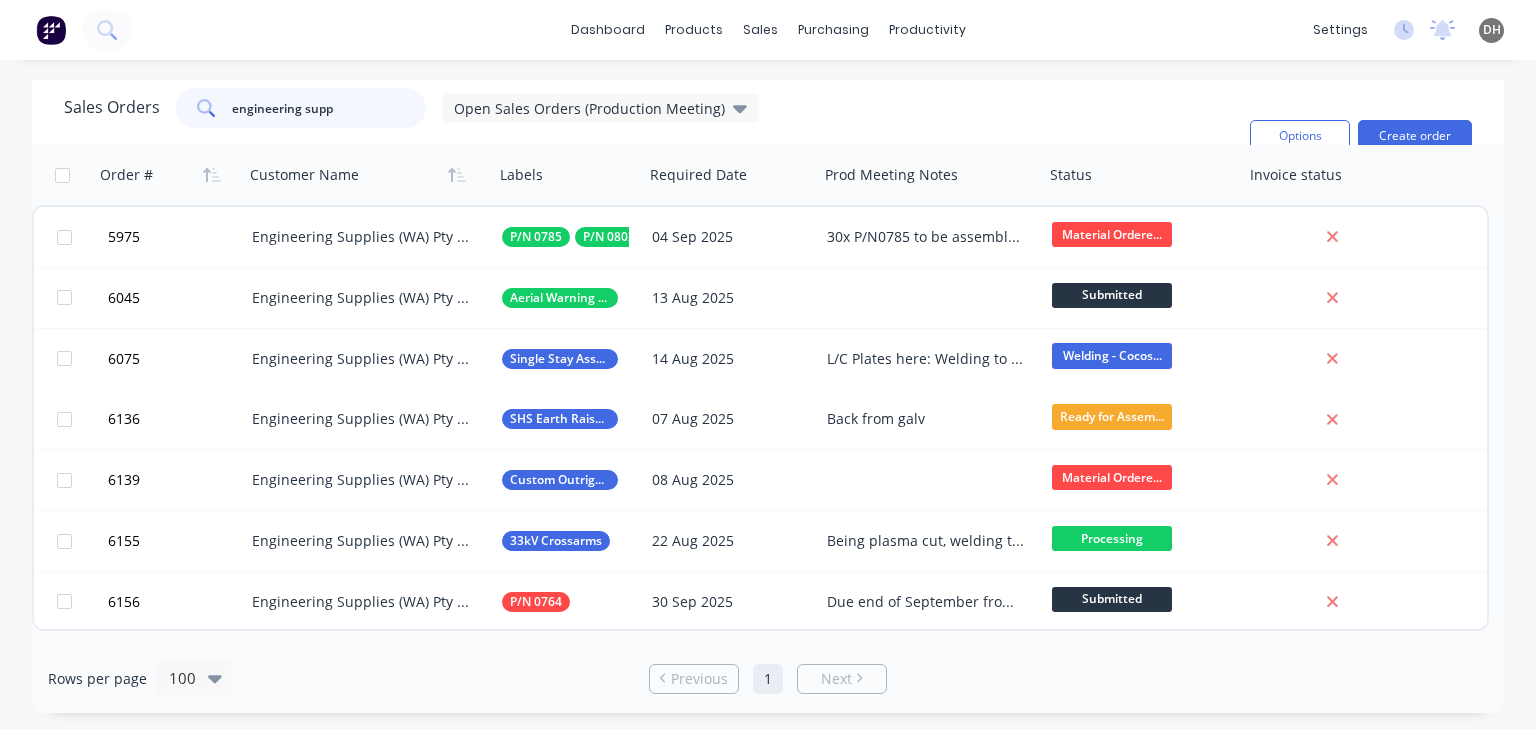 click on "engineering supp" at bounding box center (329, 108) 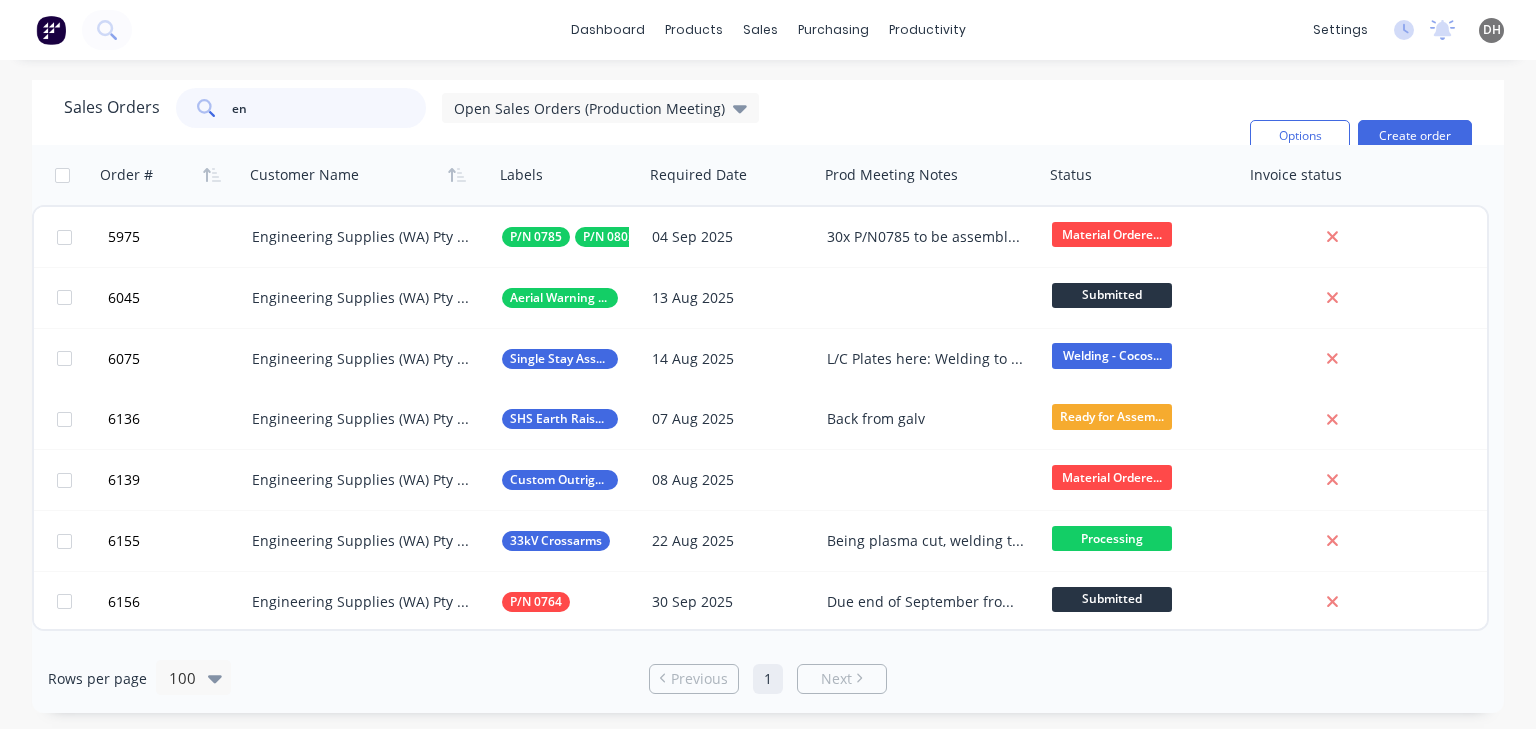 type on "e" 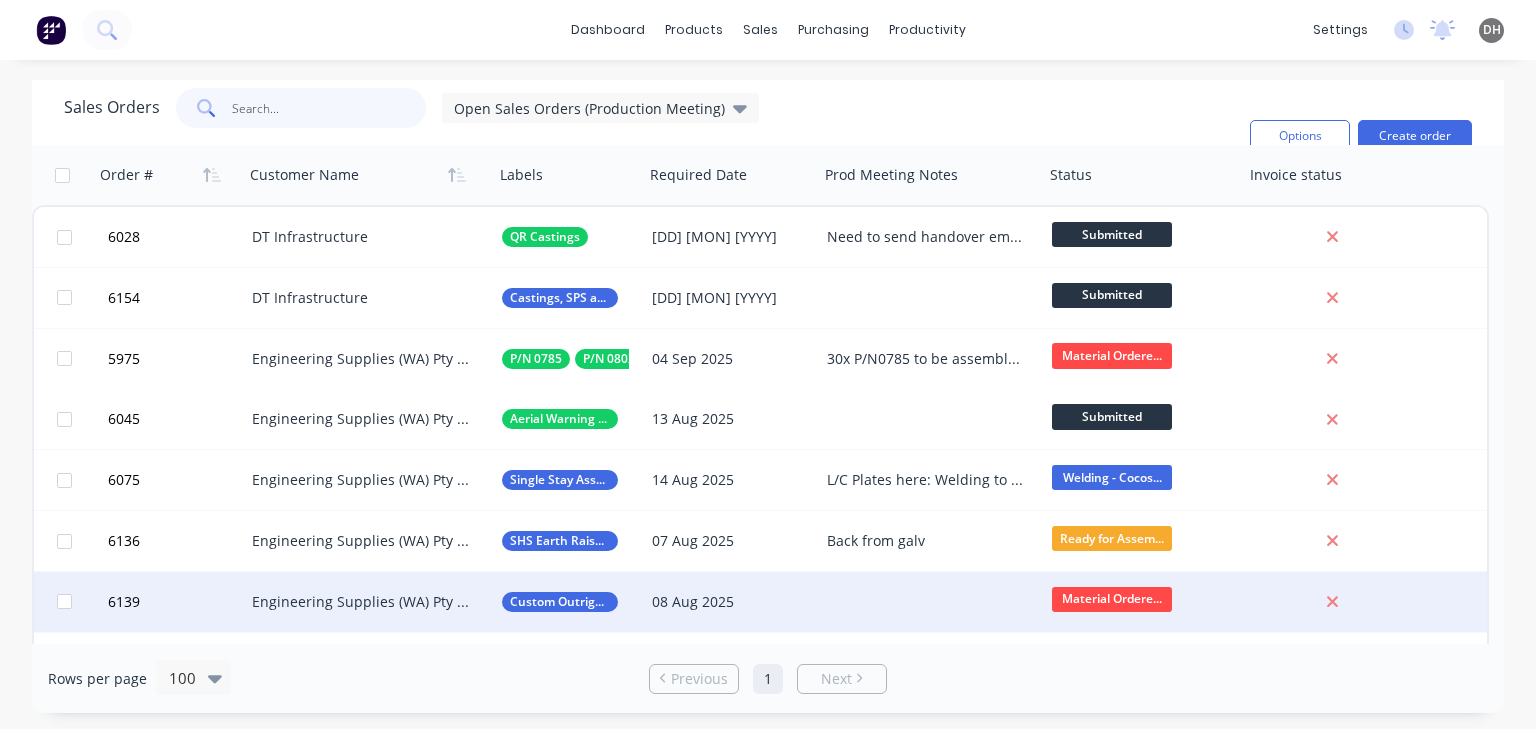 type 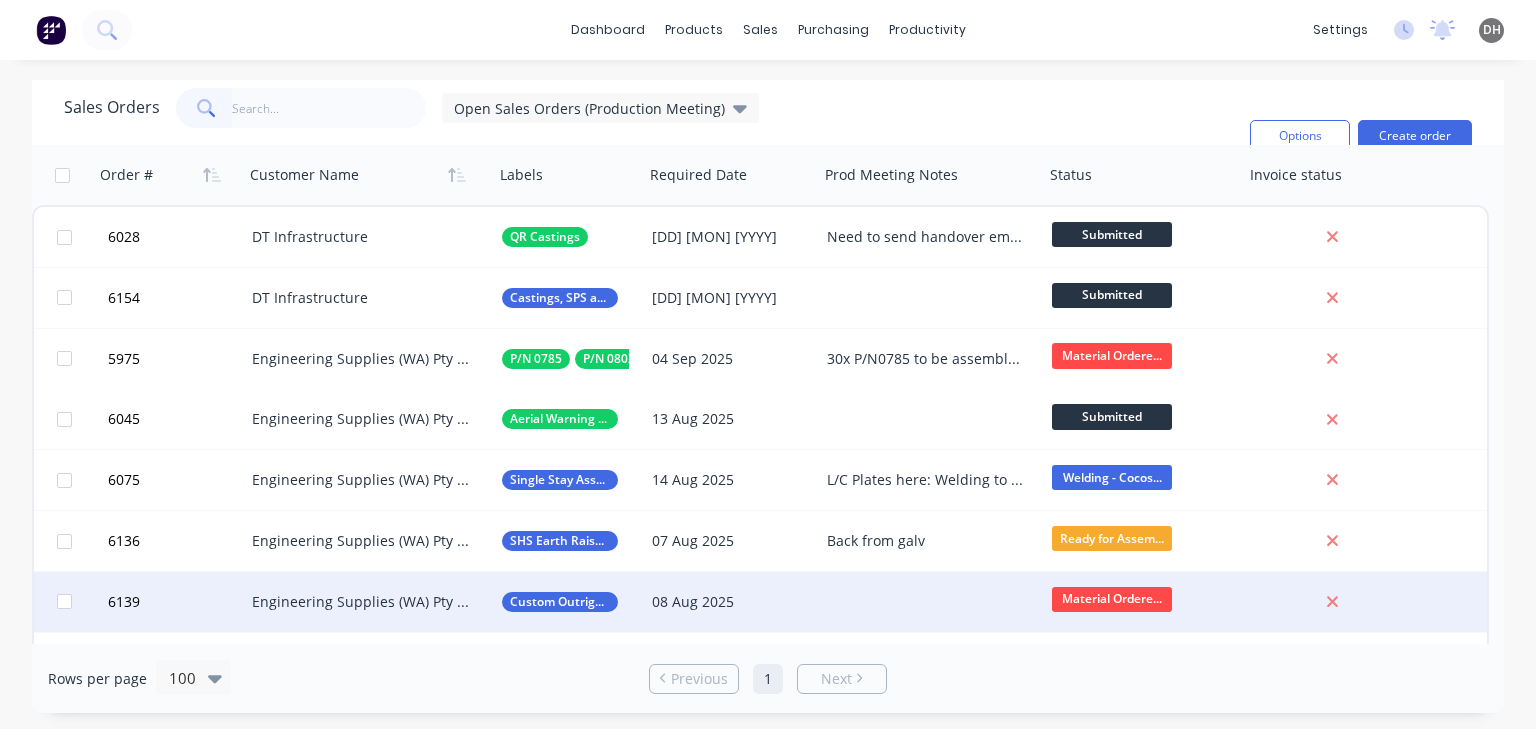 click on "08 Aug 2025" at bounding box center (731, 602) 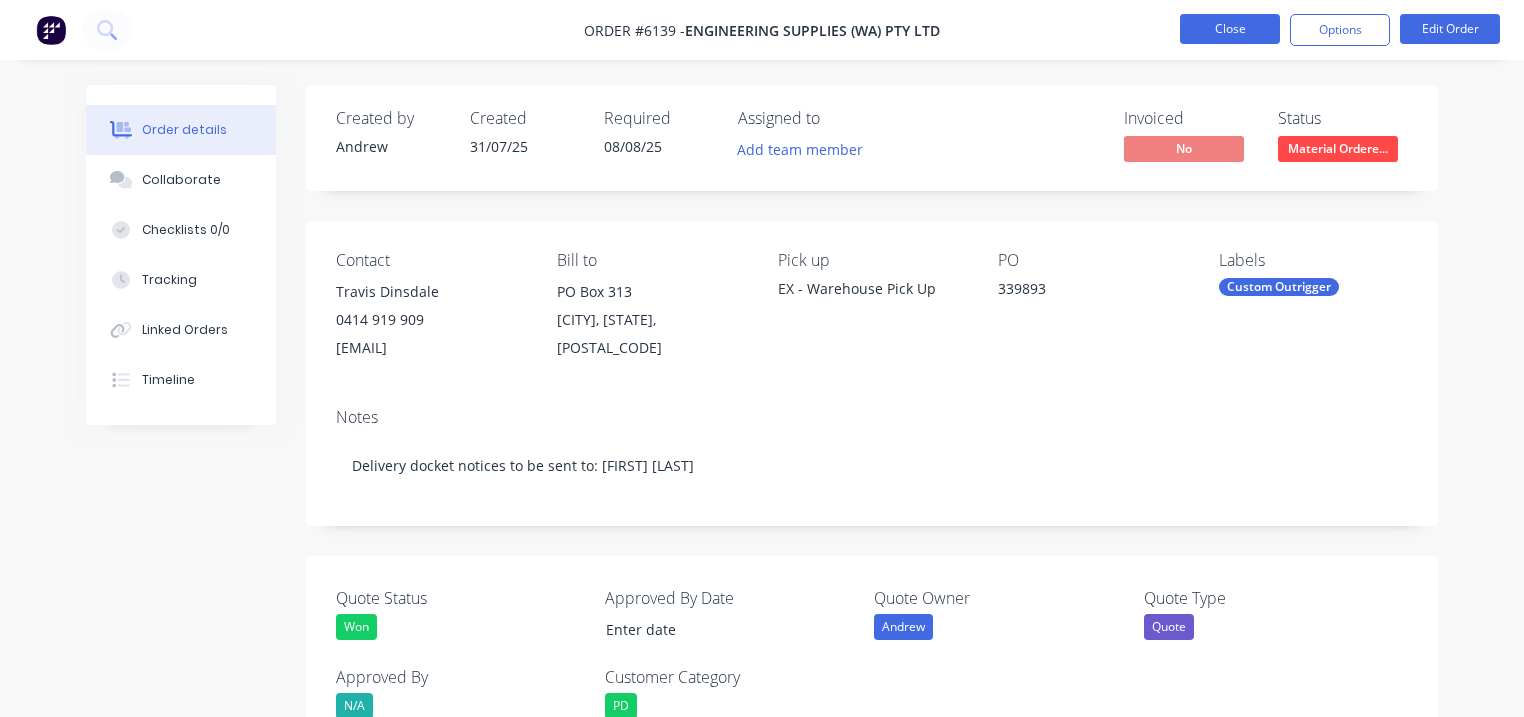 click on "Close" at bounding box center (1230, 29) 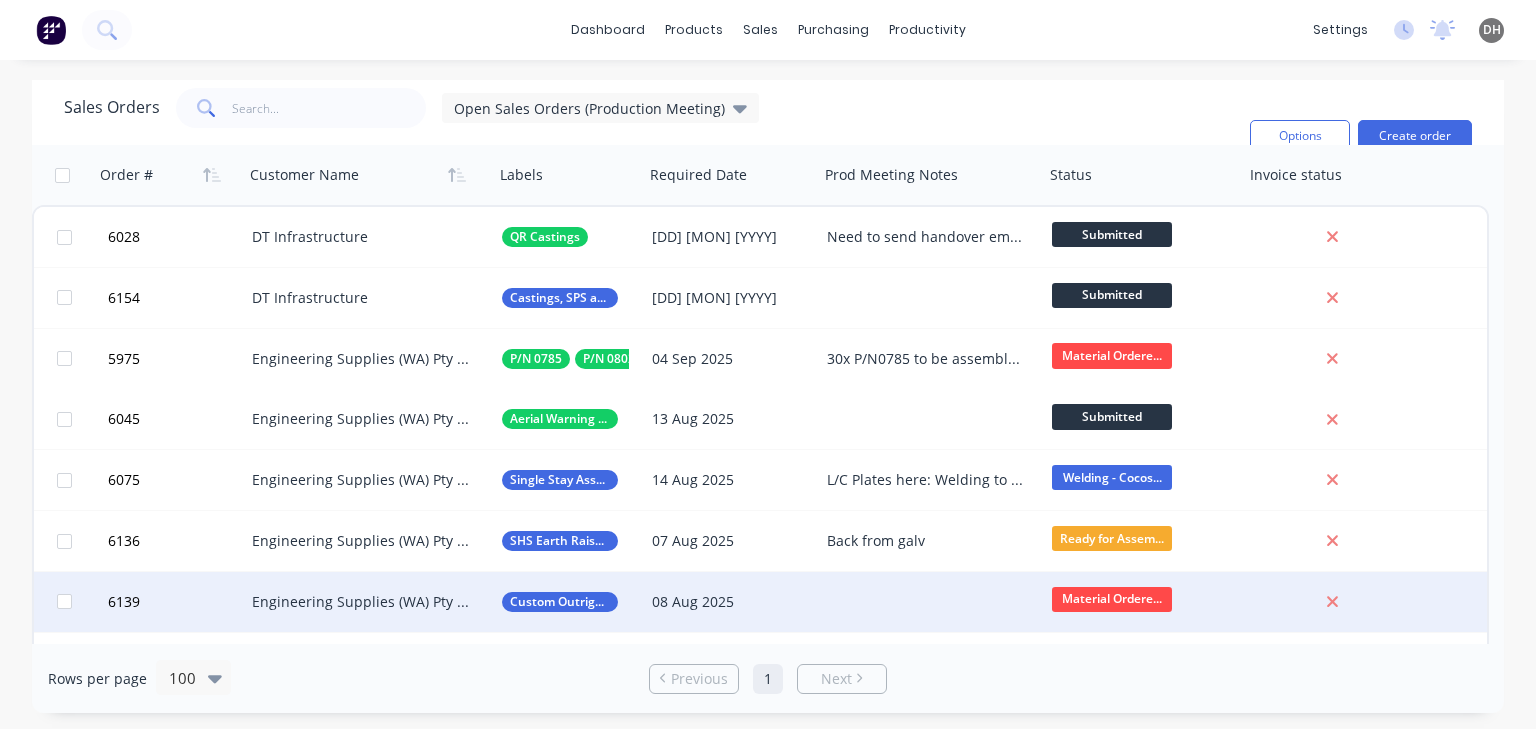 click at bounding box center [931, 602] 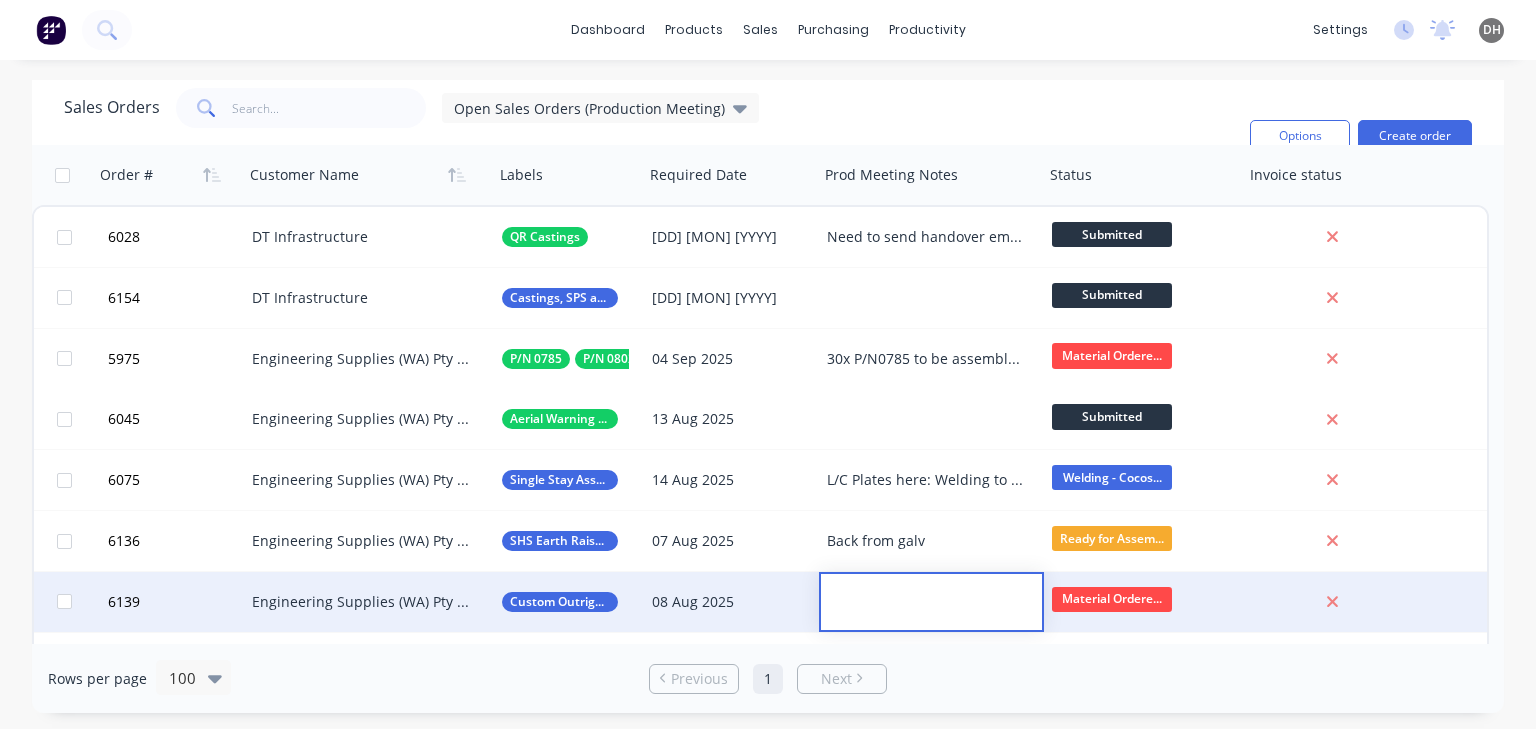 type 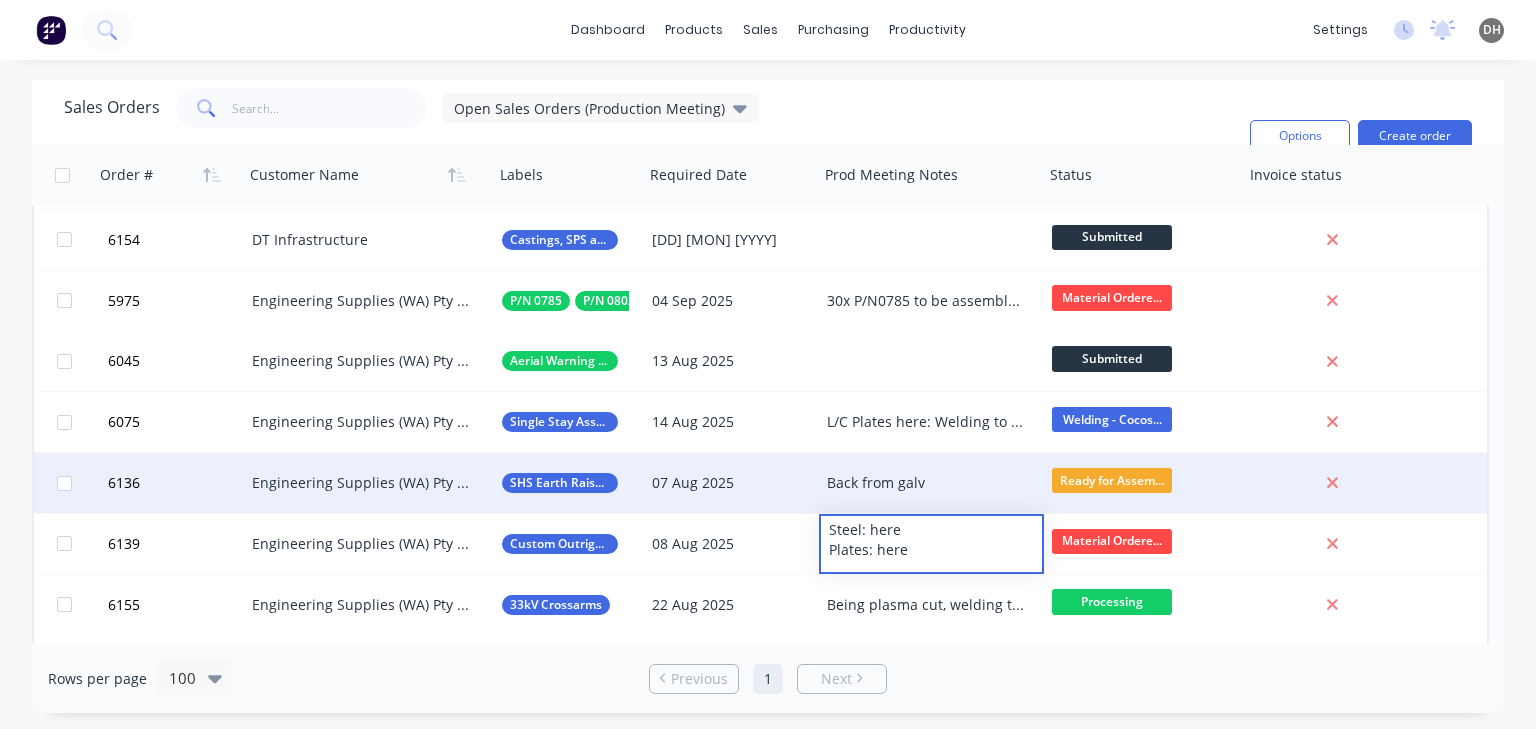 scroll, scrollTop: 60, scrollLeft: 0, axis: vertical 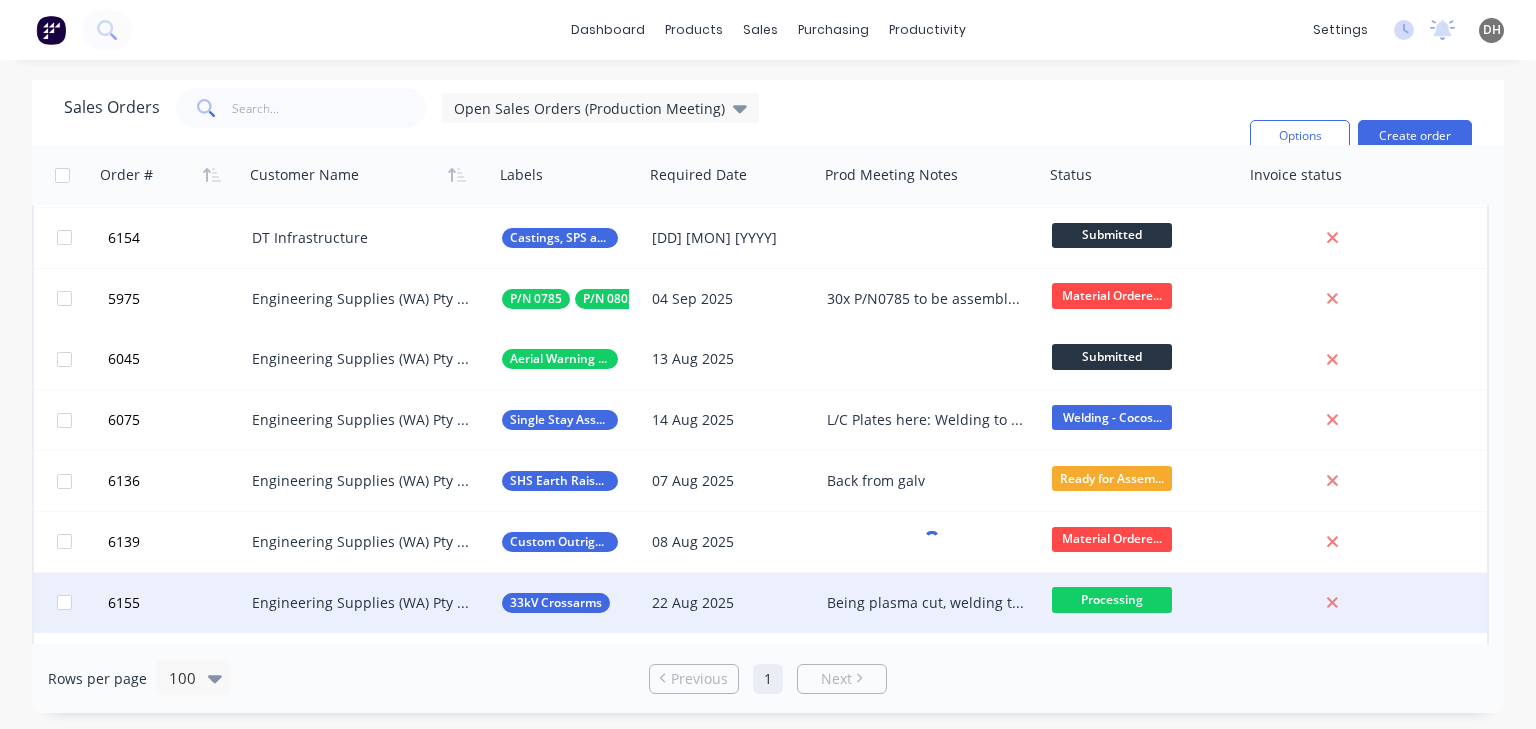 click on "Being plasma cut, welding to start Wednesday" at bounding box center (931, 603) 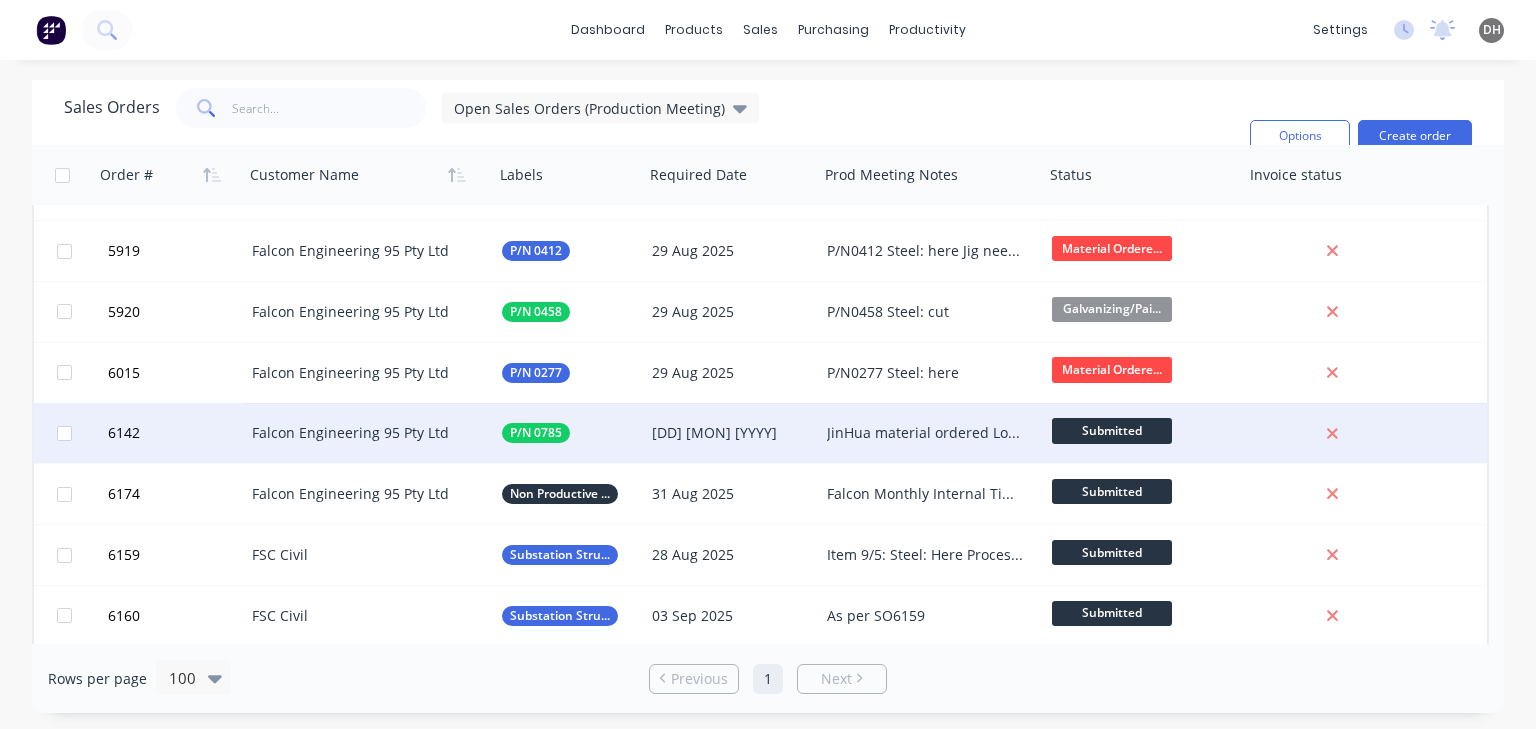 scroll, scrollTop: 900, scrollLeft: 0, axis: vertical 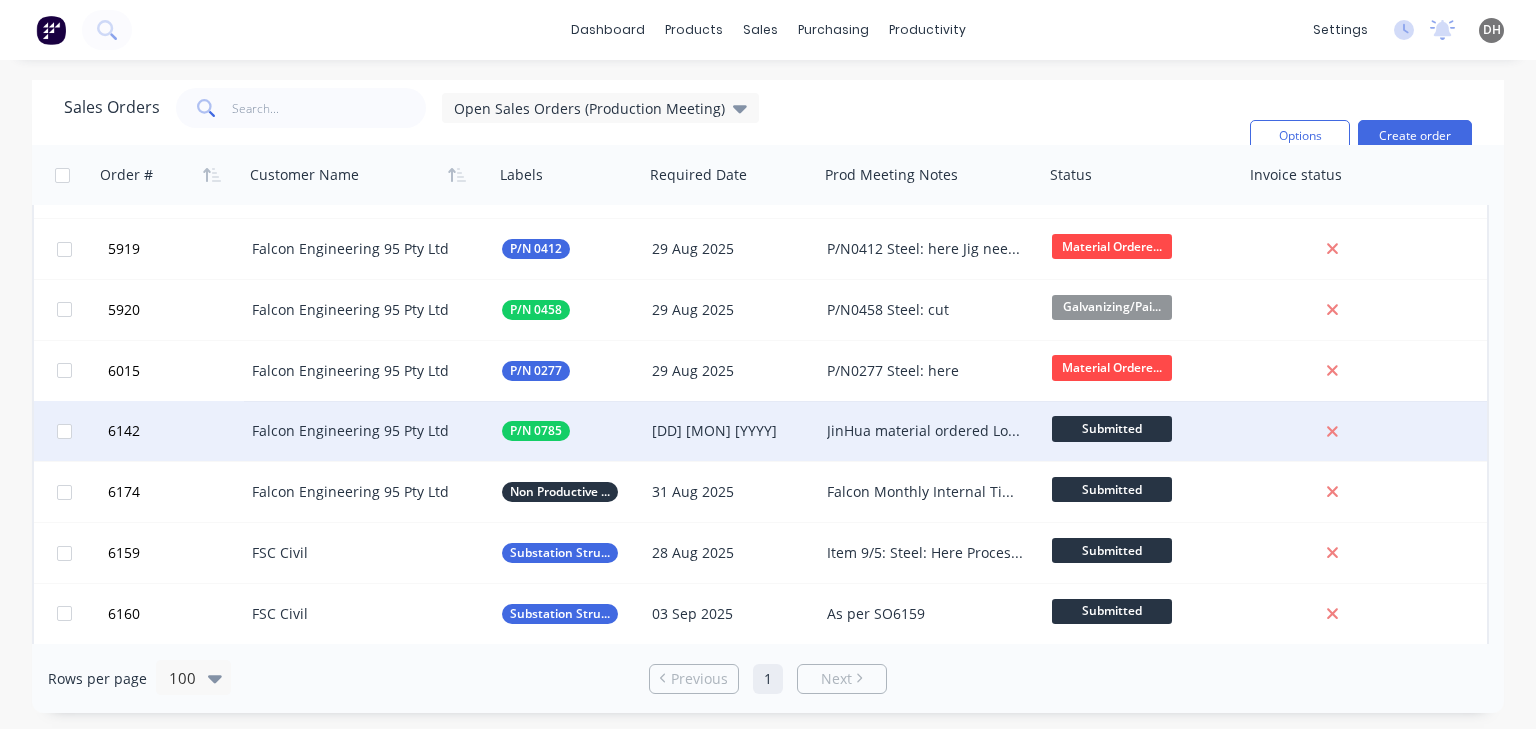 click on "JinHua material ordered
Local material and fasteners to be ordered" at bounding box center [926, 431] 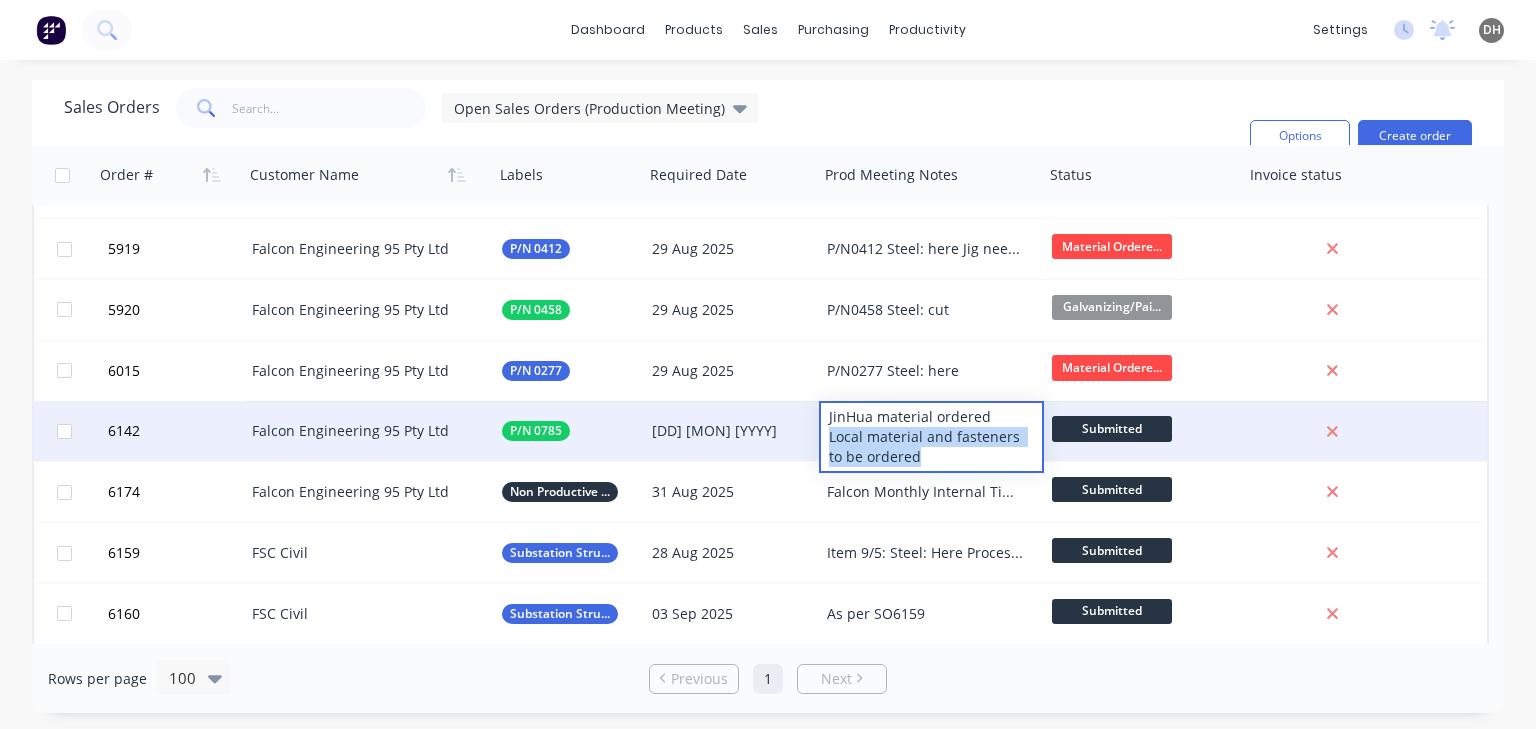drag, startPoint x: 908, startPoint y: 455, endPoint x: 829, endPoint y: 445, distance: 79.630394 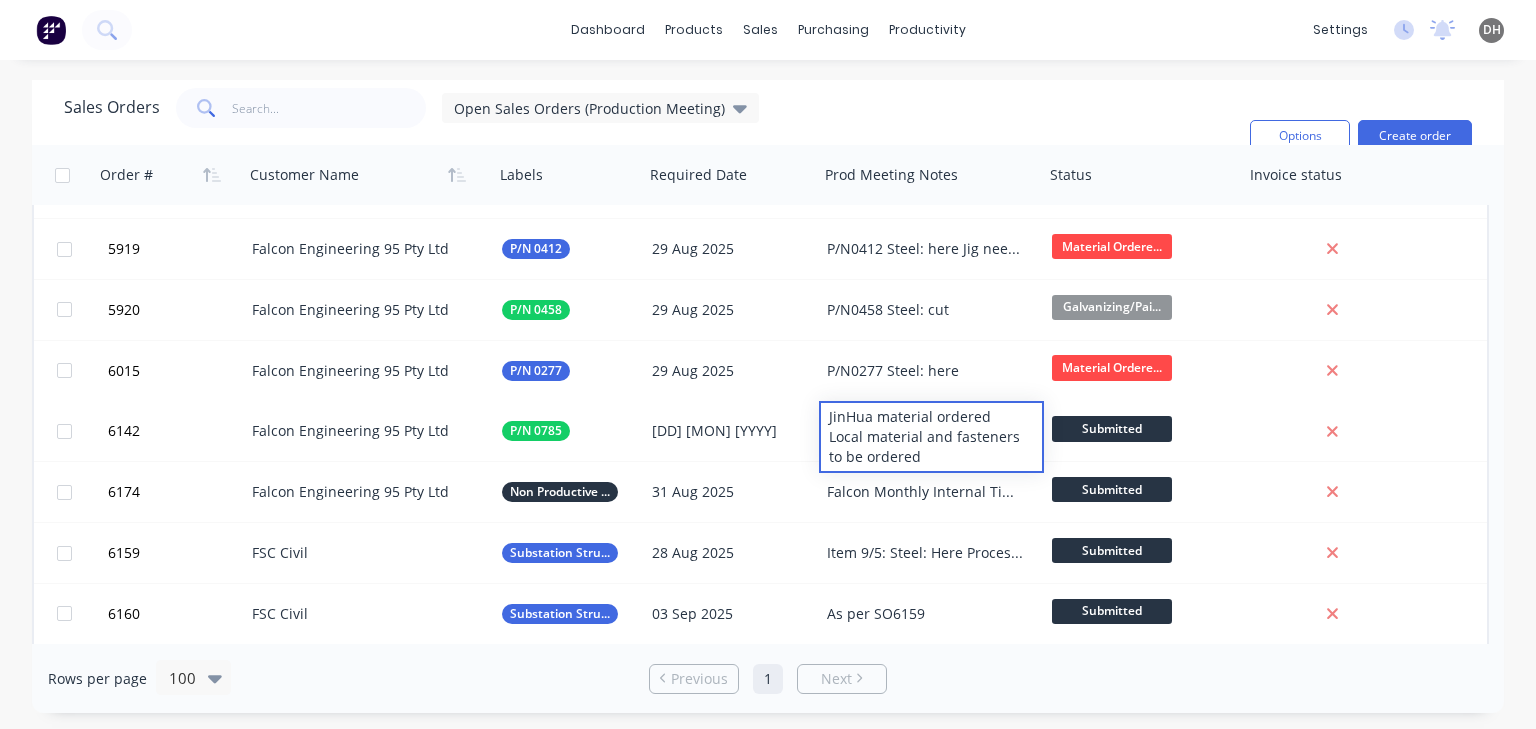 click on "Sales Orders Open Sales Orders (Production Meeting) Filters:  Status Sorting:  Customer Name, Order # Reset" at bounding box center [649, 136] 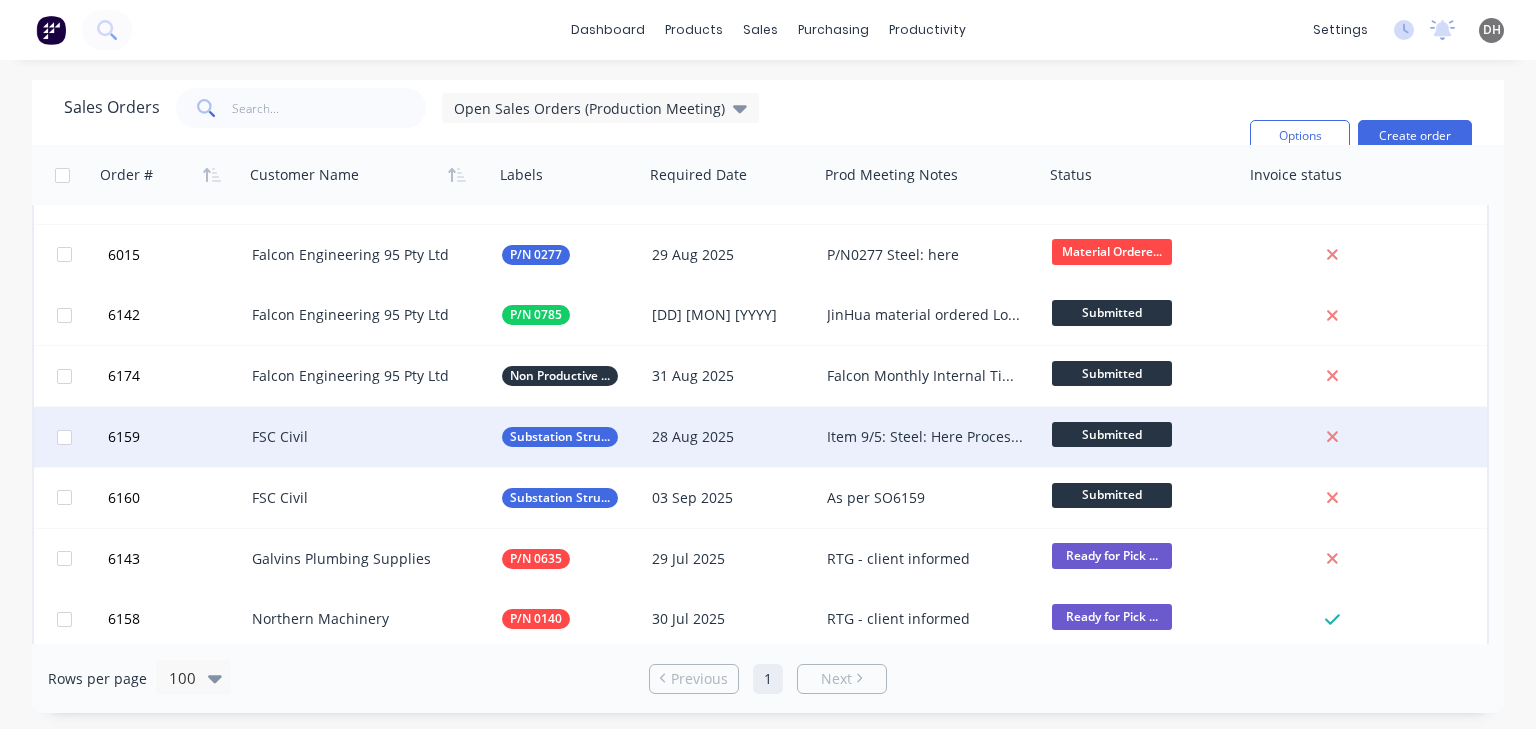 scroll, scrollTop: 1020, scrollLeft: 0, axis: vertical 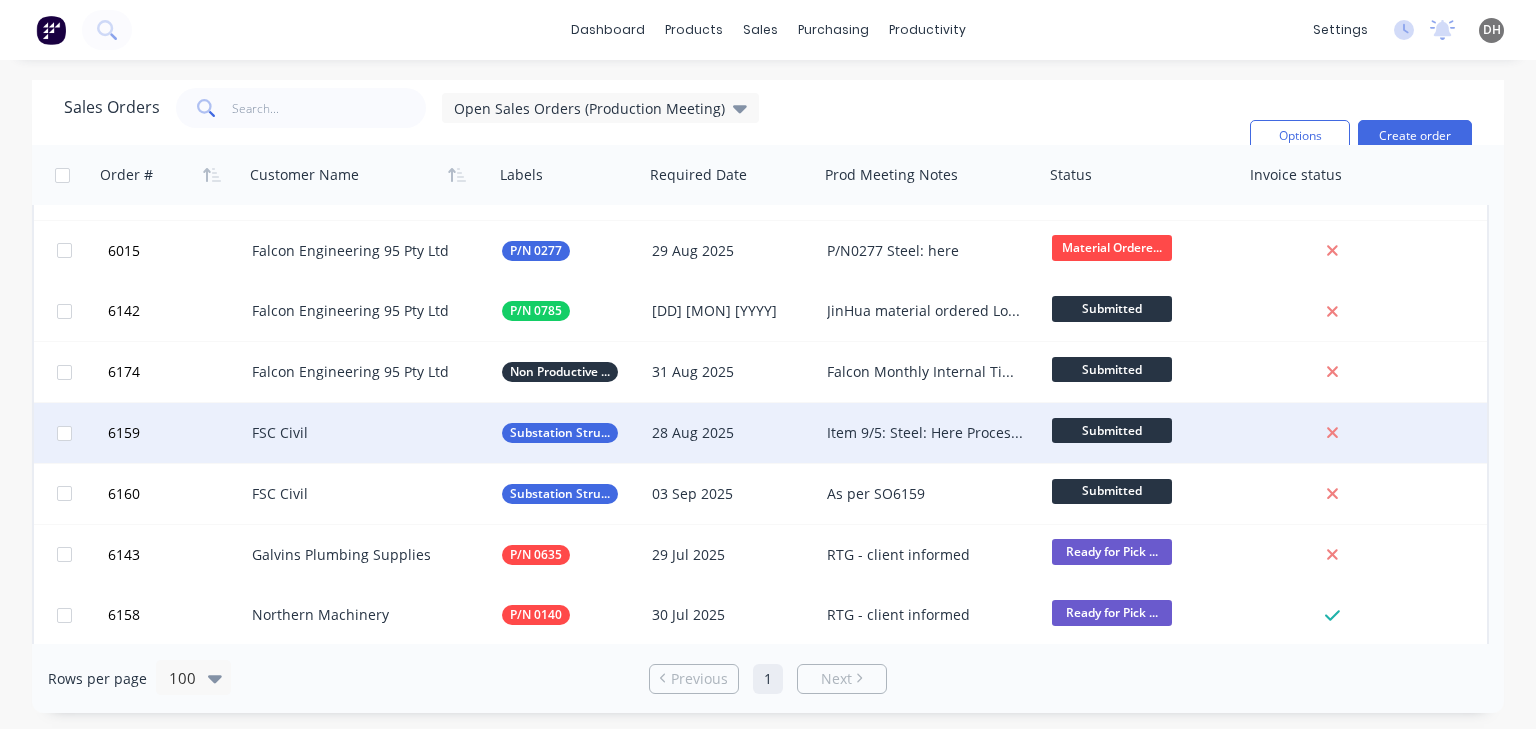 click on "Item 9/5:
Steel: Here
Processed Steel: 06/08
Plates: 08/08
Remaining Items (130kV):
Steel: 13/08
Plates: 13/08
Prelims:
1.	ITP – Completed - Sent
2.	QMP – Completed – Sent.
3.	NDT Testing Agency Info – Completed – Sent
4.	Welding Supervisor & Inspector Qualifications - Completed – Sent
5.	Welding Plan –
6.	WPS –
7.	WPS Register – Completed
8.	WQR Register -" at bounding box center (926, 433) 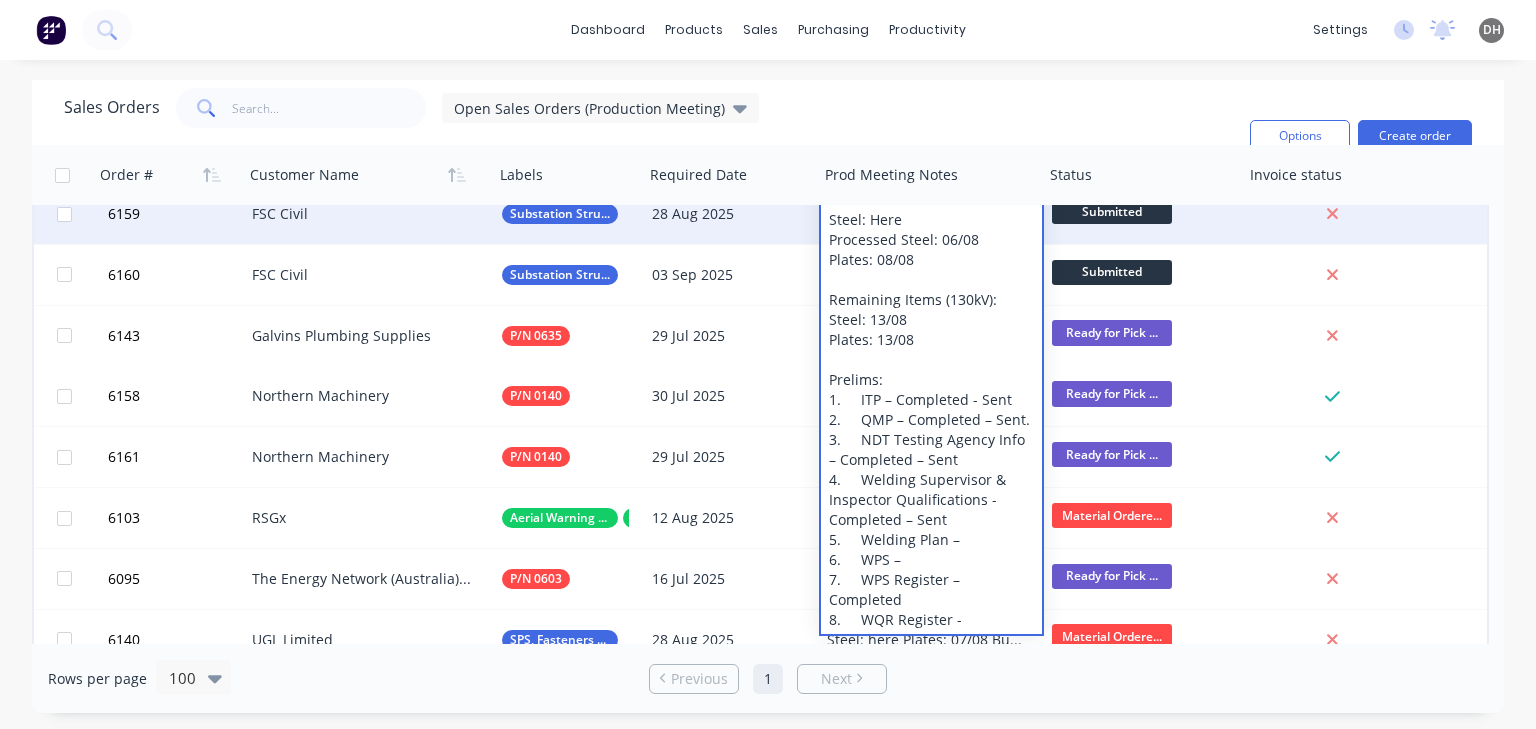 scroll, scrollTop: 1240, scrollLeft: 0, axis: vertical 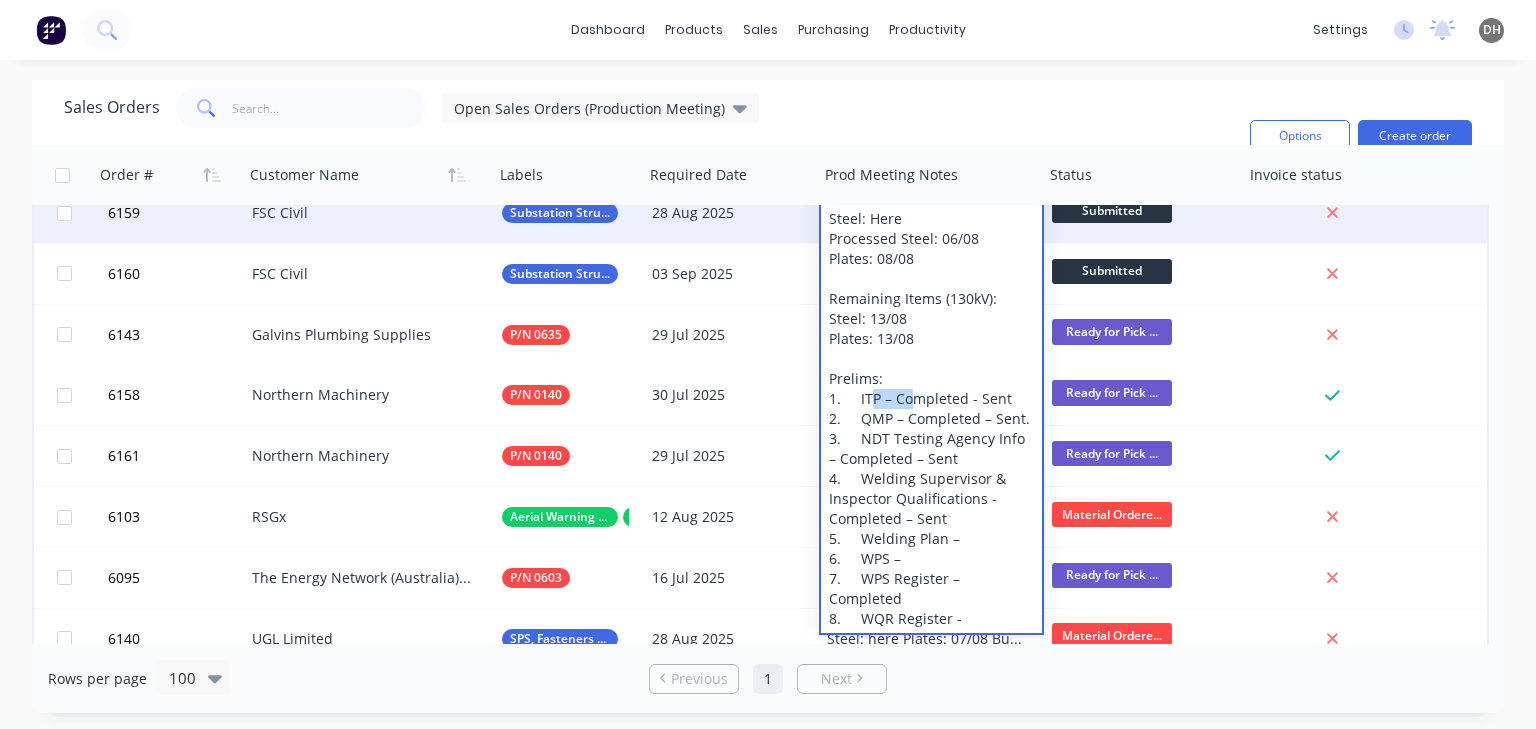 drag, startPoint x: 872, startPoint y: 398, endPoint x: 912, endPoint y: 401, distance: 40.112343 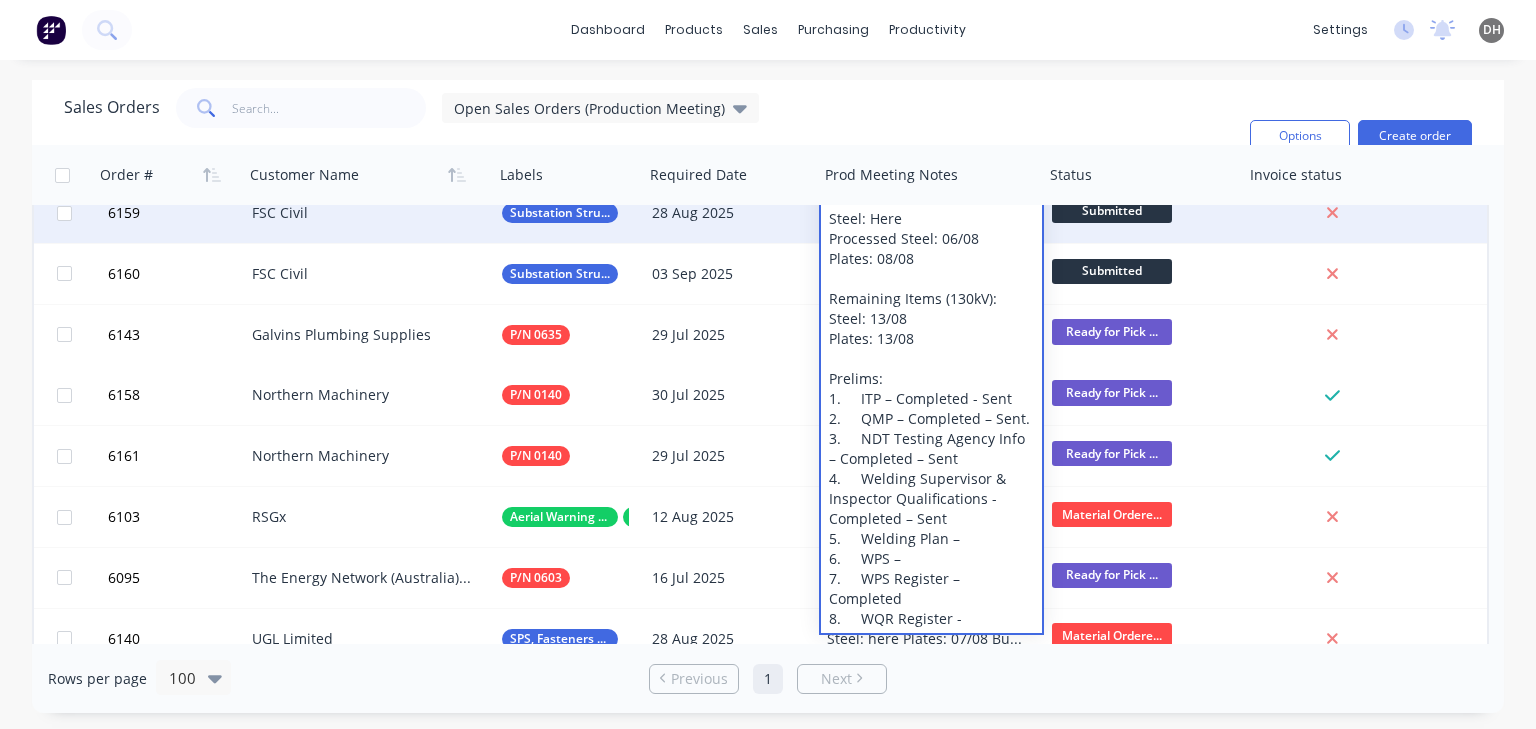 click on "Item 9/5:
Steel: Here
Processed Steel: 06/08
Plates: 08/08
Remaining Items (130kV):
Steel: 13/08
Plates: 13/08
Prelims:
1.	ITP – Completed - Sent
2.	QMP – Completed – Sent.
3.	NDT Testing Agency Info – Completed – Sent
4.	Welding Supervisor & Inspector Qualifications - Completed – Sent
5.	Welding Plan –
6.	WPS –
7.	WPS Register – Completed
8.	WQR Register -" at bounding box center [931, 409] 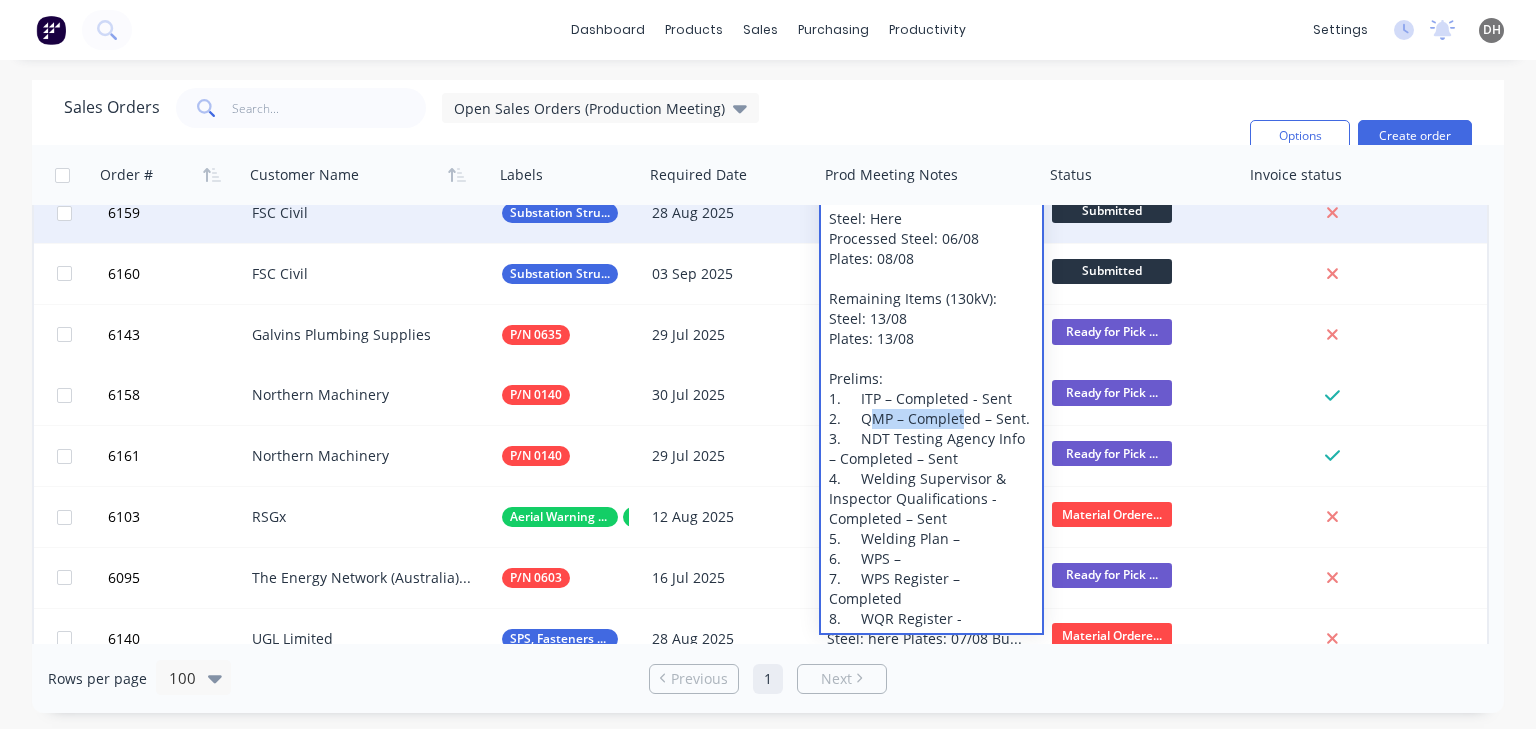 drag, startPoint x: 895, startPoint y: 423, endPoint x: 959, endPoint y: 421, distance: 64.03124 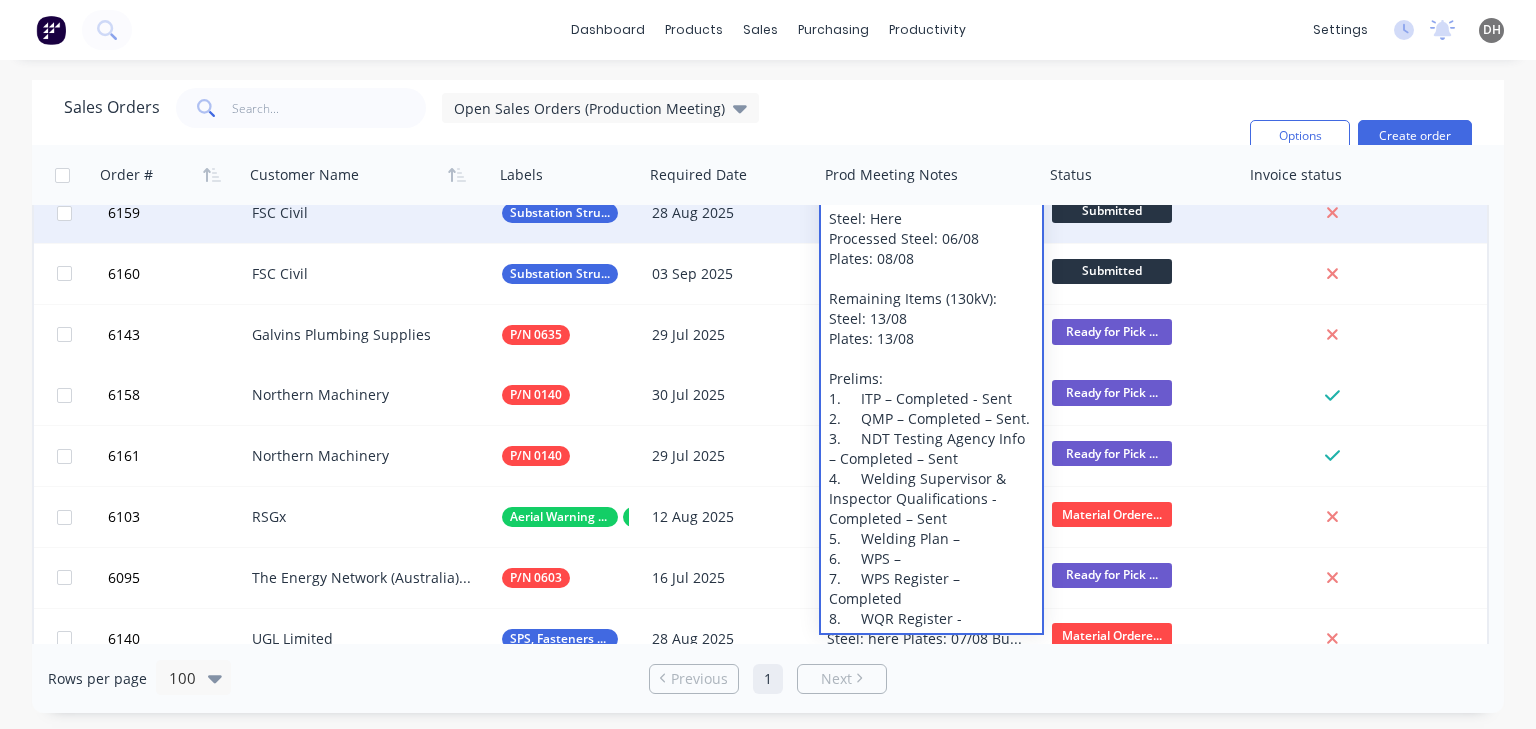 click on "Item 9/5:
Steel: Here
Processed Steel: 06/08
Plates: 08/08
Remaining Items (130kV):
Steel: 13/08
Plates: 13/08
Prelims:
1.	ITP – Completed - Sent
2.	QMP – Completed – Sent.
3.	NDT Testing Agency Info – Completed – Sent
4.	Welding Supervisor & Inspector Qualifications - Completed – Sent
5.	Welding Plan –
6.	WPS –
7.	WPS Register – Completed
8.	WQR Register -" at bounding box center (931, 409) 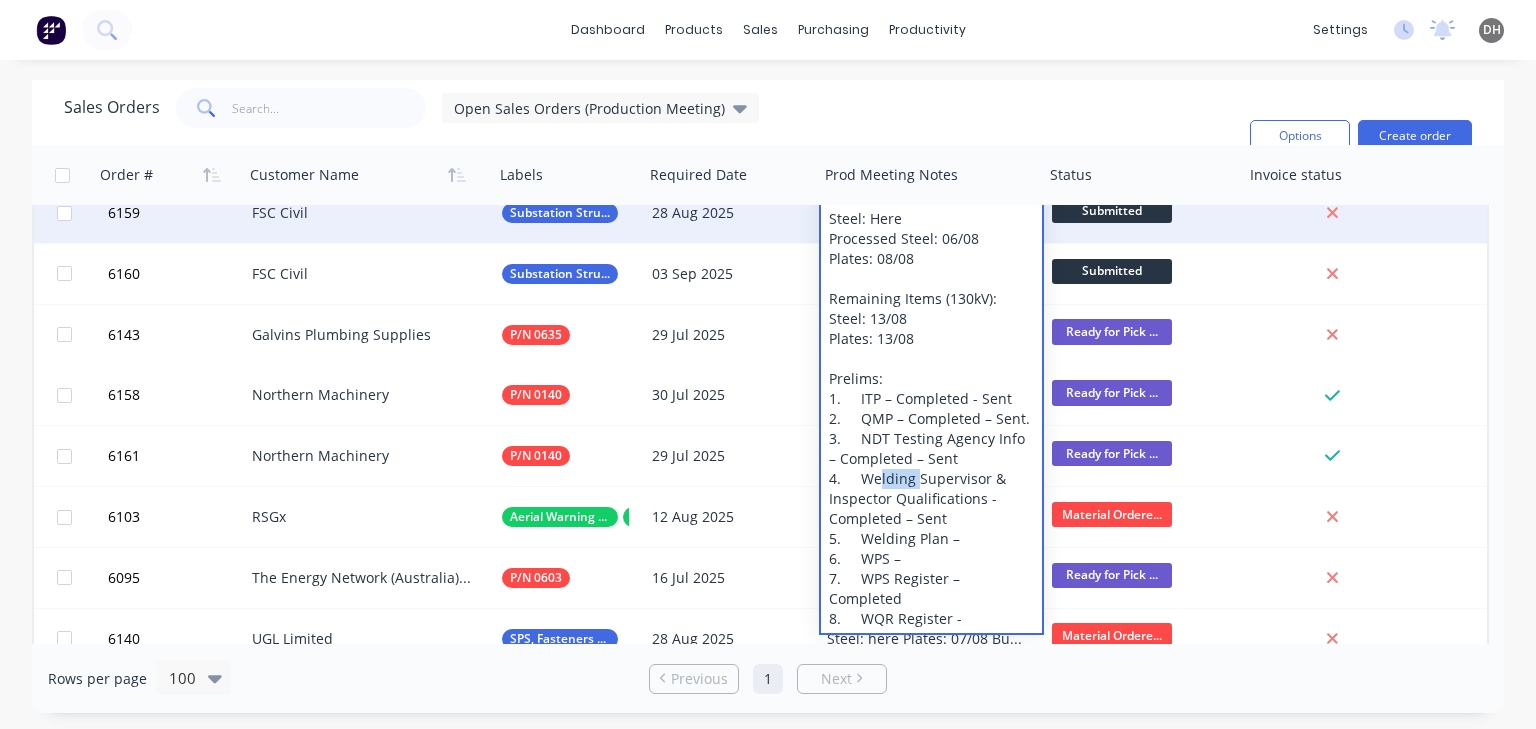 drag, startPoint x: 874, startPoint y: 479, endPoint x: 912, endPoint y: 483, distance: 38.209946 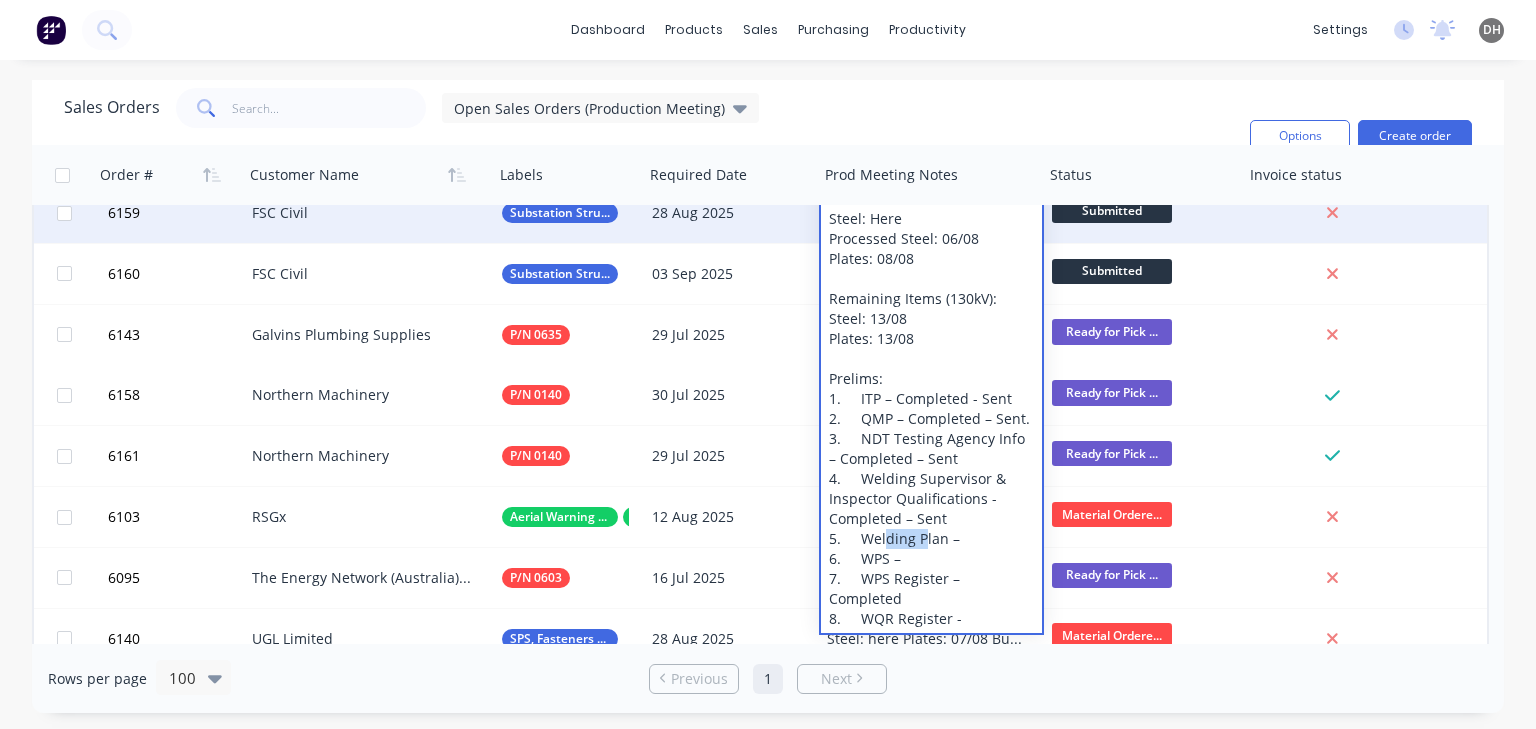 drag, startPoint x: 880, startPoint y: 537, endPoint x: 918, endPoint y: 538, distance: 38.013157 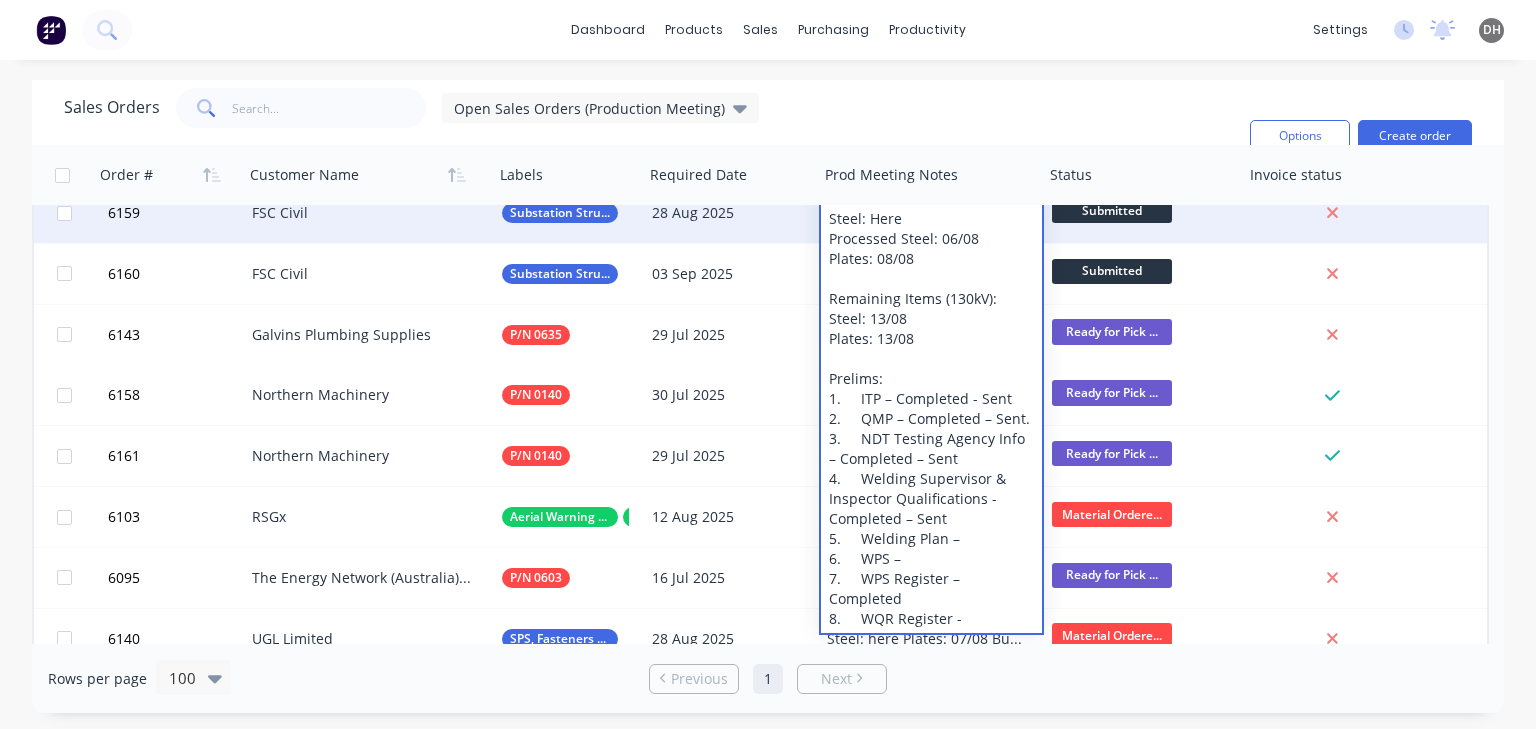 click on "Item 9/5:
Steel: Here
Processed Steel: 06/08
Plates: 08/08
Remaining Items (130kV):
Steel: 13/08
Plates: 13/08
Prelims:
1.	ITP – Completed - Sent
2.	QMP – Completed – Sent.
3.	NDT Testing Agency Info – Completed – Sent
4.	Welding Supervisor & Inspector Qualifications - Completed – Sent
5.	Welding Plan –
6.	WPS –
7.	WPS Register – Completed
8.	WQR Register -" at bounding box center (931, 409) 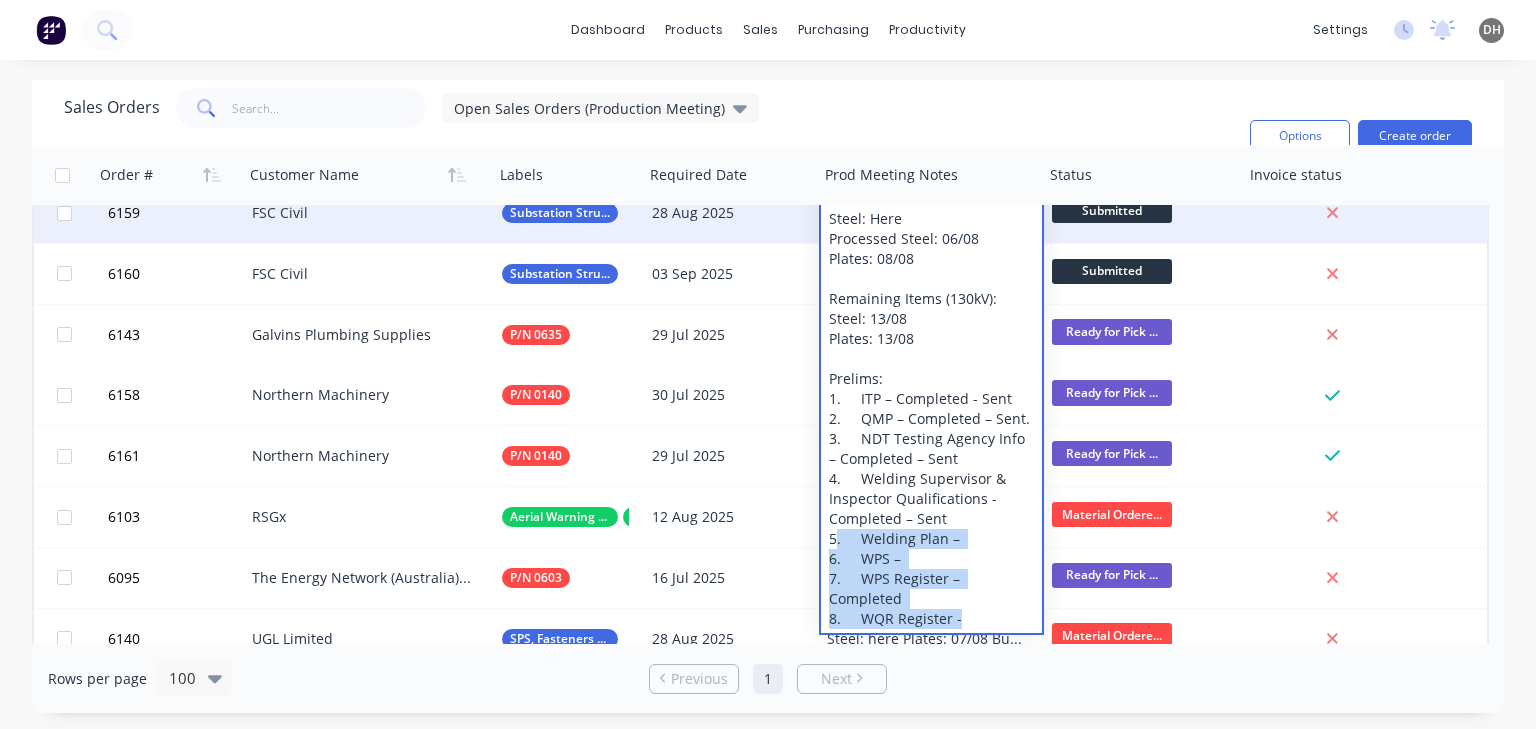 drag, startPoint x: 959, startPoint y: 596, endPoint x: 834, endPoint y: 544, distance: 135.38464 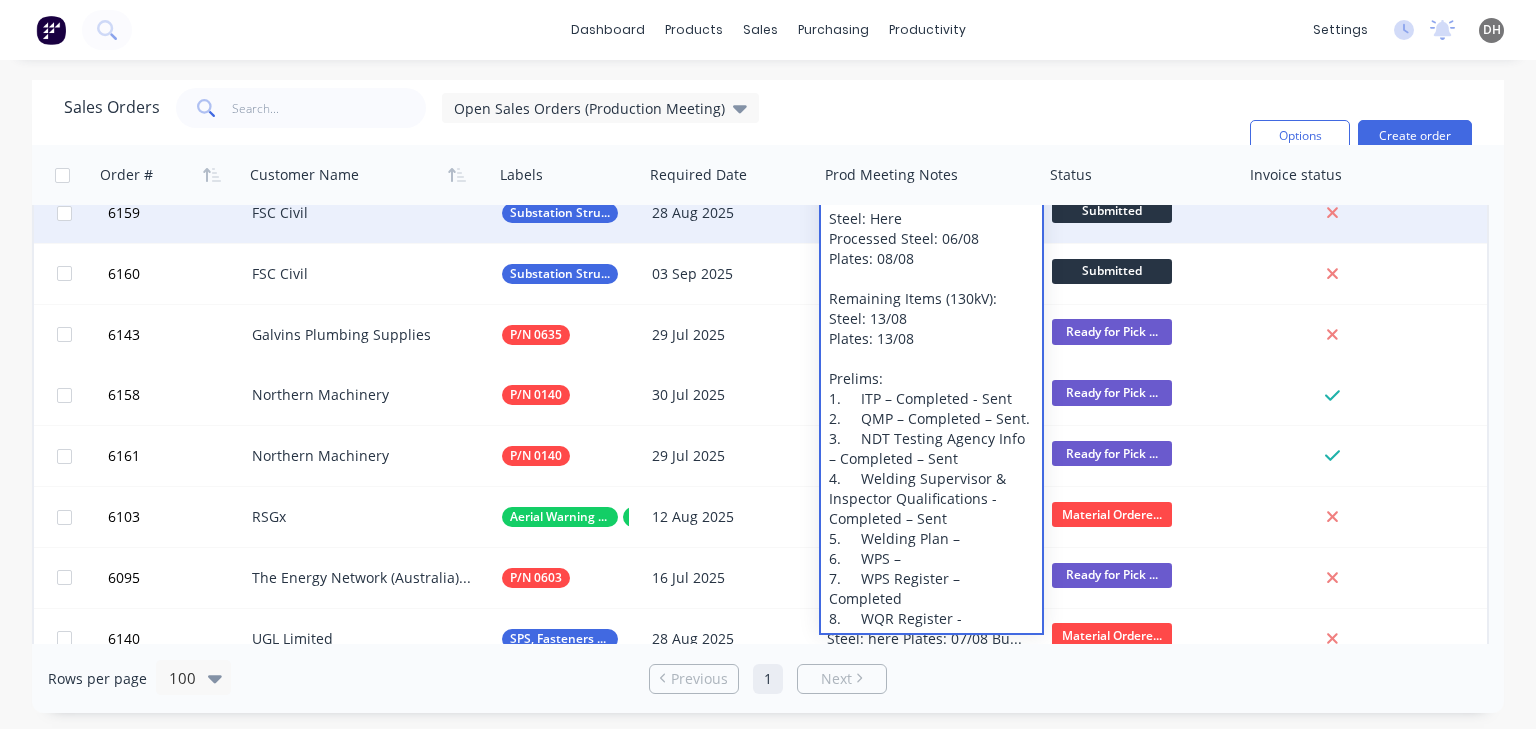 click on "Item 9/5:
Steel: Here
Processed Steel: 06/08
Plates: 08/08
Remaining Items (130kV):
Steel: 13/08
Plates: 13/08
Prelims:
1.	ITP – Completed - Sent
2.	QMP – Completed – Sent.
3.	NDT Testing Agency Info – Completed – Sent
4.	Welding Supervisor & Inspector Qualifications - Completed – Sent
5.	Welding Plan –
6.	WPS –
7.	WPS Register – Completed
8.	WQR Register -" at bounding box center (931, 409) 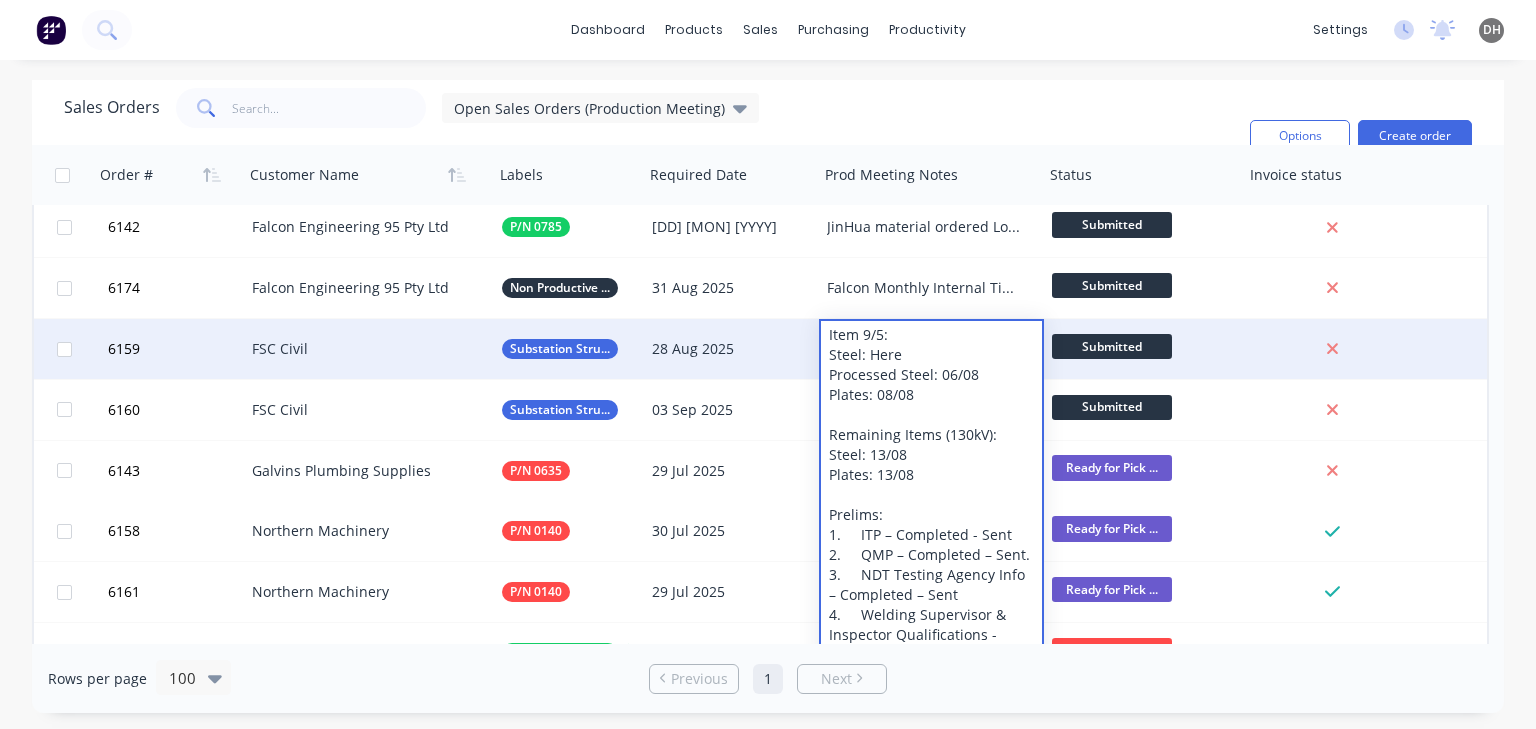 scroll, scrollTop: 1100, scrollLeft: 0, axis: vertical 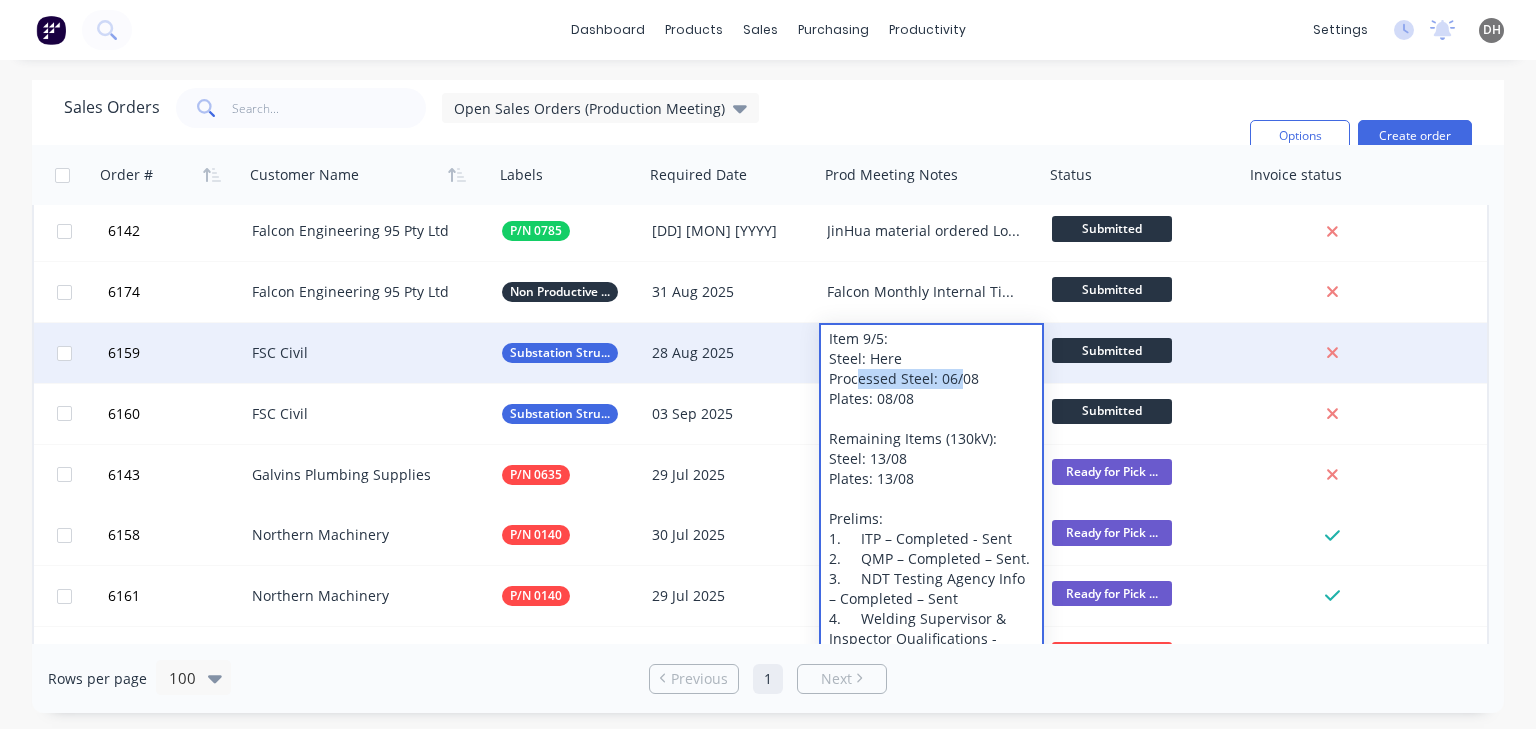 drag, startPoint x: 855, startPoint y: 379, endPoint x: 960, endPoint y: 380, distance: 105.00476 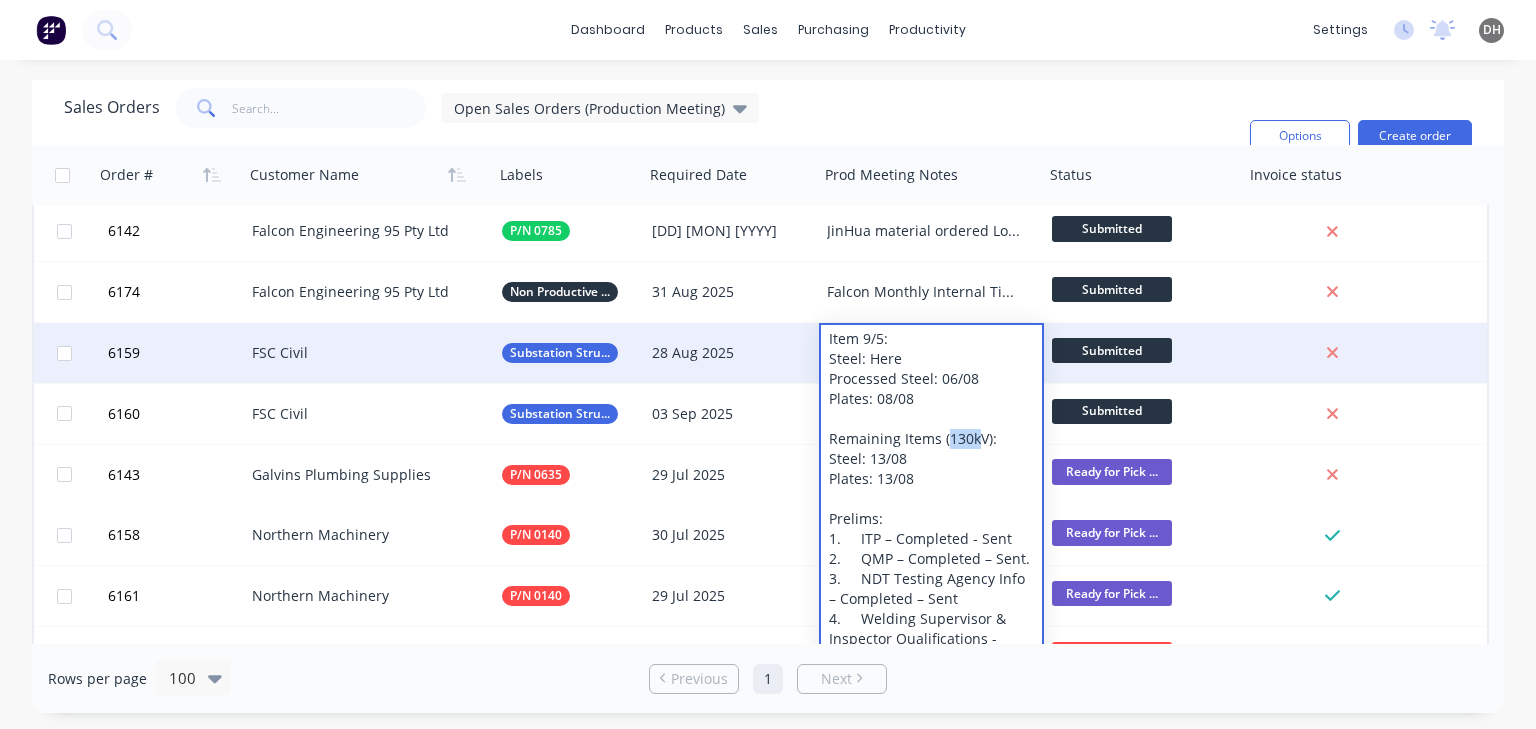 drag, startPoint x: 948, startPoint y: 446, endPoint x: 978, endPoint y: 444, distance: 30.066593 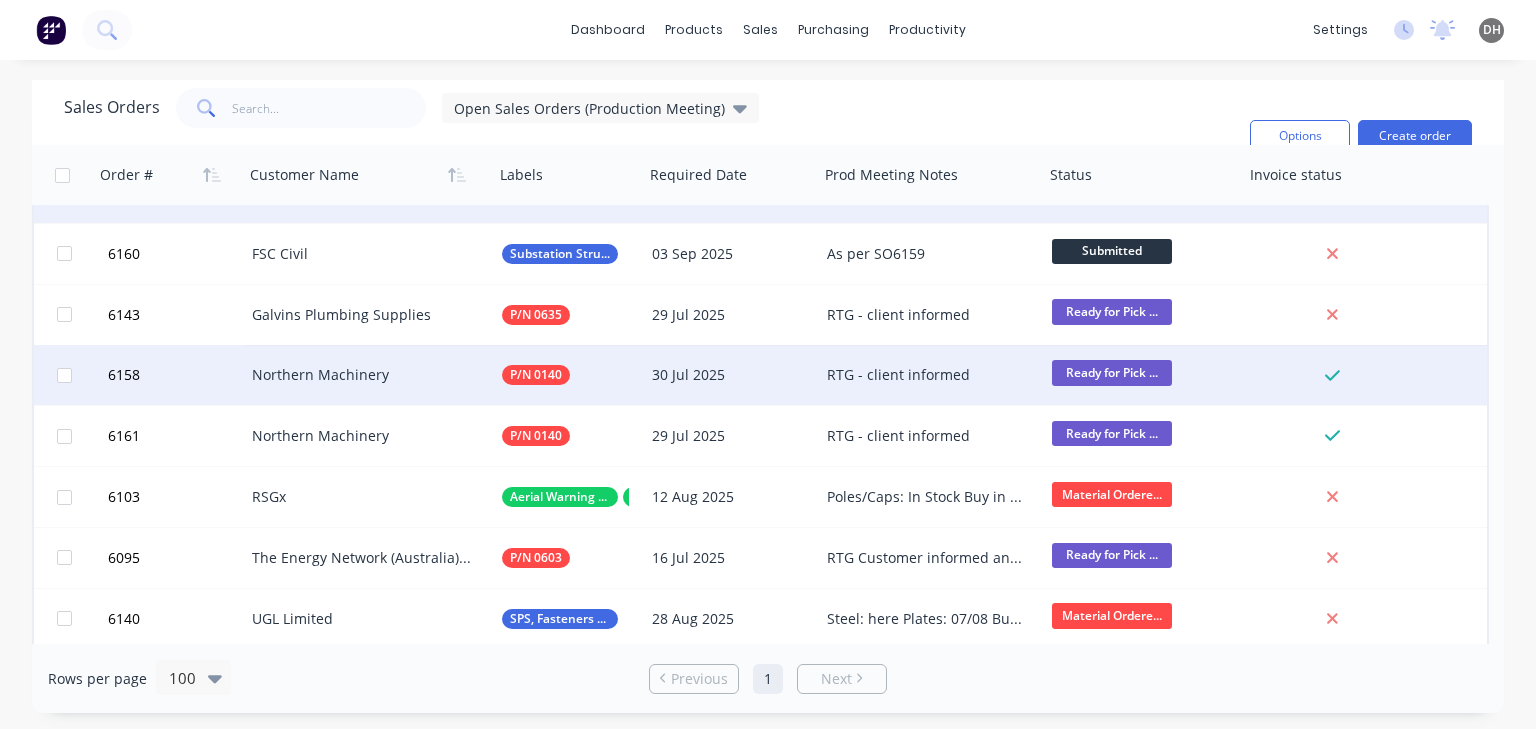 scroll, scrollTop: 1280, scrollLeft: 0, axis: vertical 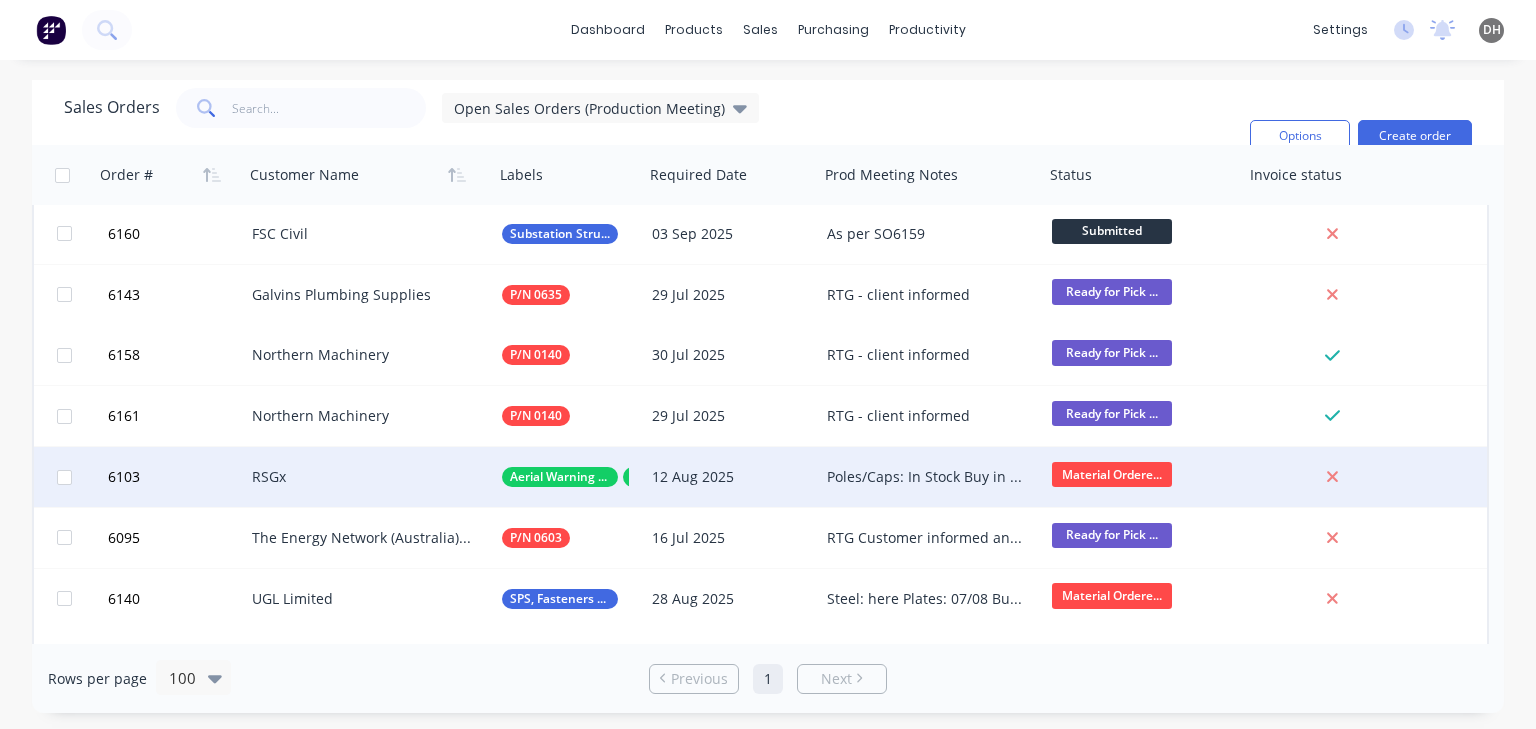 click on "Poles/Caps: In Stock
Buy in items: 05/08" at bounding box center (926, 477) 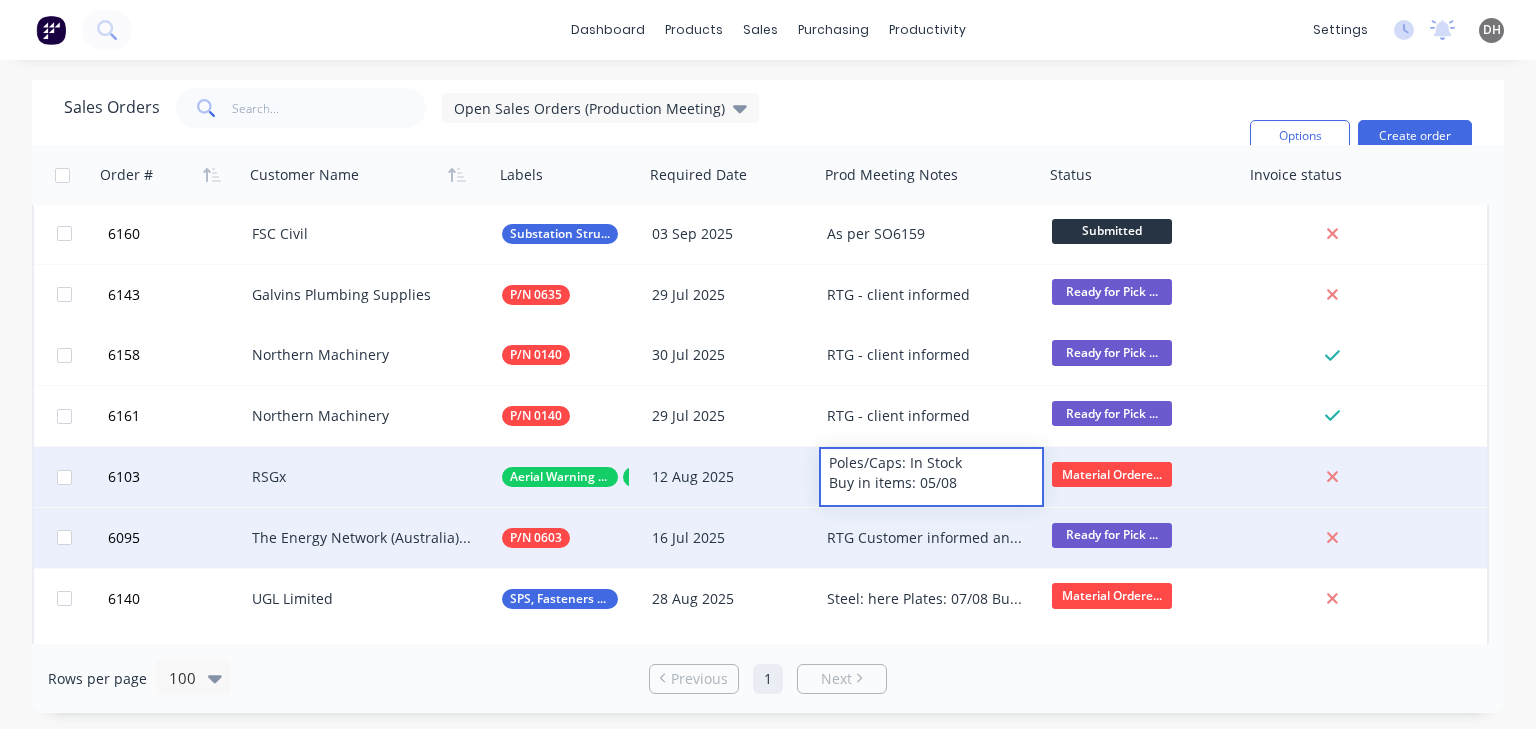 click on "RTG Customer informed and arranging pick up" at bounding box center (931, 538) 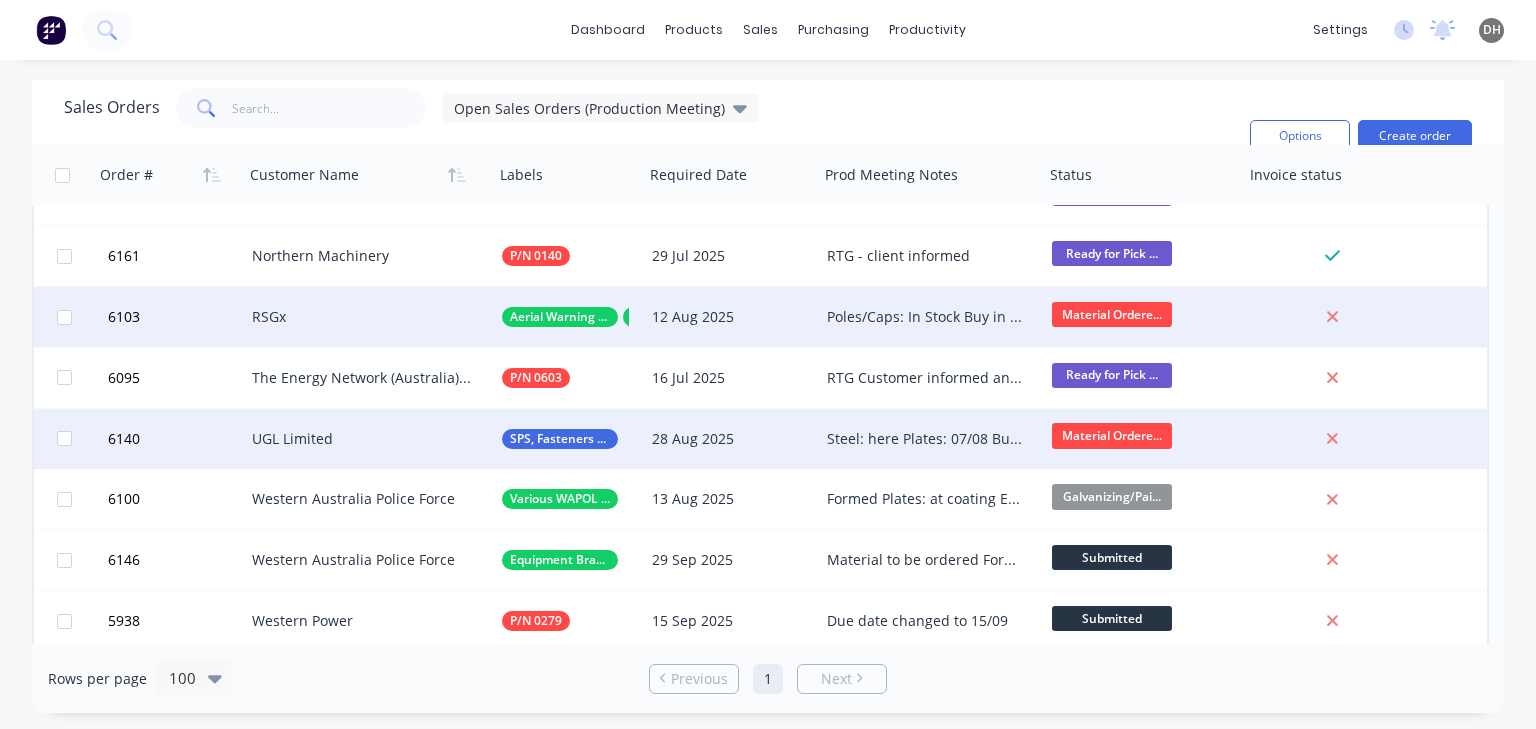 scroll, scrollTop: 1480, scrollLeft: 0, axis: vertical 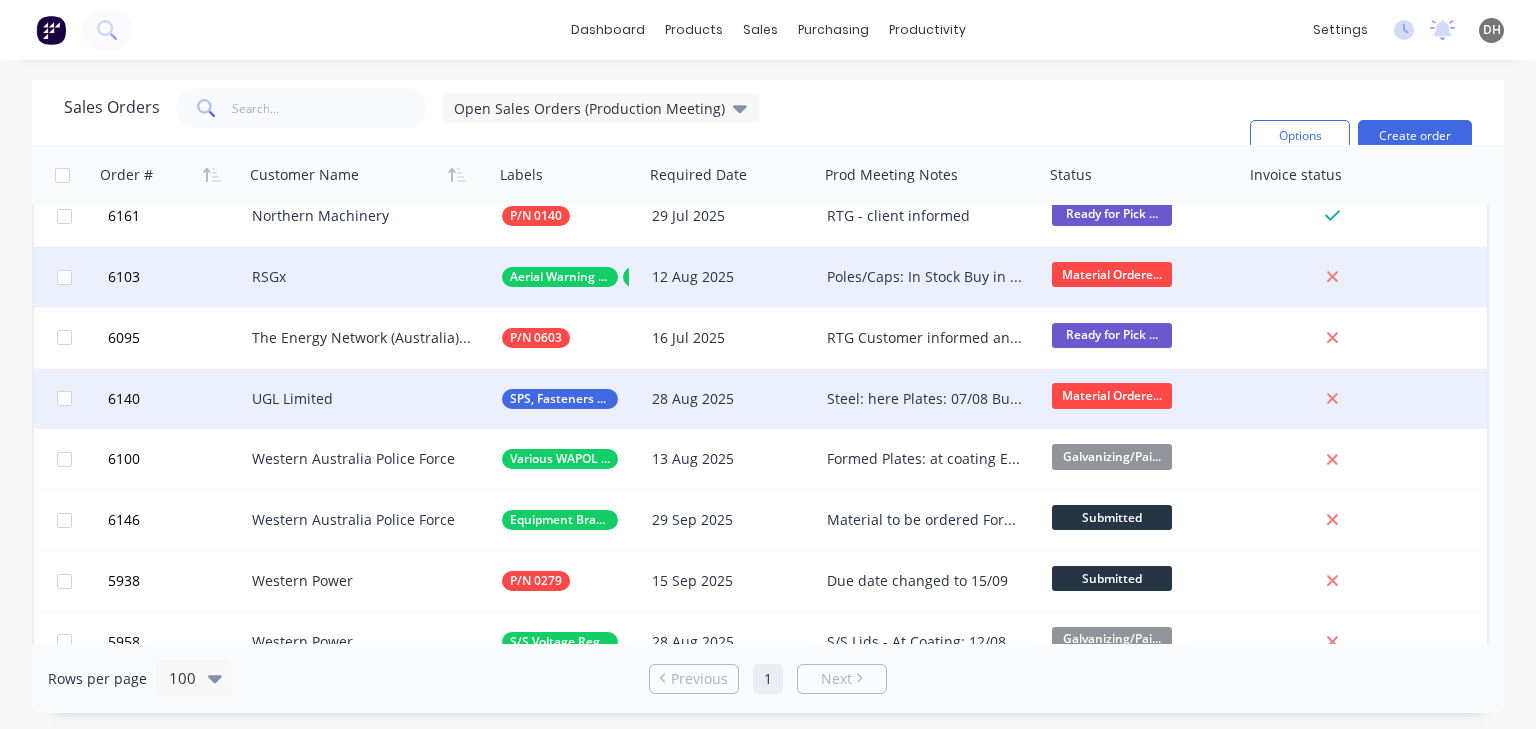 click on "Steel: here
Plates: 07/08
Buy in: 05/08
Lindapters: 12/08" at bounding box center [926, 399] 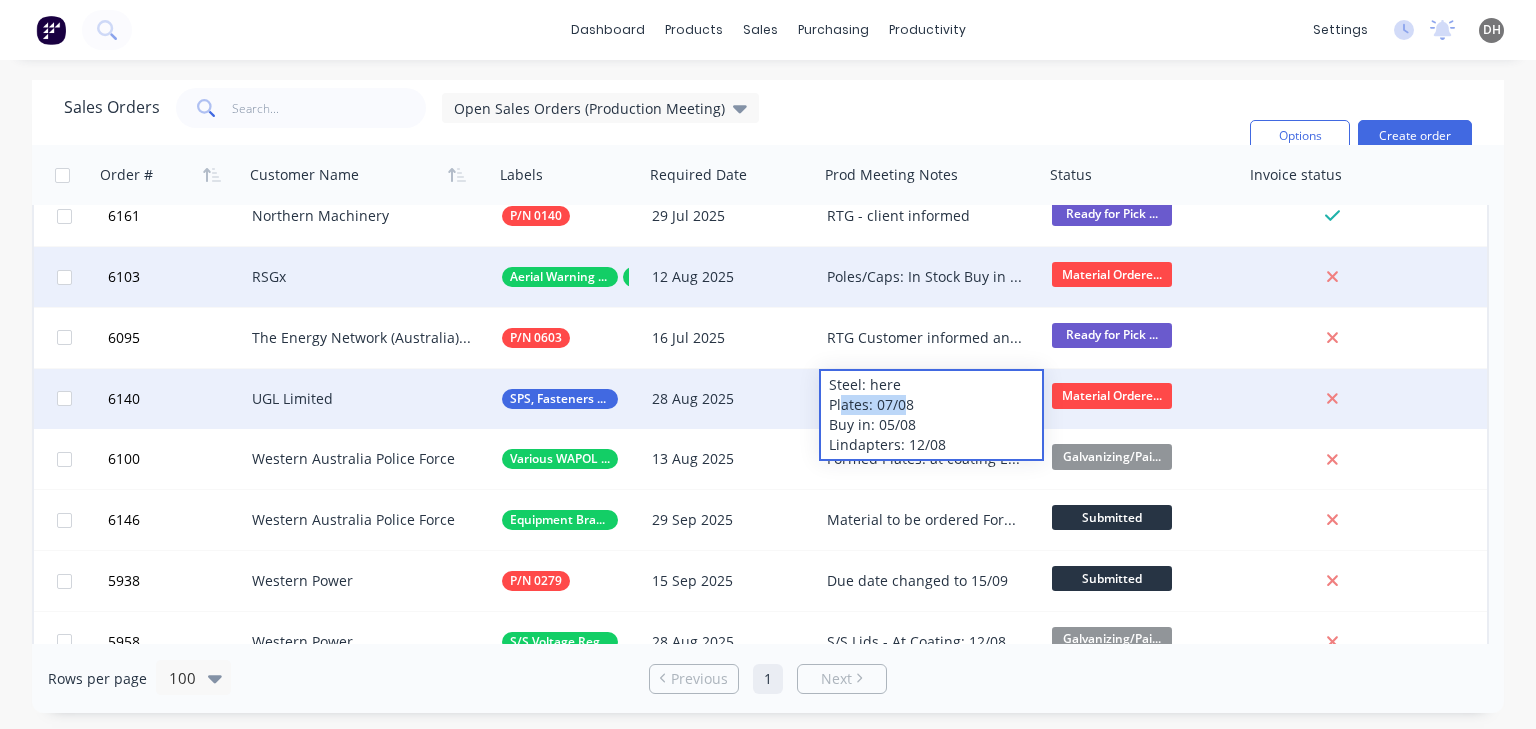 drag, startPoint x: 905, startPoint y: 408, endPoint x: 843, endPoint y: 408, distance: 62 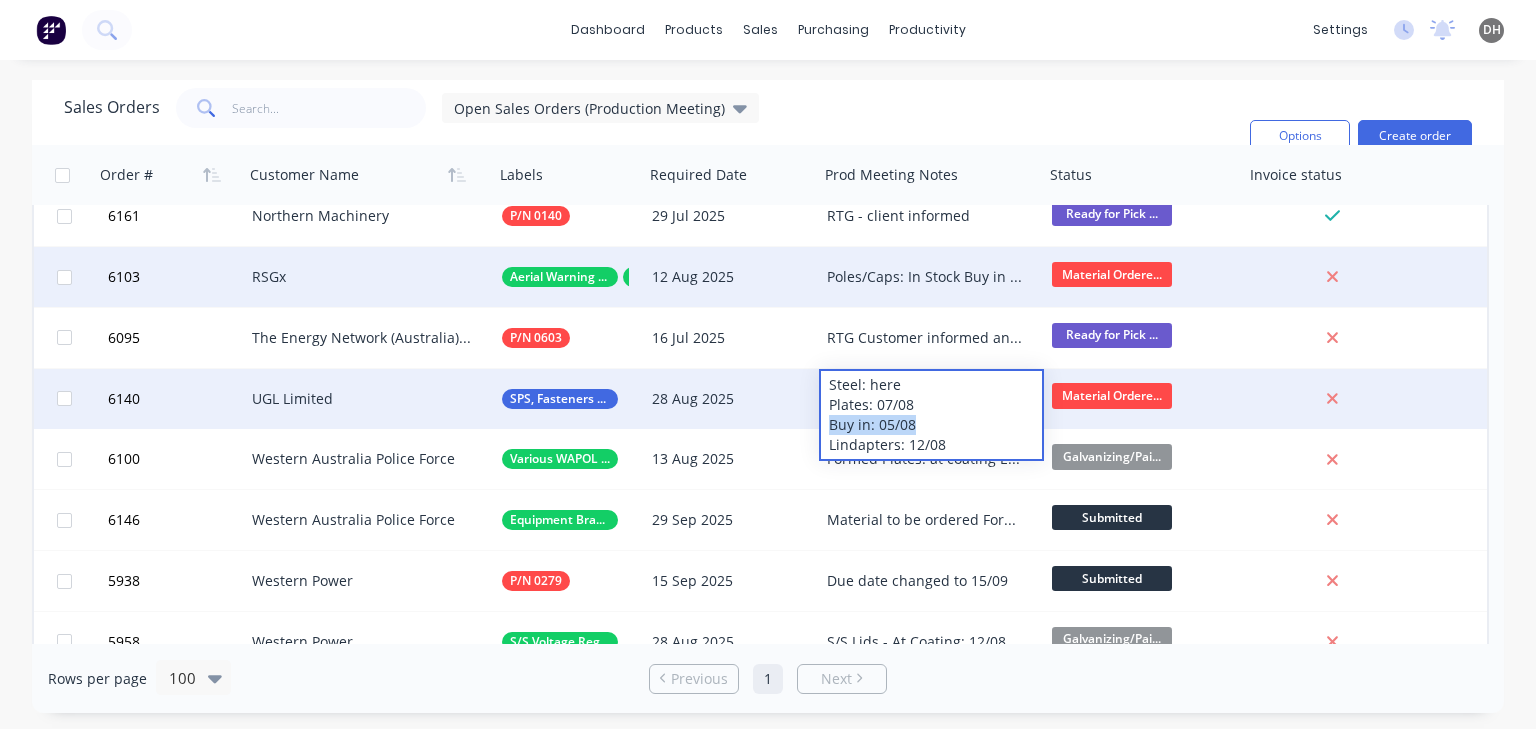 drag, startPoint x: 917, startPoint y: 429, endPoint x: 829, endPoint y: 432, distance: 88.051125 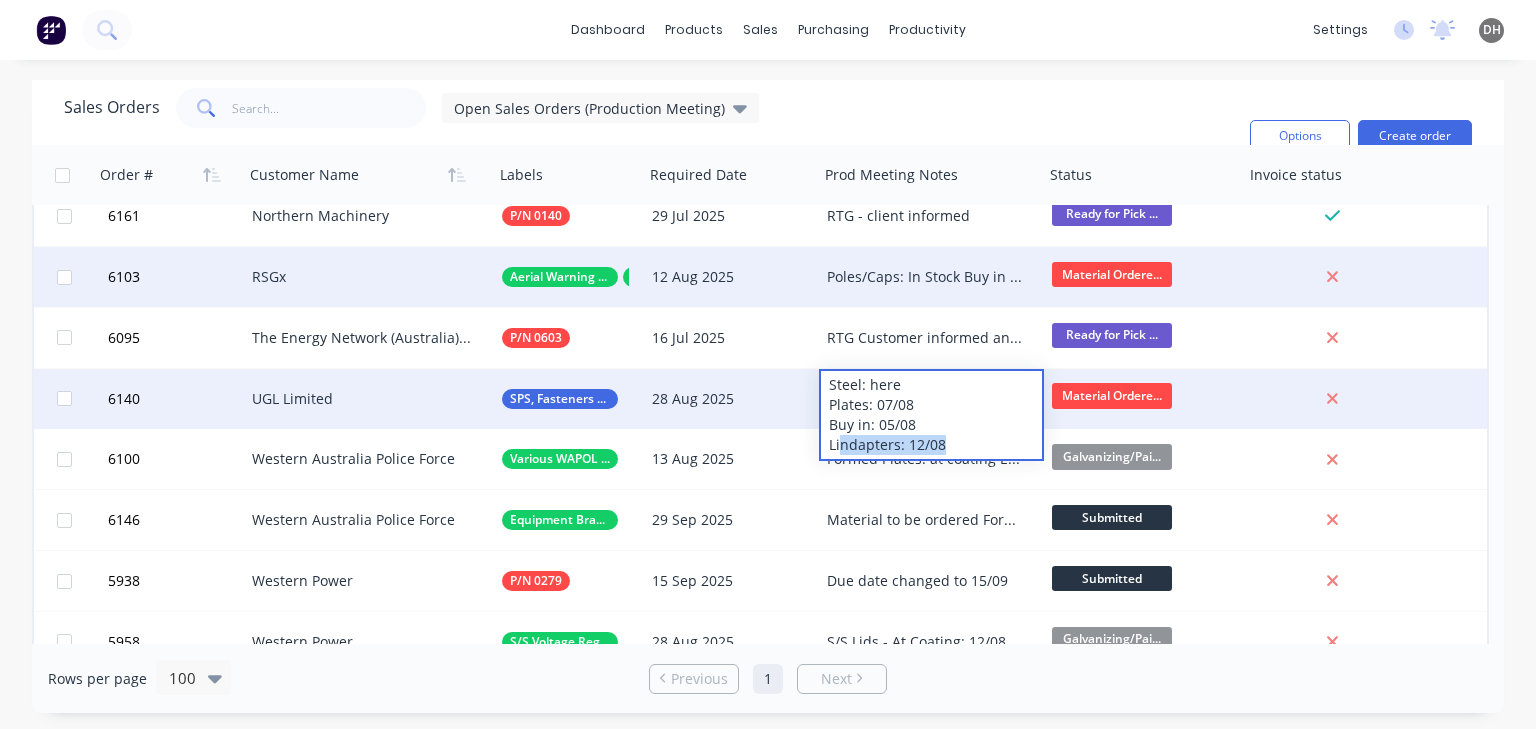 drag, startPoint x: 957, startPoint y: 444, endPoint x: 839, endPoint y: 451, distance: 118.20744 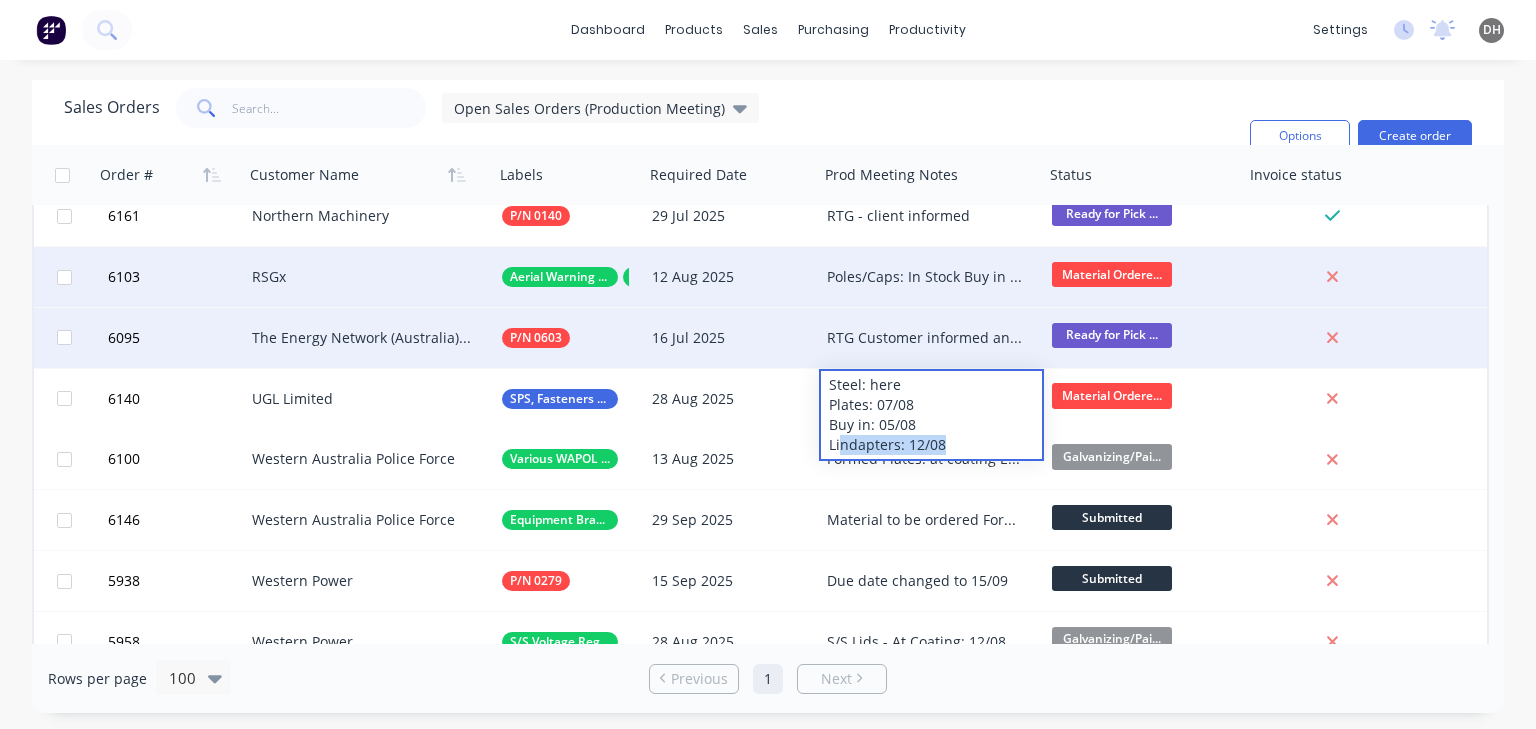 click on "RTG Customer informed and arranging pick up" at bounding box center (926, 338) 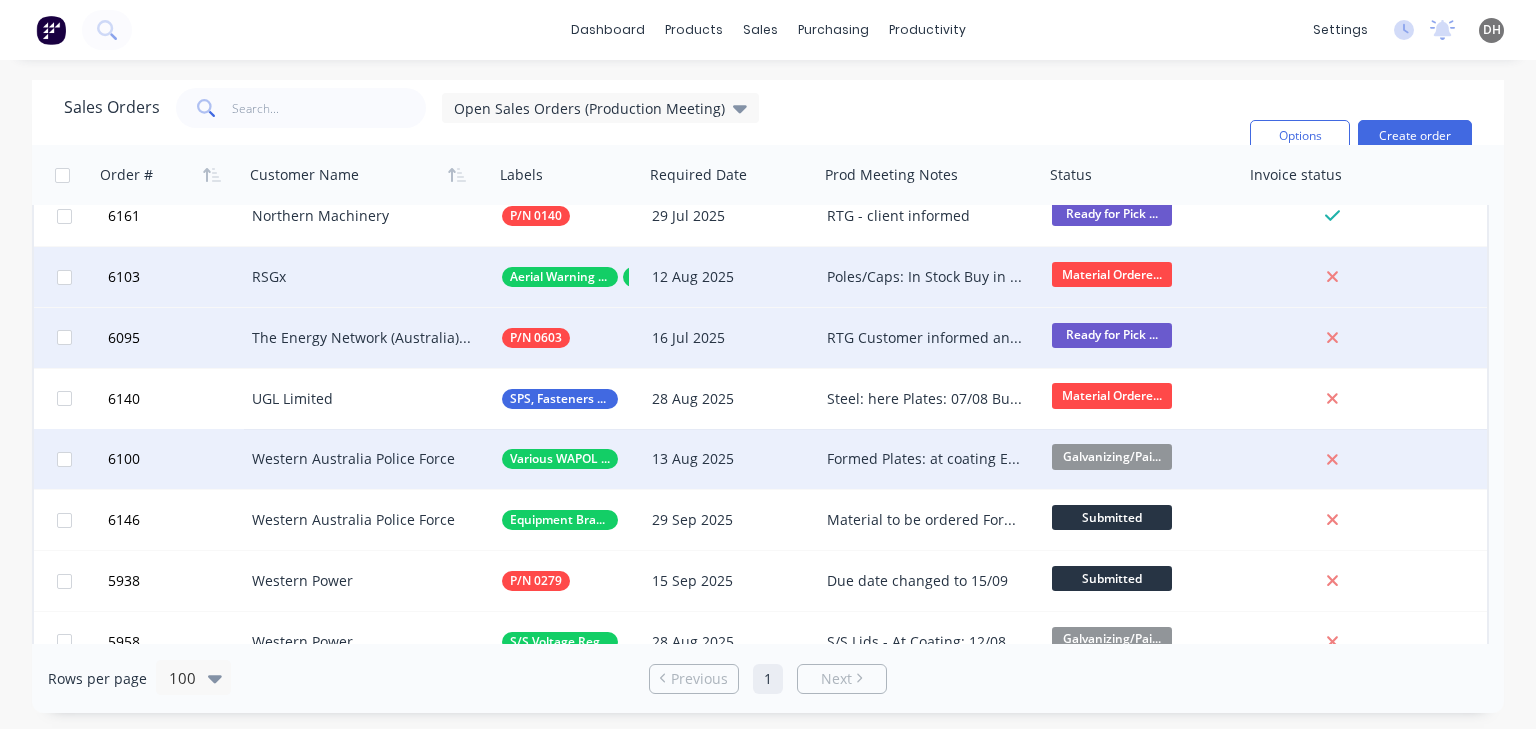 click on "Formed Plates: at coating ETA 11/08" at bounding box center (931, 459) 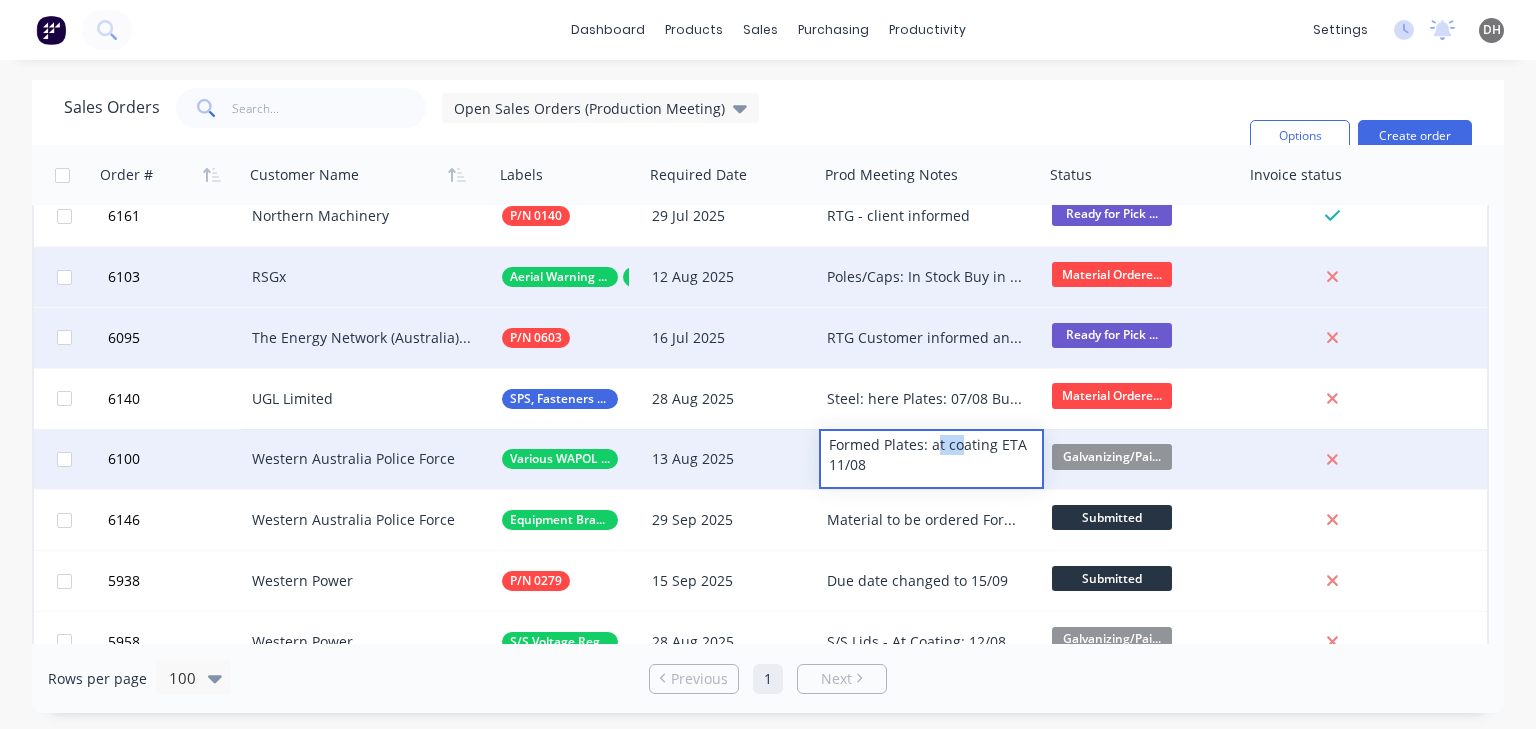 drag, startPoint x: 934, startPoint y: 447, endPoint x: 960, endPoint y: 452, distance: 26.476404 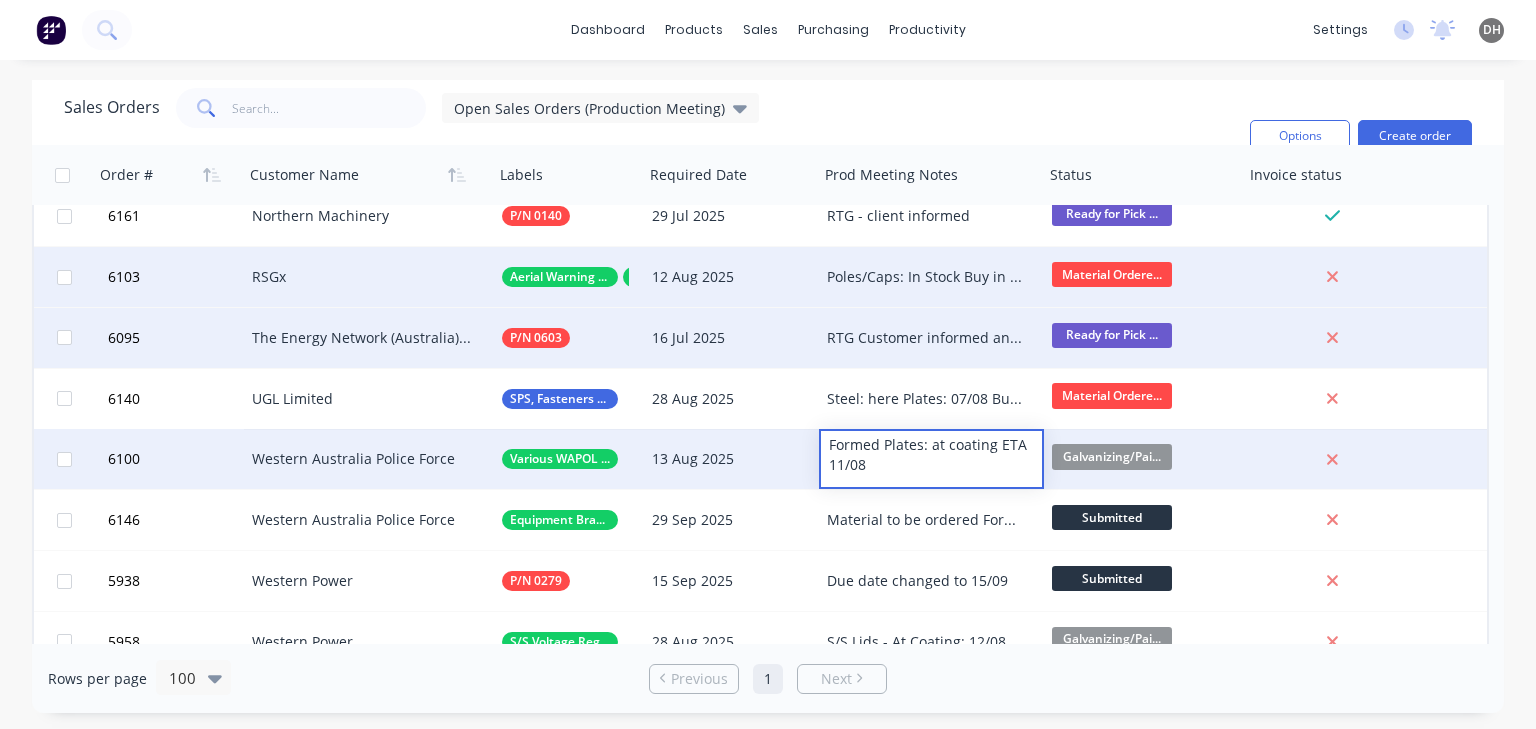 click on "Formed Plates: at coating ETA 11/08" at bounding box center (931, 455) 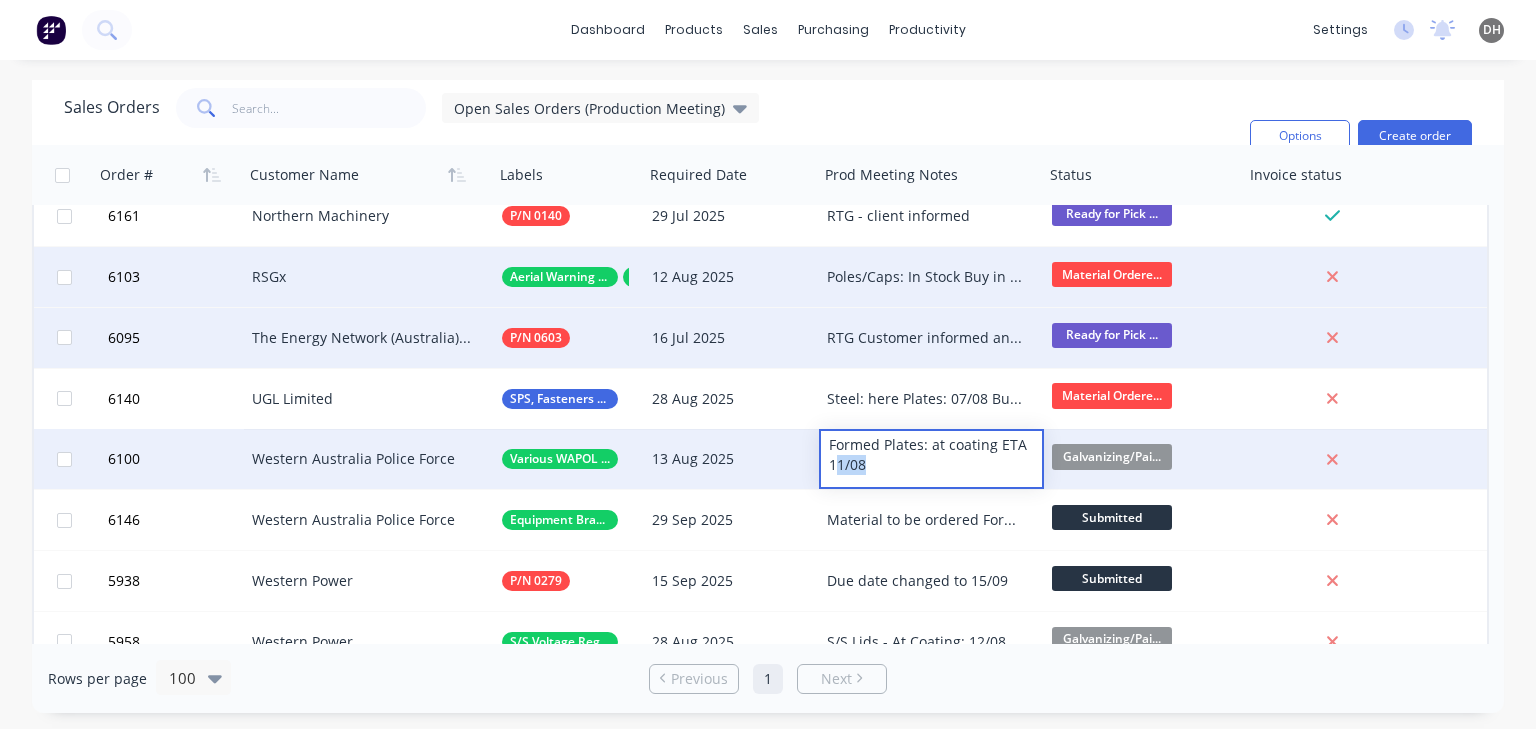drag, startPoint x: 877, startPoint y: 461, endPoint x: 834, endPoint y: 462, distance: 43.011627 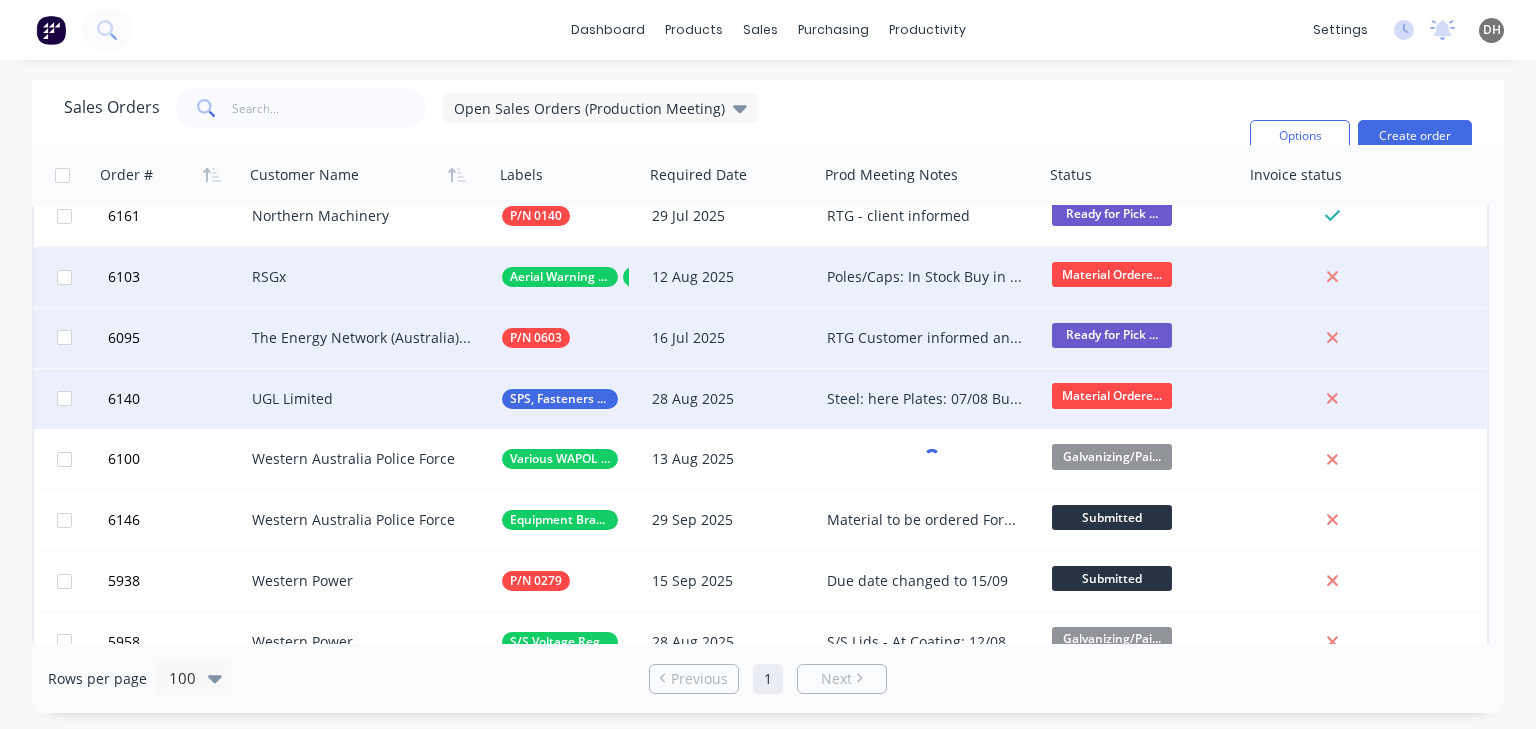 click on "Steel: here
Plates: 07/08
Buy in: 05/08
Lindapters: 12/08" at bounding box center [926, 399] 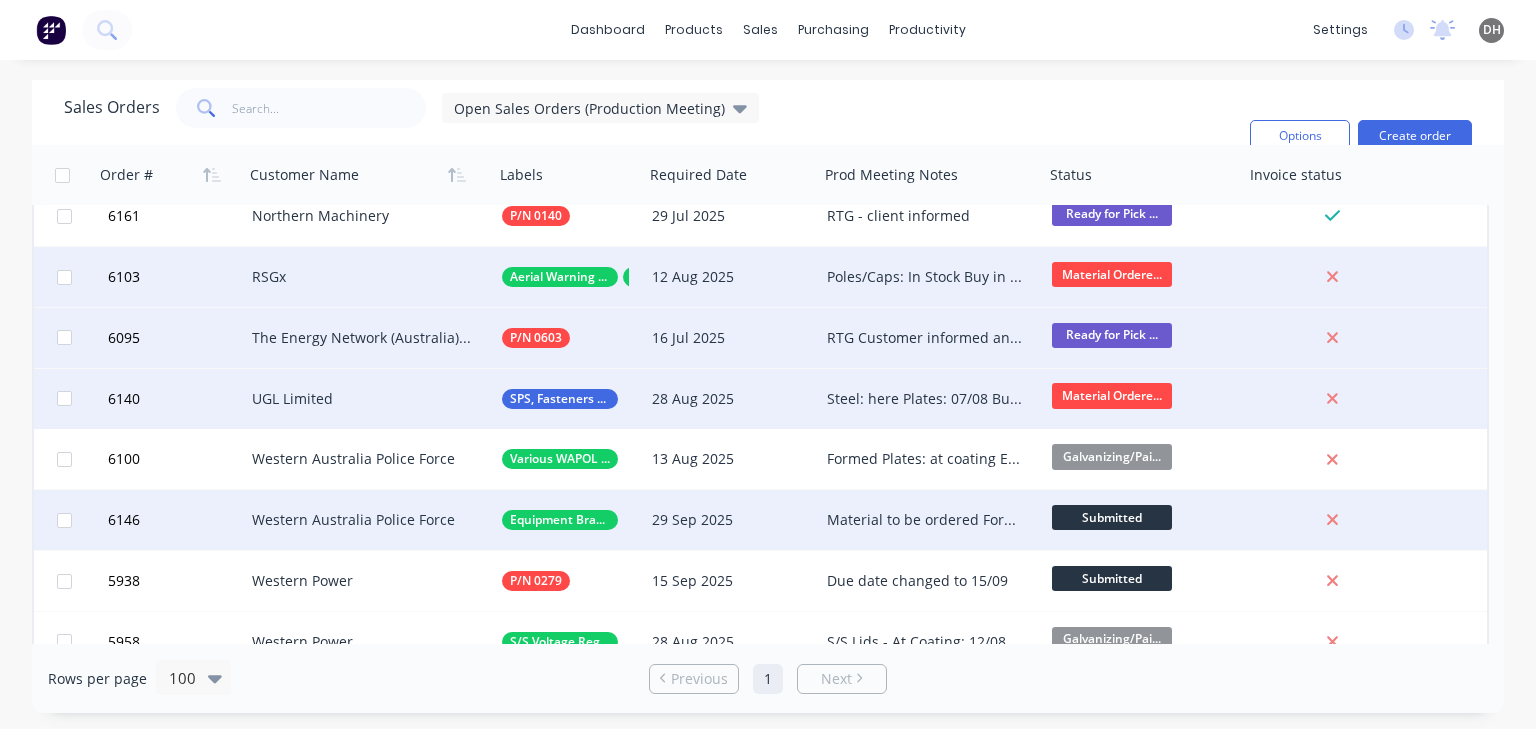 click on "Material to be ordered
Formed Plates:
Coating:" at bounding box center (926, 520) 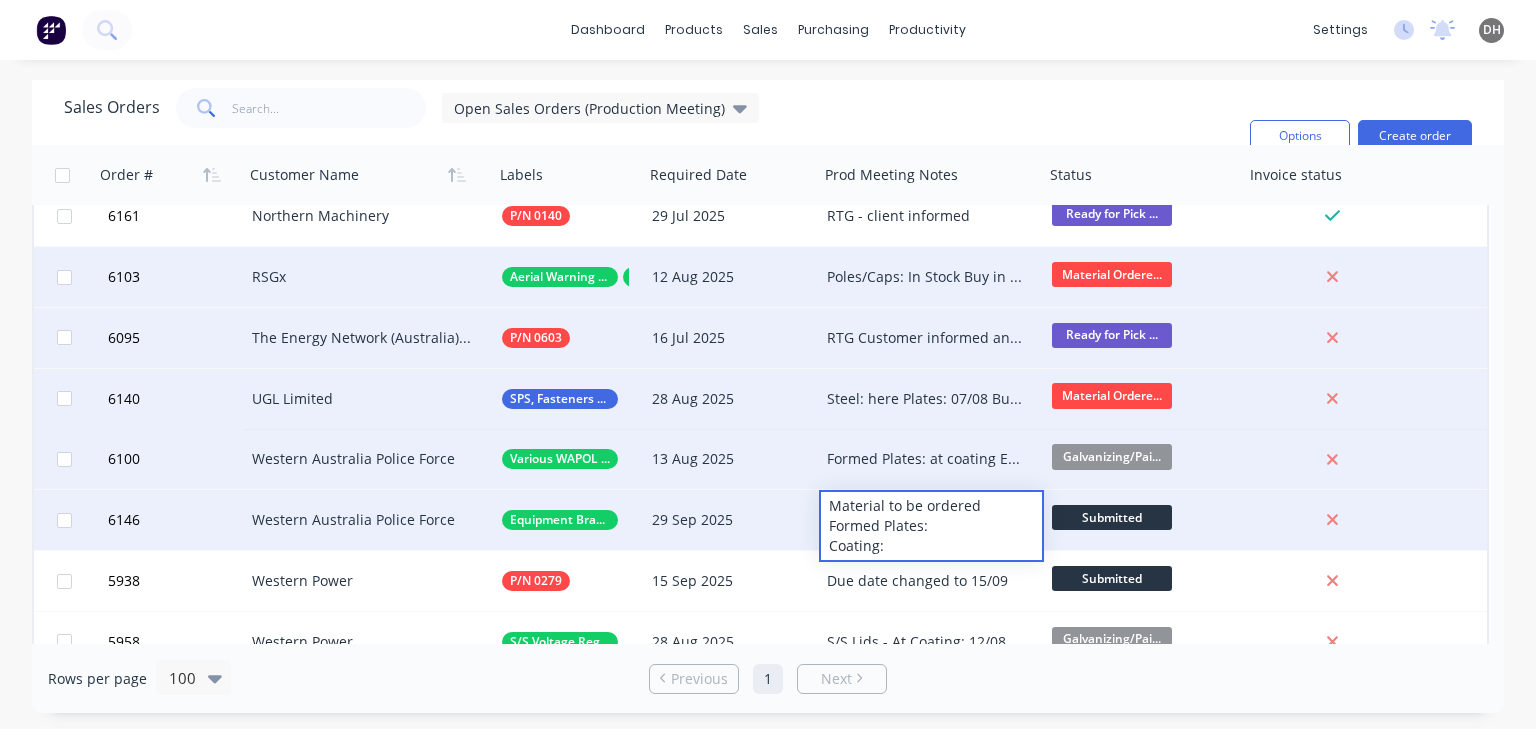click on "Formed Plates: at coating ETA 11/08" at bounding box center (926, 459) 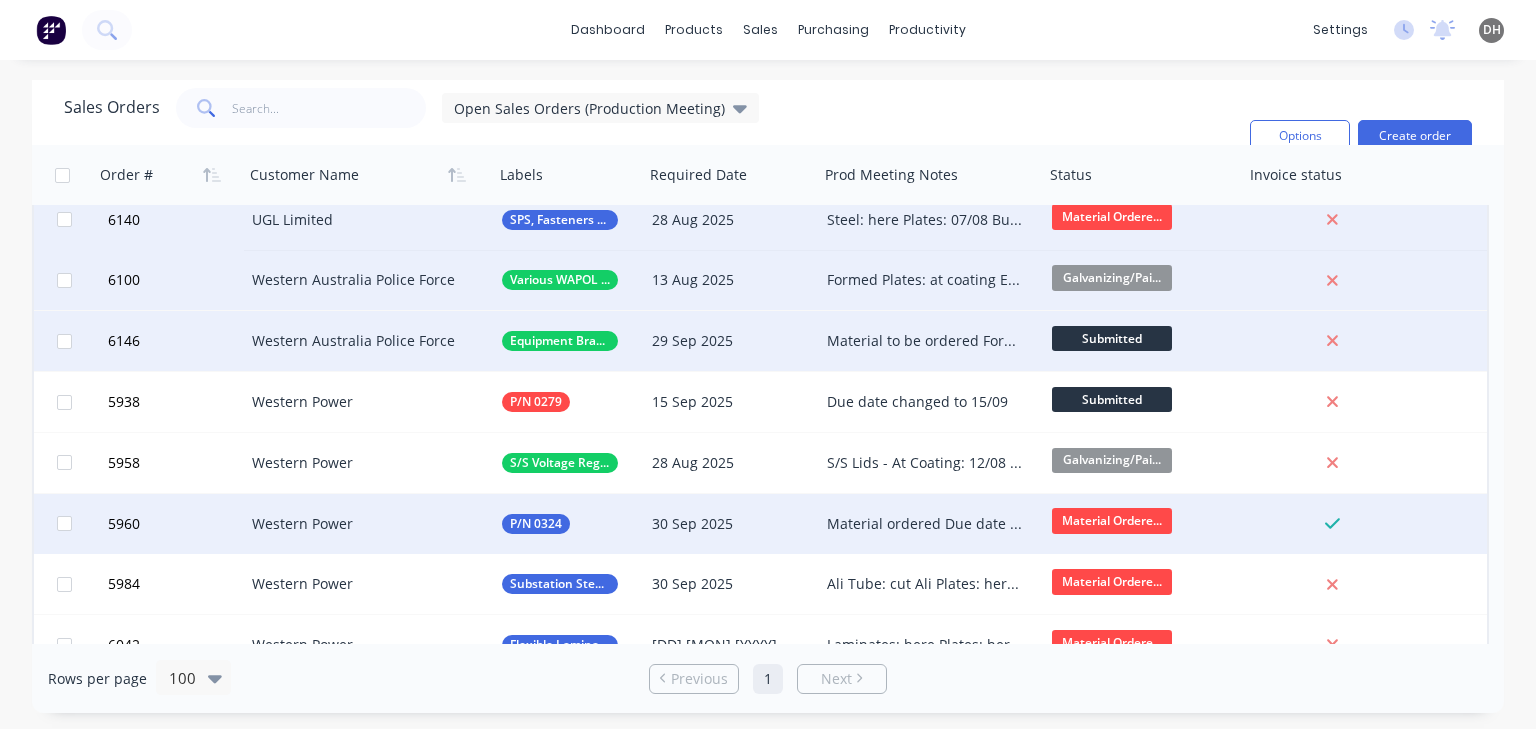 scroll, scrollTop: 1680, scrollLeft: 0, axis: vertical 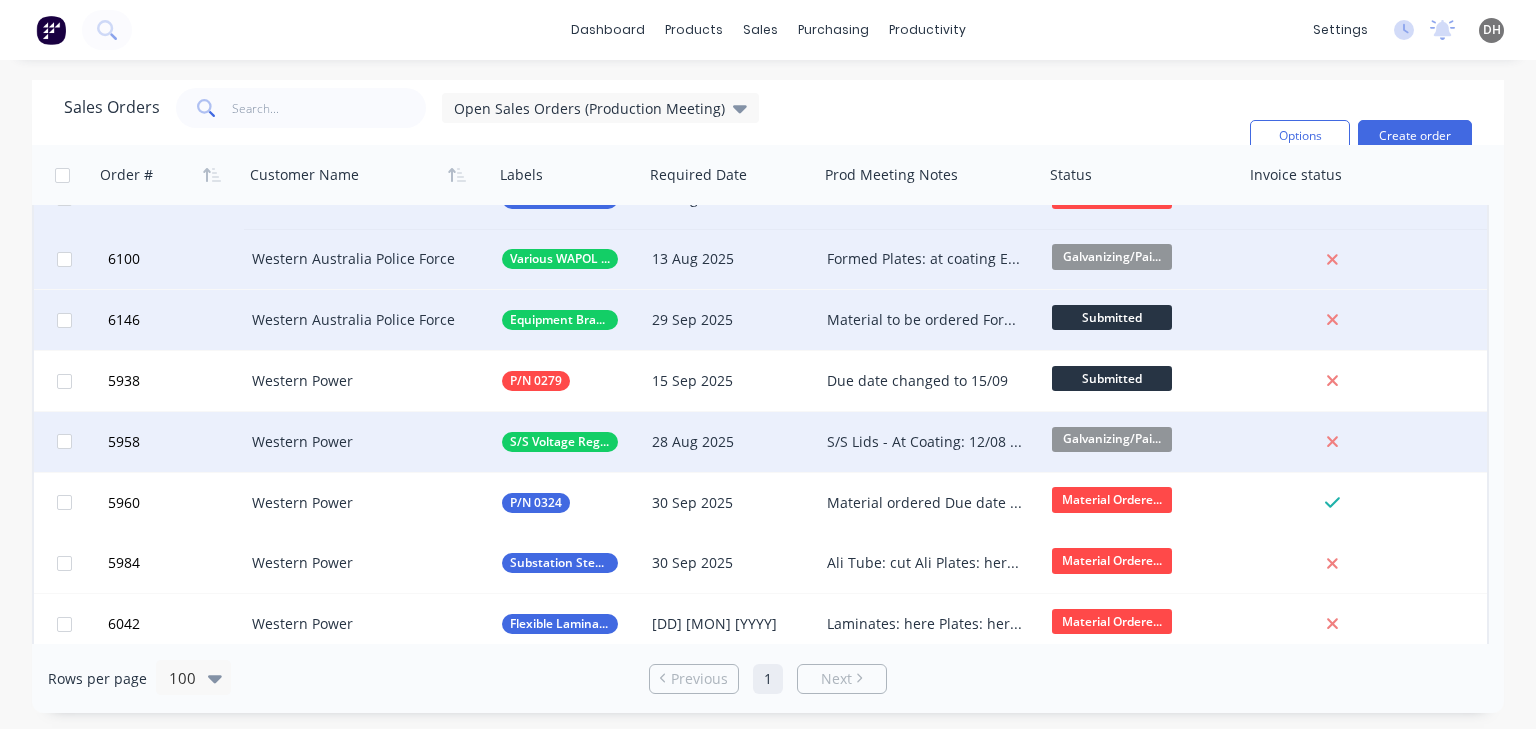 click on "S/S Lids - At Coating: 12/08
Ali Plates: here
Polycarb here
Polycarb Tube: here
Fasteners: here
Piano Hinge: here
Weather Strip: here
Din Rail: here
Will start to assemble once back from coating" at bounding box center [926, 442] 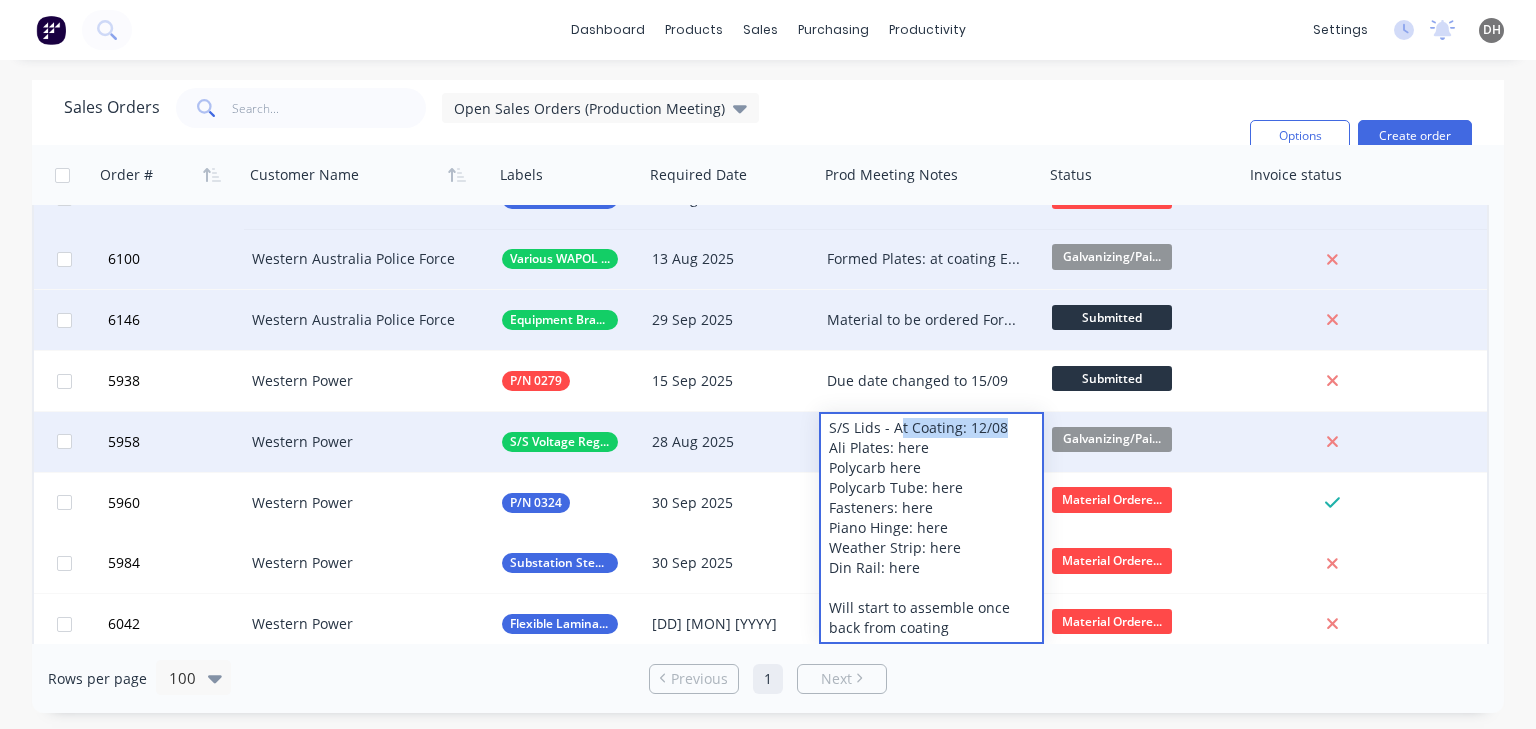 drag, startPoint x: 912, startPoint y: 423, endPoint x: 1001, endPoint y: 428, distance: 89.140335 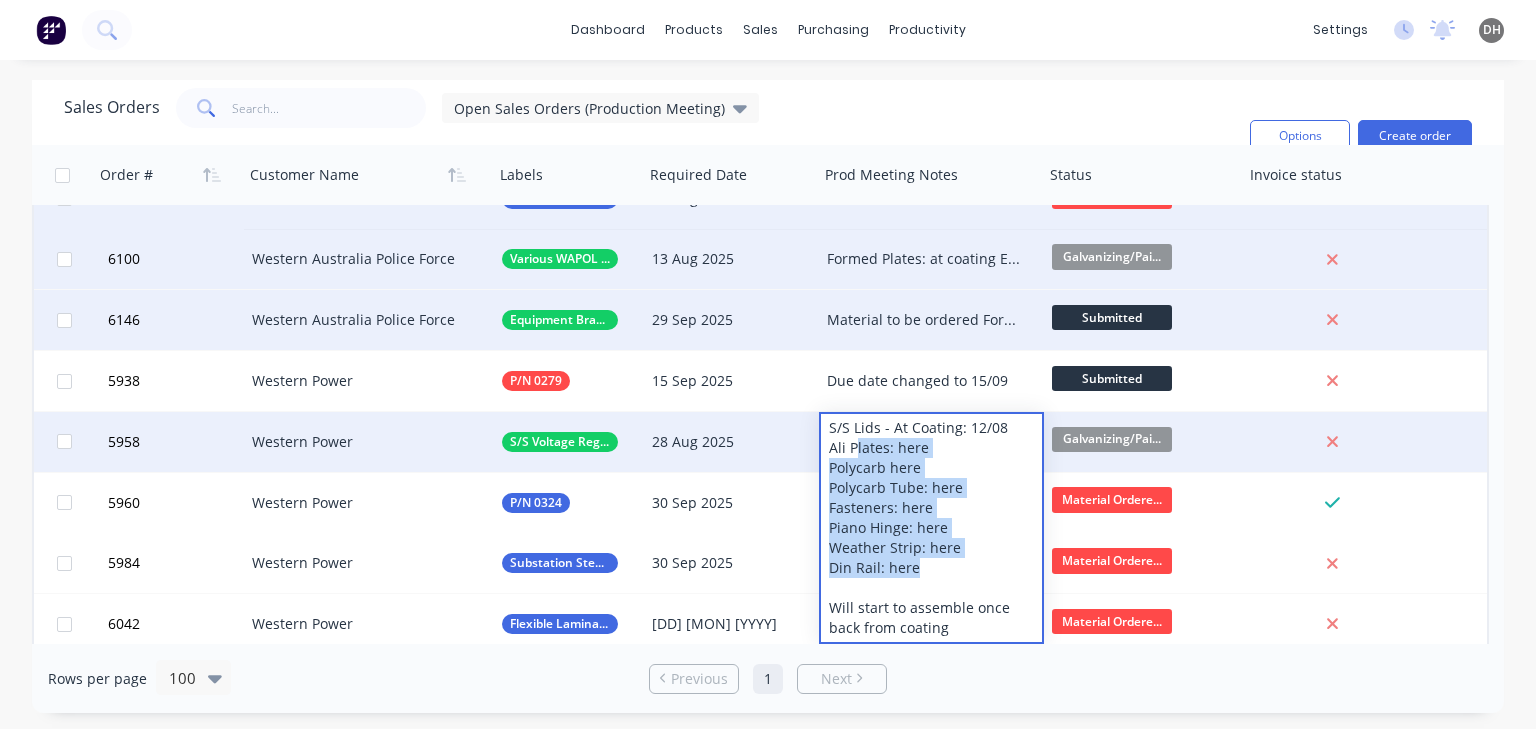 drag, startPoint x: 855, startPoint y: 442, endPoint x: 935, endPoint y: 564, distance: 145.89037 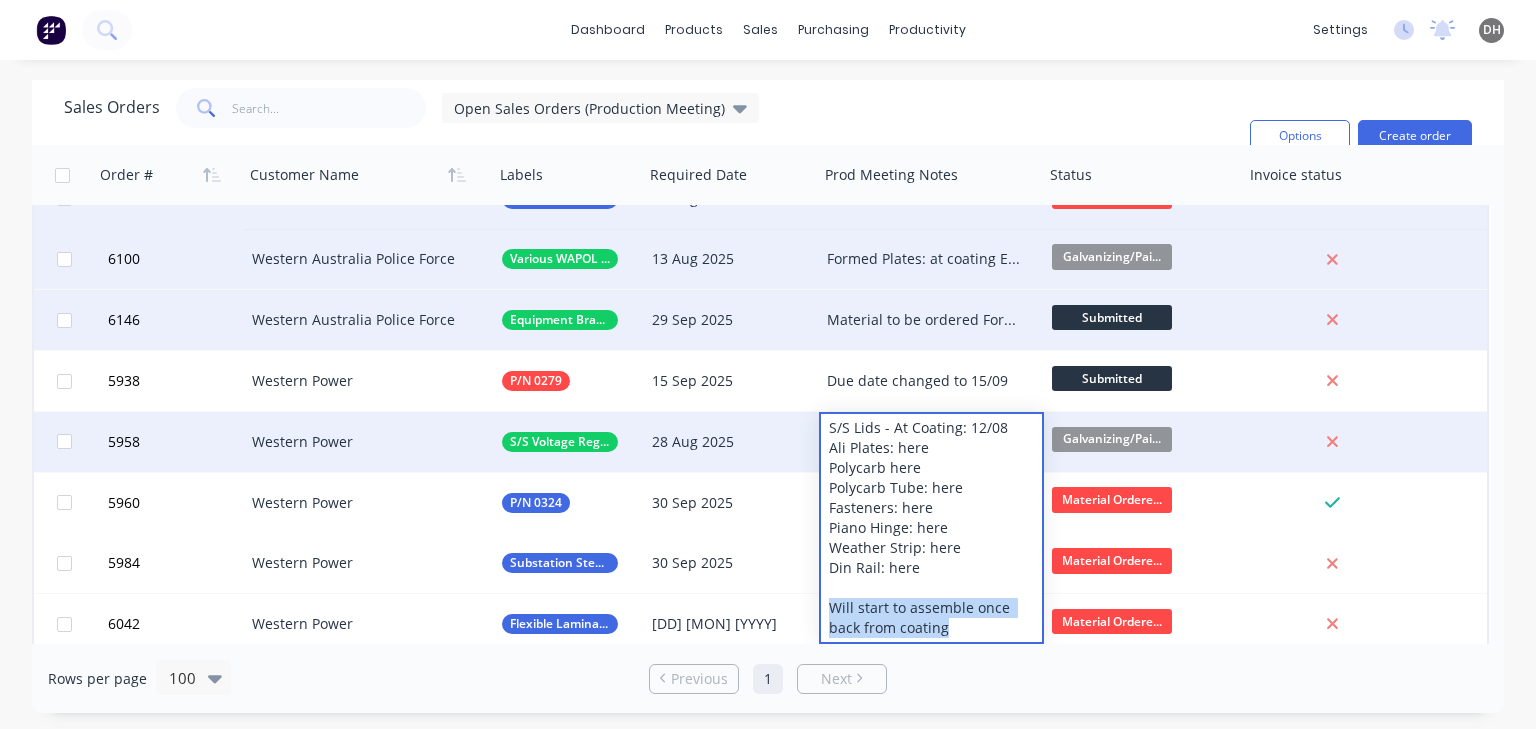 drag, startPoint x: 952, startPoint y: 624, endPoint x: 828, endPoint y: 614, distance: 124.40257 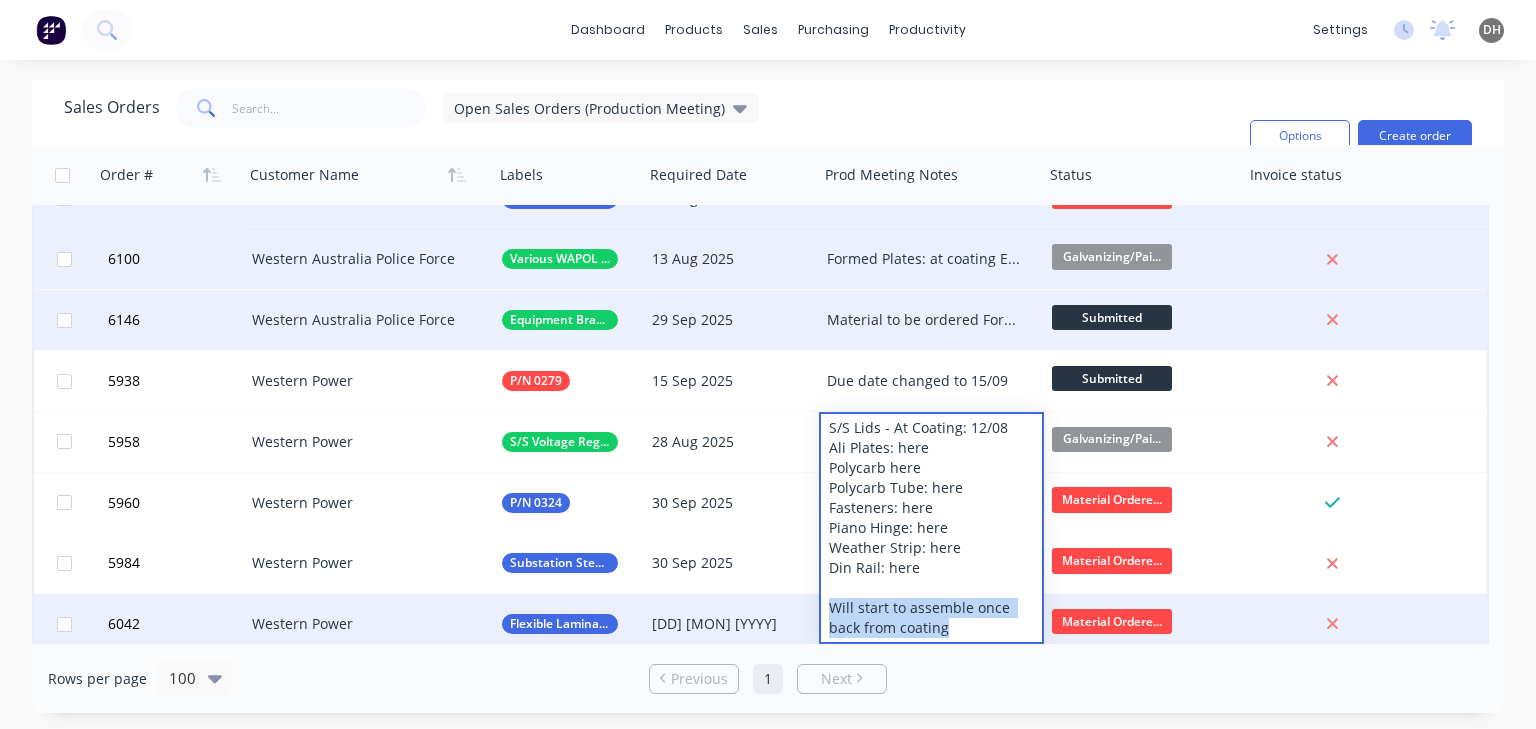 click on "6042 Western Power Flexible Laminates [DD] [MON] [YYYY] Laminates: here
Plates: here and formed Material Ordere..." at bounding box center (760, 624) 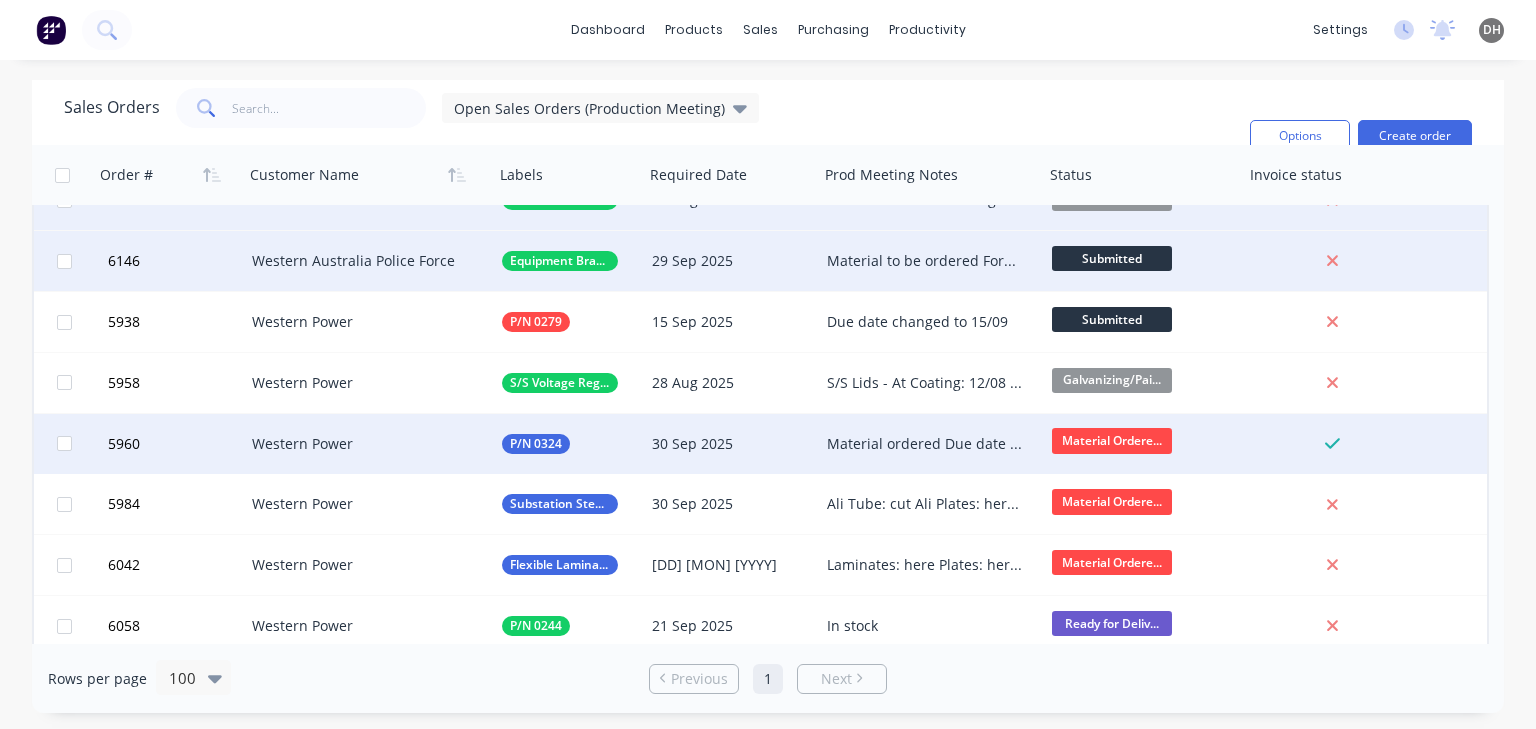 scroll, scrollTop: 1740, scrollLeft: 0, axis: vertical 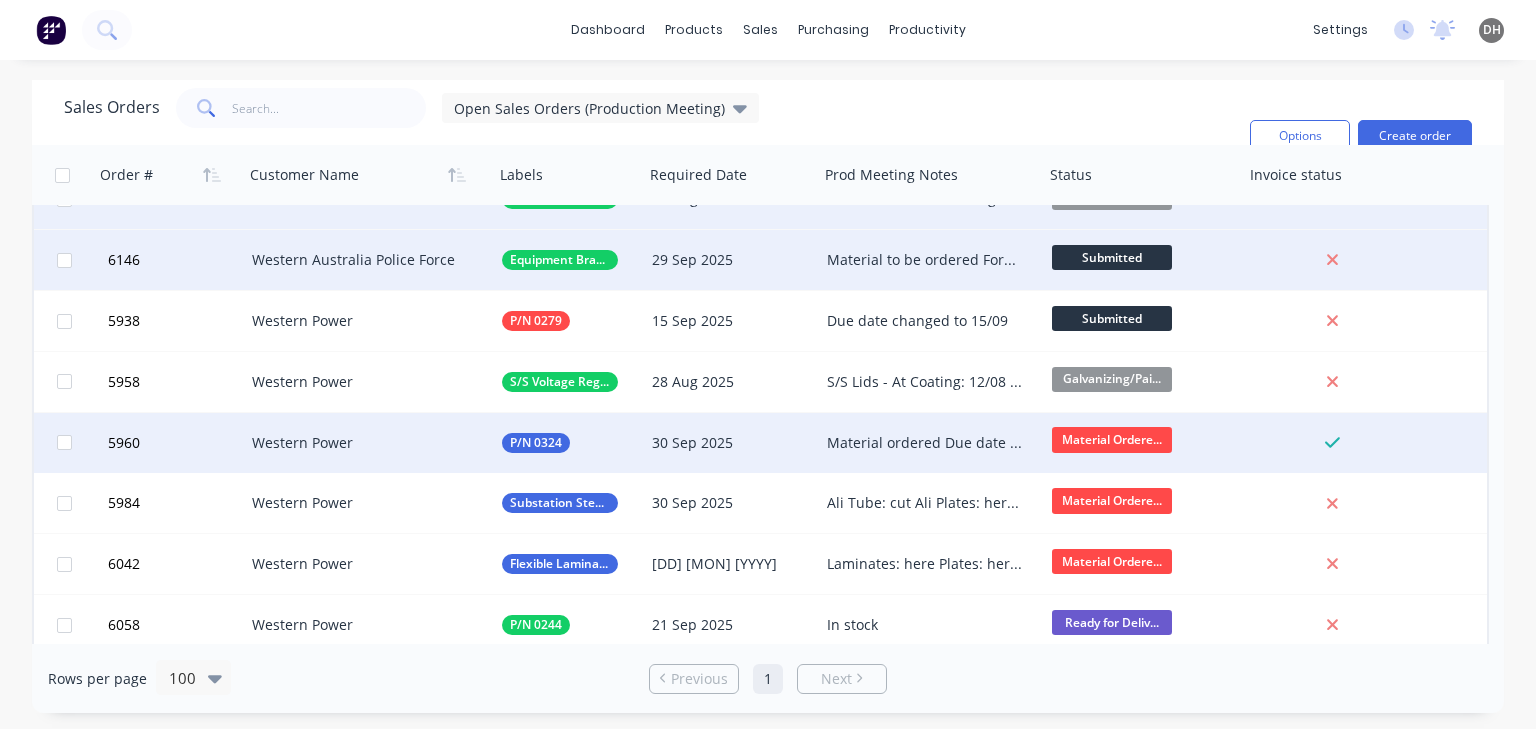 click on "Material  ordered
Due date updated to 30/09
Steel: cut
Plates: here
Fasteners: here
Gripspan: 05/08
Drip Tray Sheets: 05/08
Bunnings Items: here" at bounding box center [926, 443] 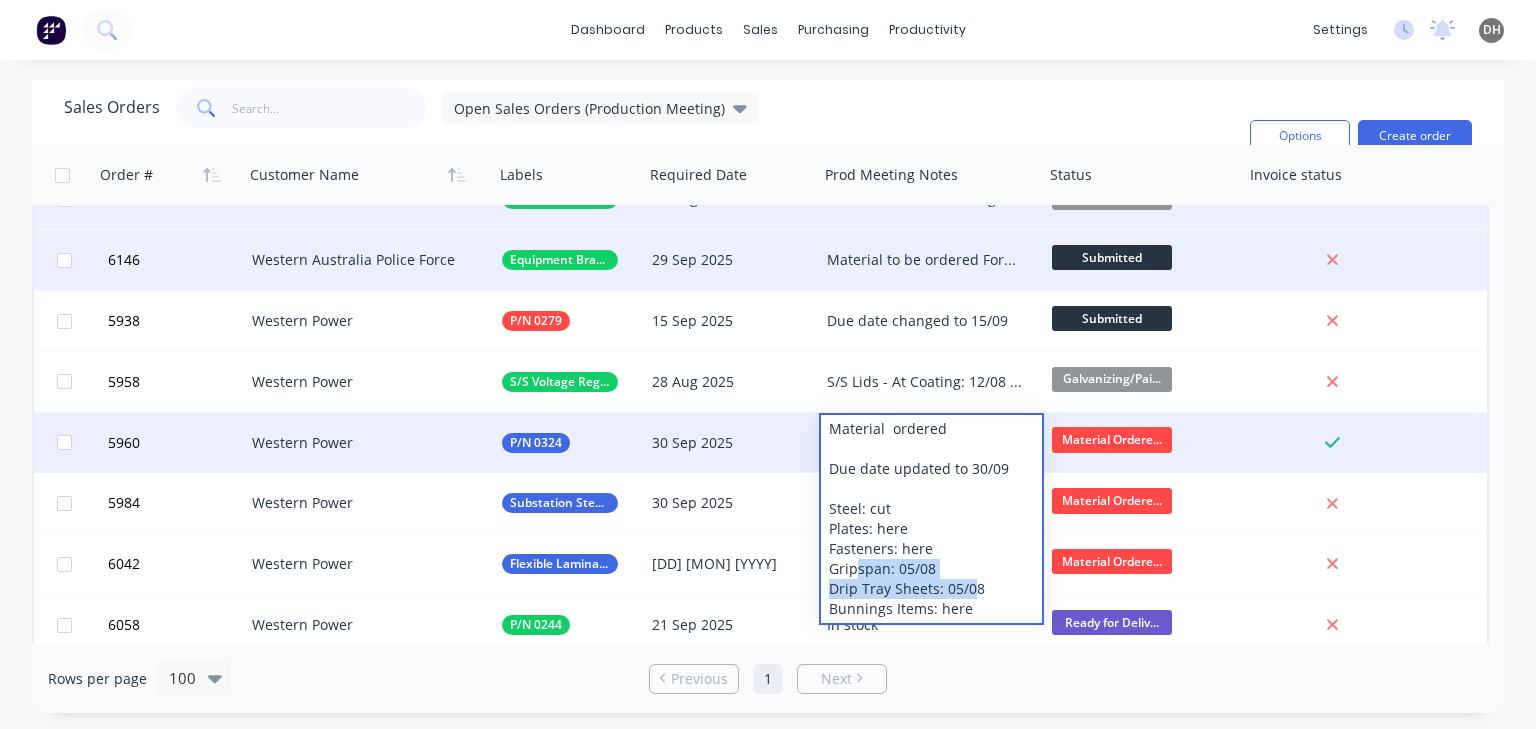 drag, startPoint x: 855, startPoint y: 569, endPoint x: 970, endPoint y: 586, distance: 116.24973 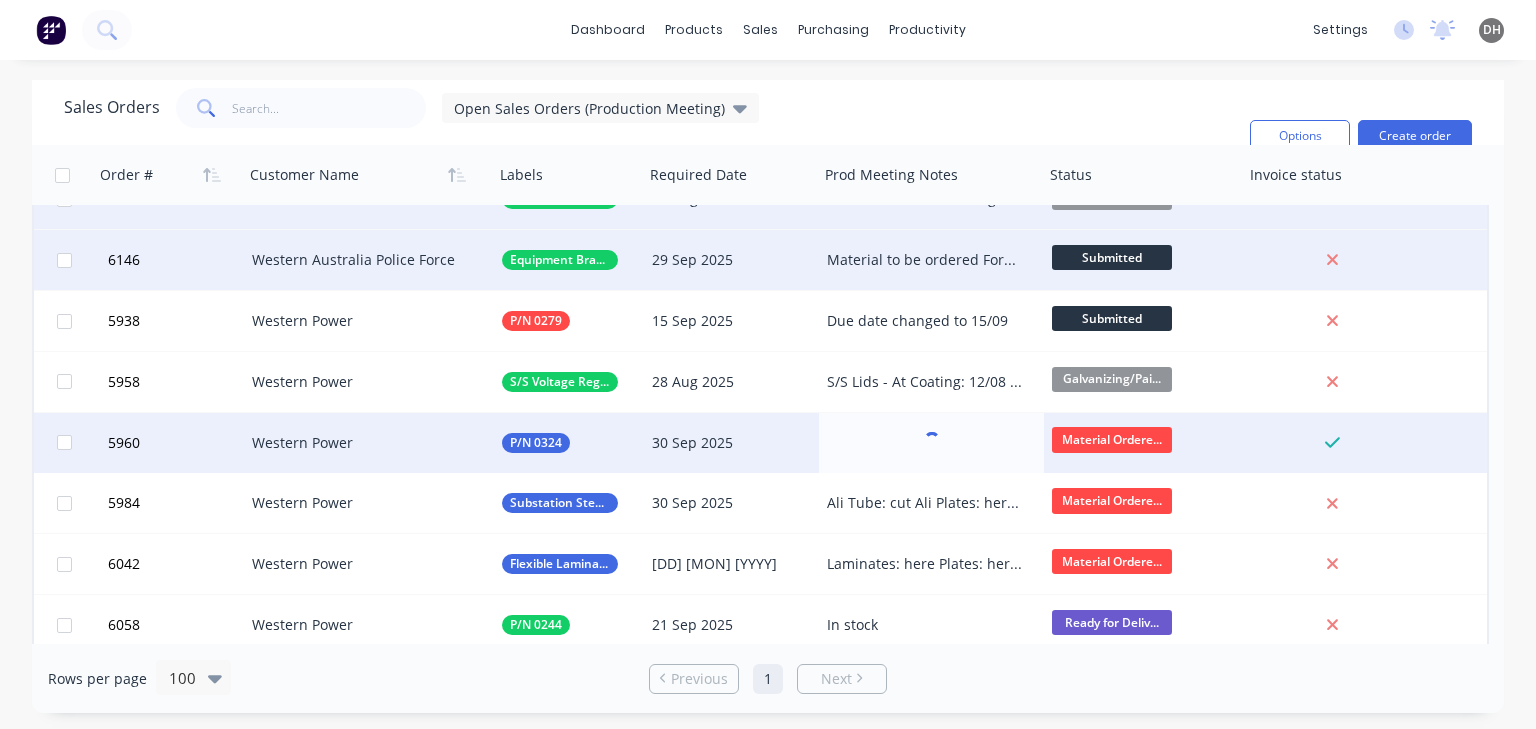 click on "5960 Western Power P/N 0324 [DD] [MON] [YYYY] Material Ordere..." at bounding box center [760, 443] 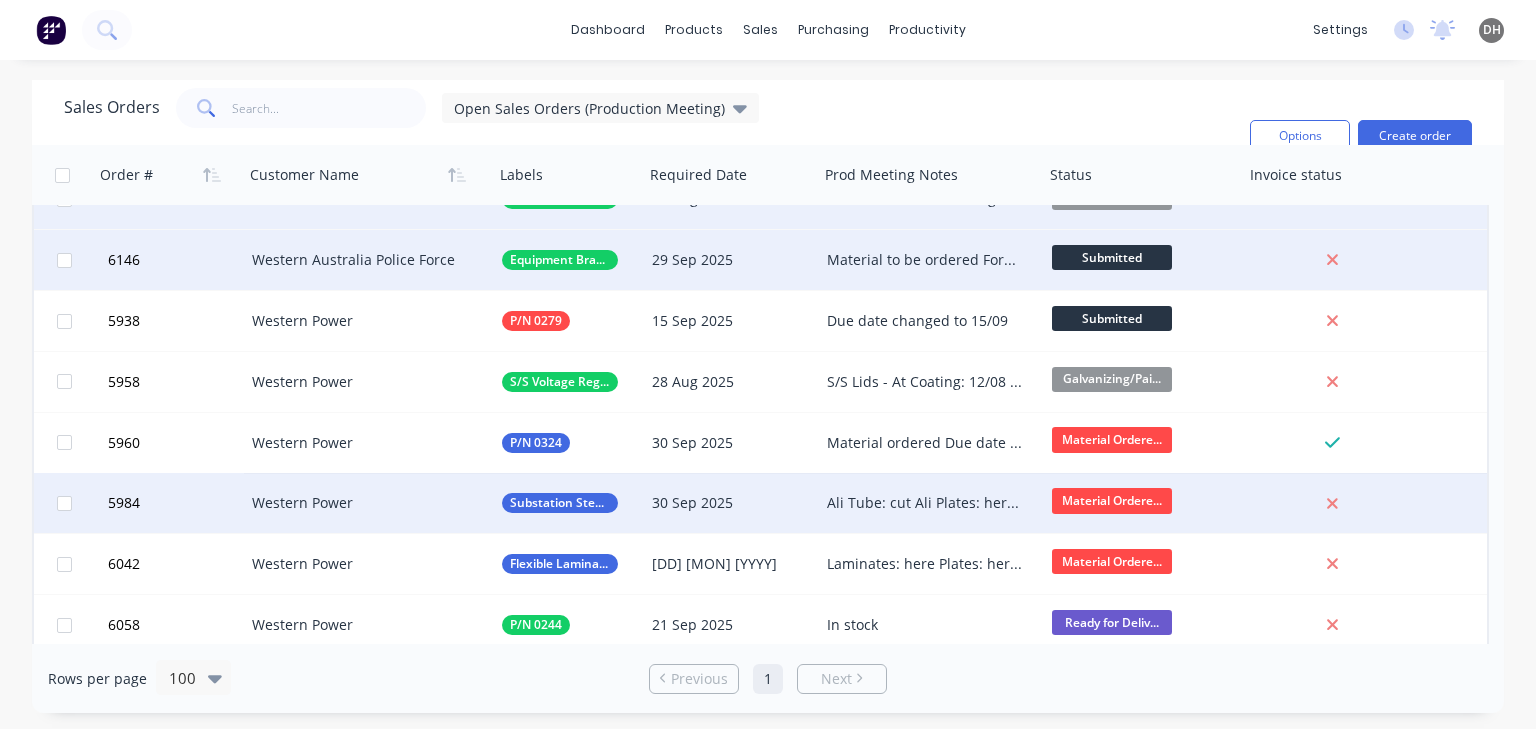 click on "Ali Tube: cut
Ali Plates: here and prepped
Ali Laminates: Here
Copper Plates: Here
Cable & Ali Wire: here
Laminates: Completed
Busbars: In Progress" at bounding box center (926, 503) 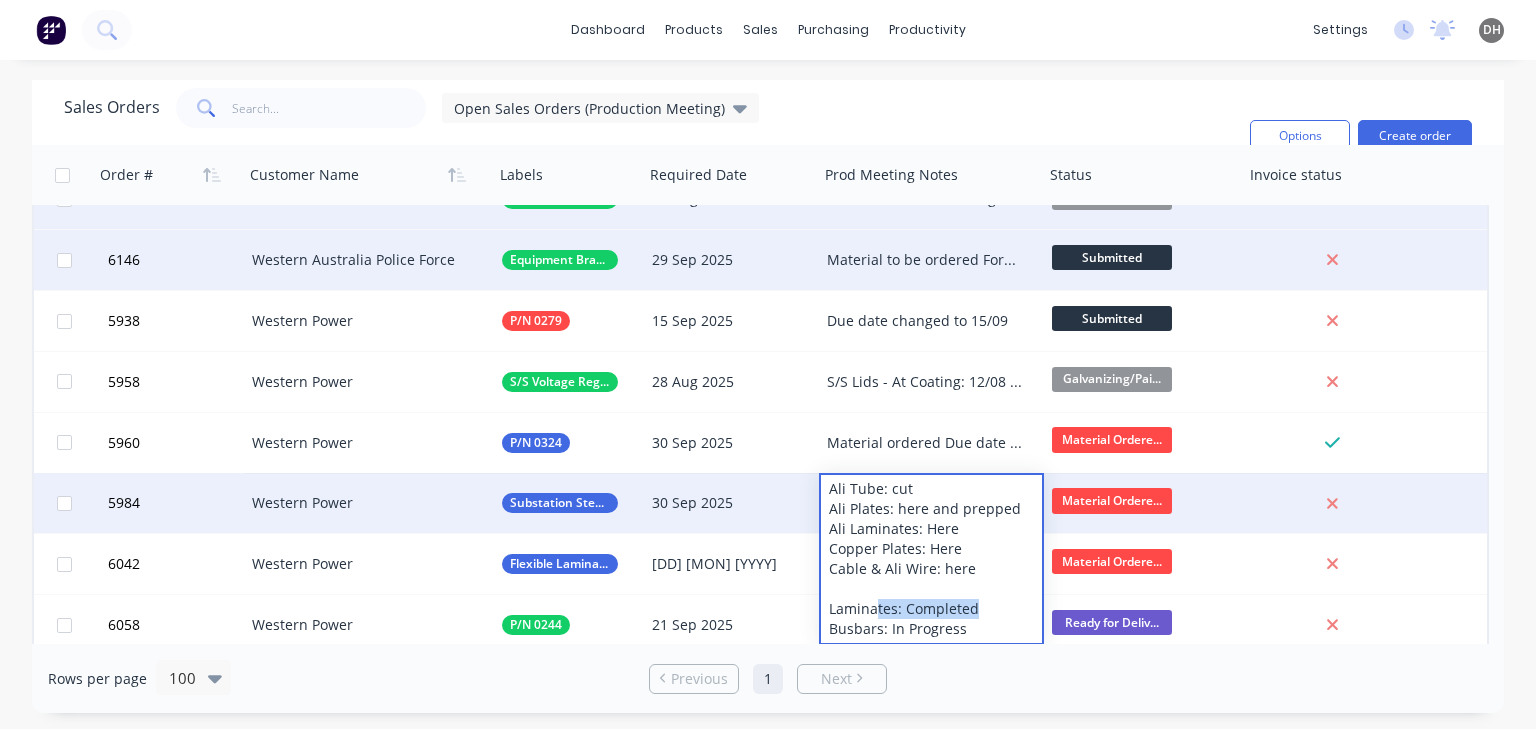 drag, startPoint x: 872, startPoint y: 610, endPoint x: 979, endPoint y: 611, distance: 107.00467 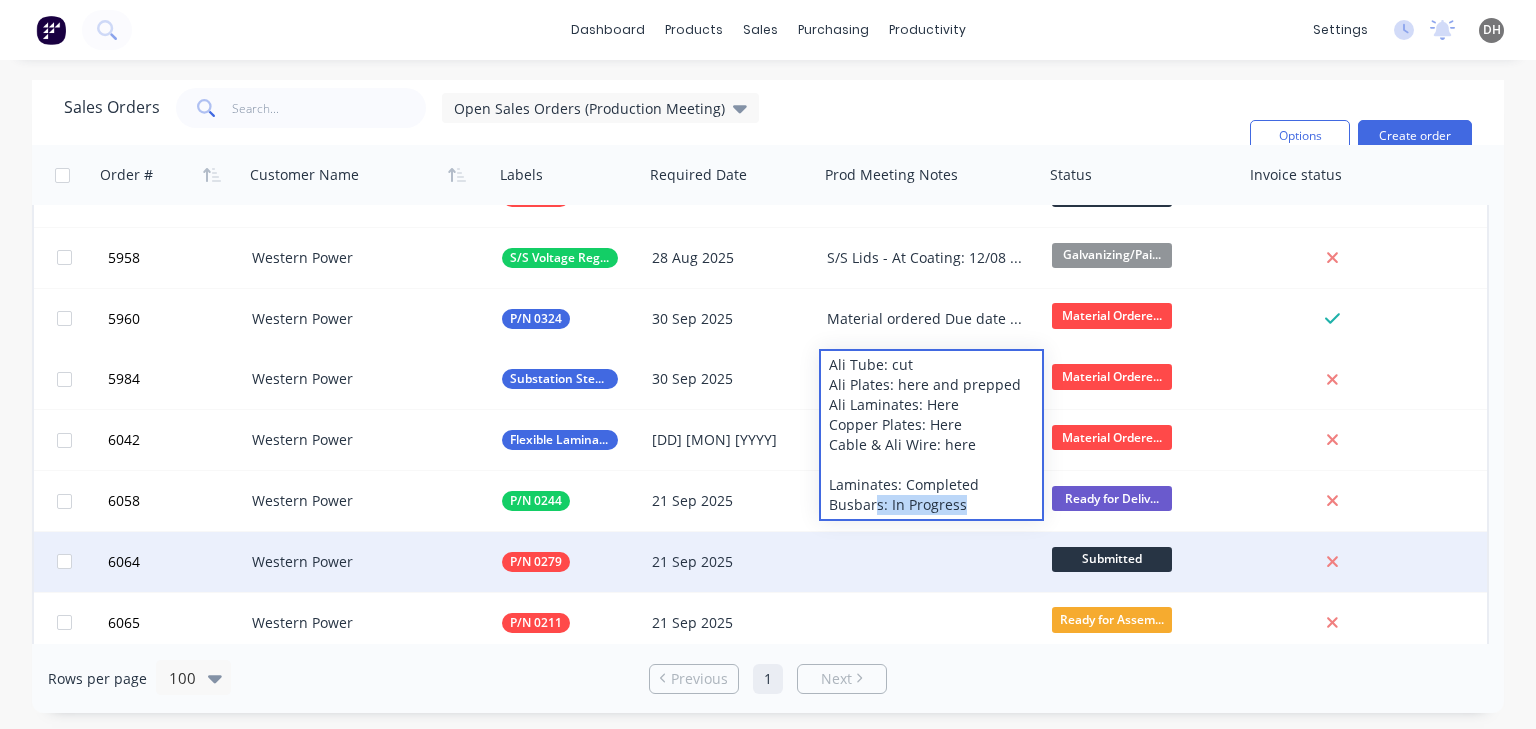 scroll, scrollTop: 1888, scrollLeft: 0, axis: vertical 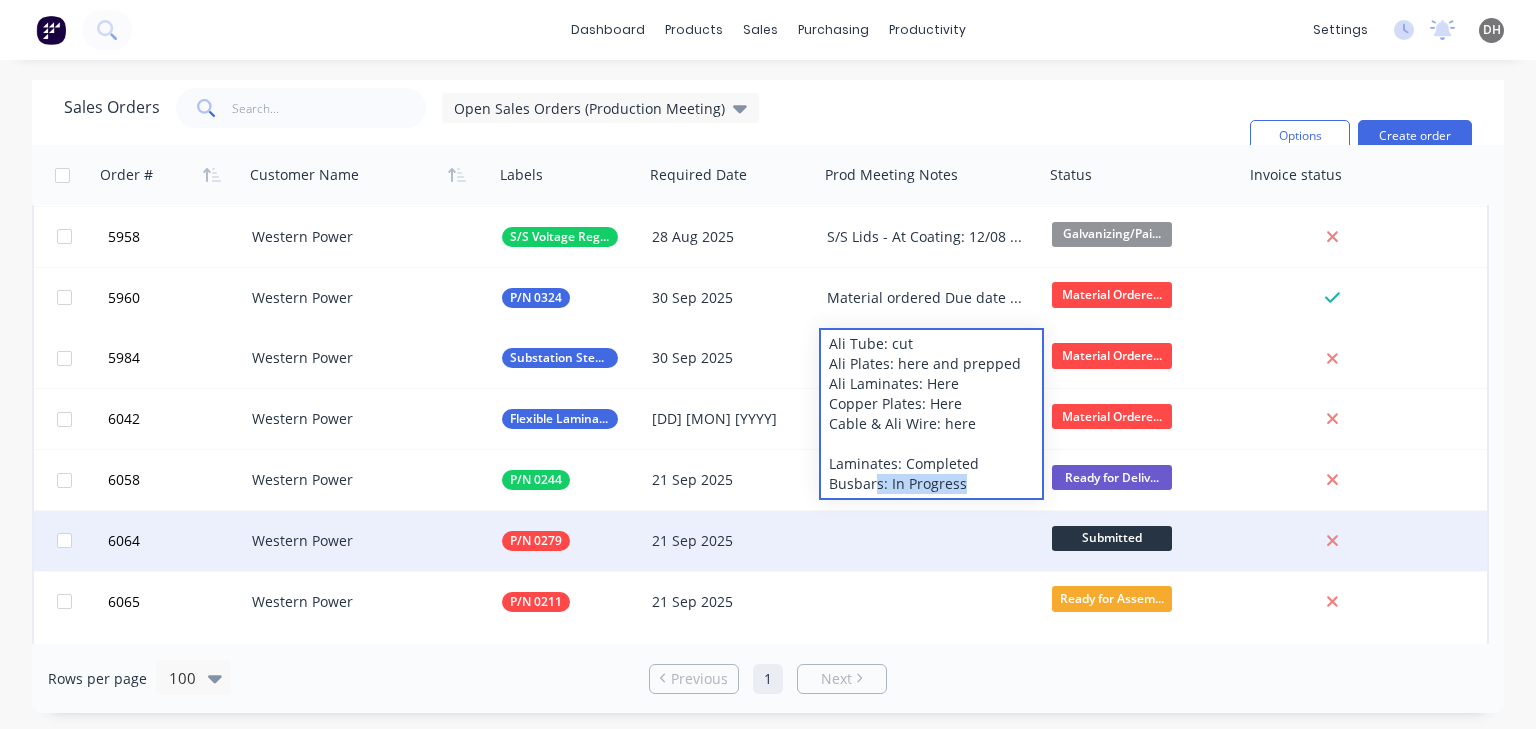 drag, startPoint x: 945, startPoint y: 628, endPoint x: 875, endPoint y: 631, distance: 70.064255 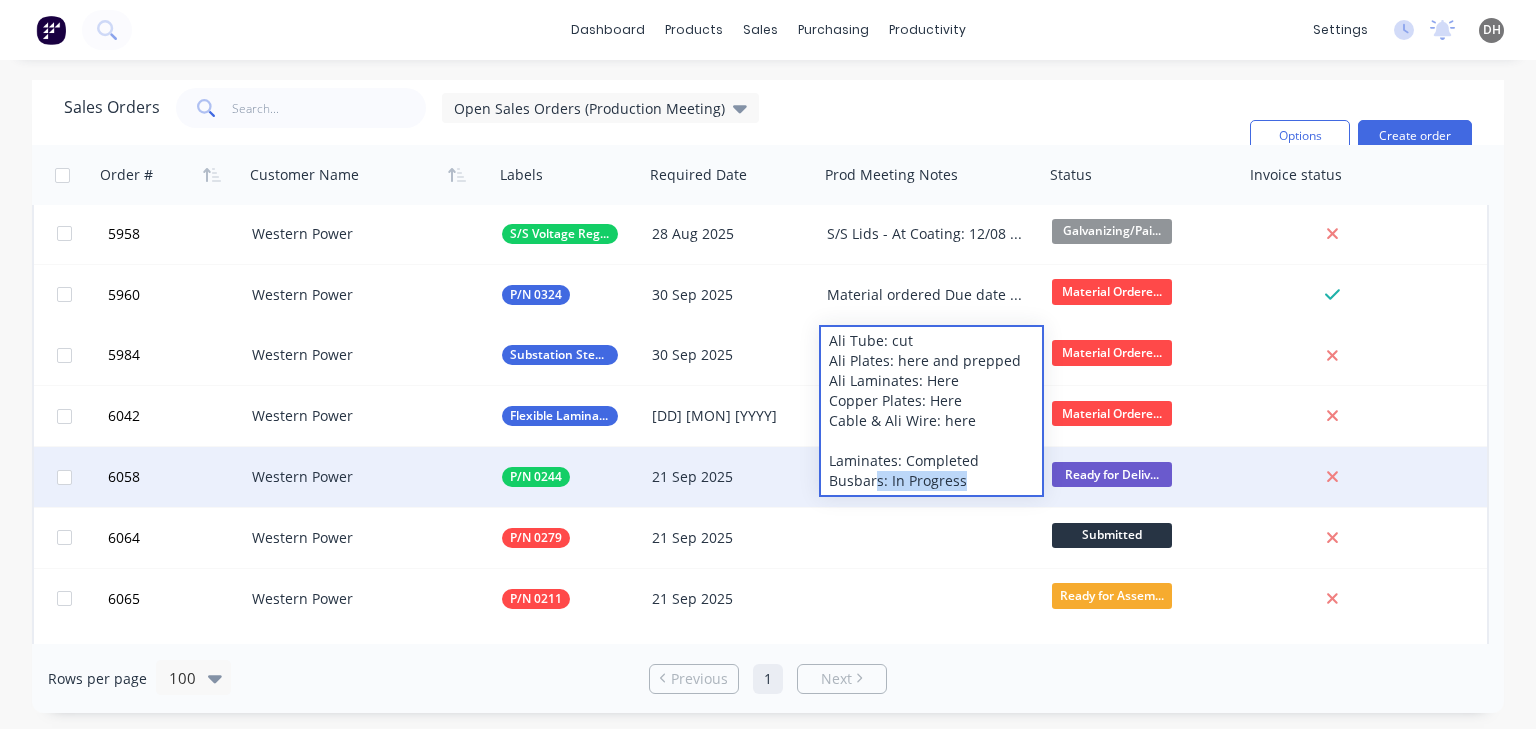 click at bounding box center [1332, 477] 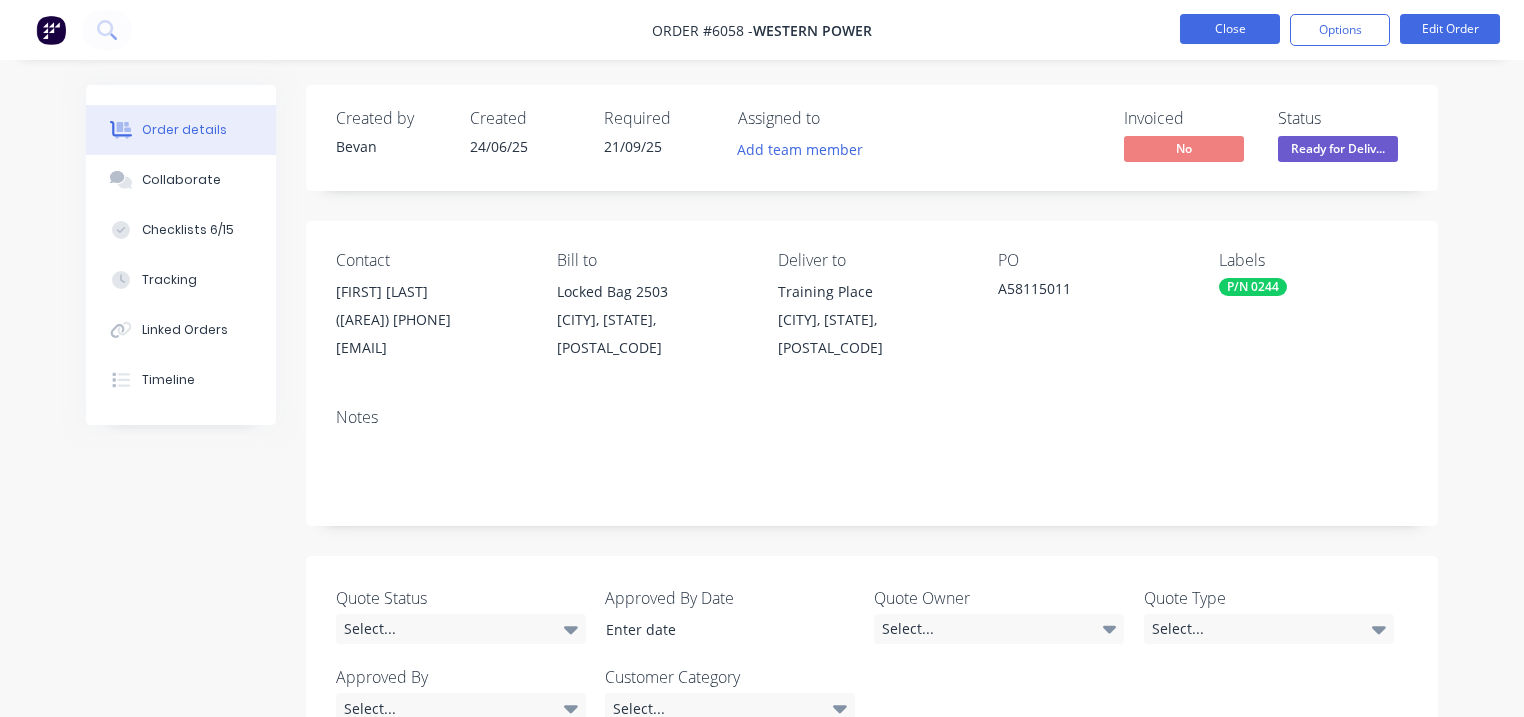 click on "Close" at bounding box center [1230, 29] 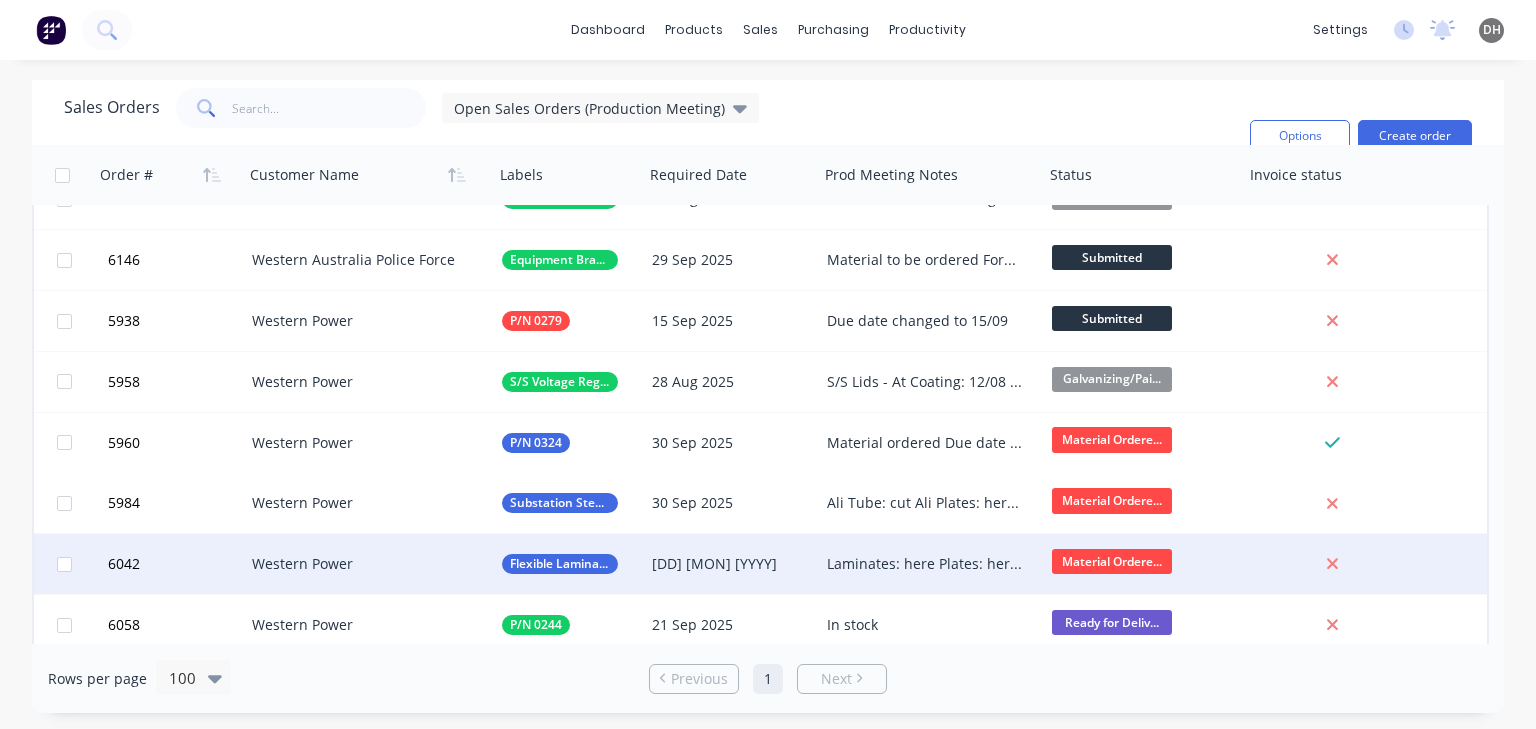 scroll, scrollTop: 1760, scrollLeft: 0, axis: vertical 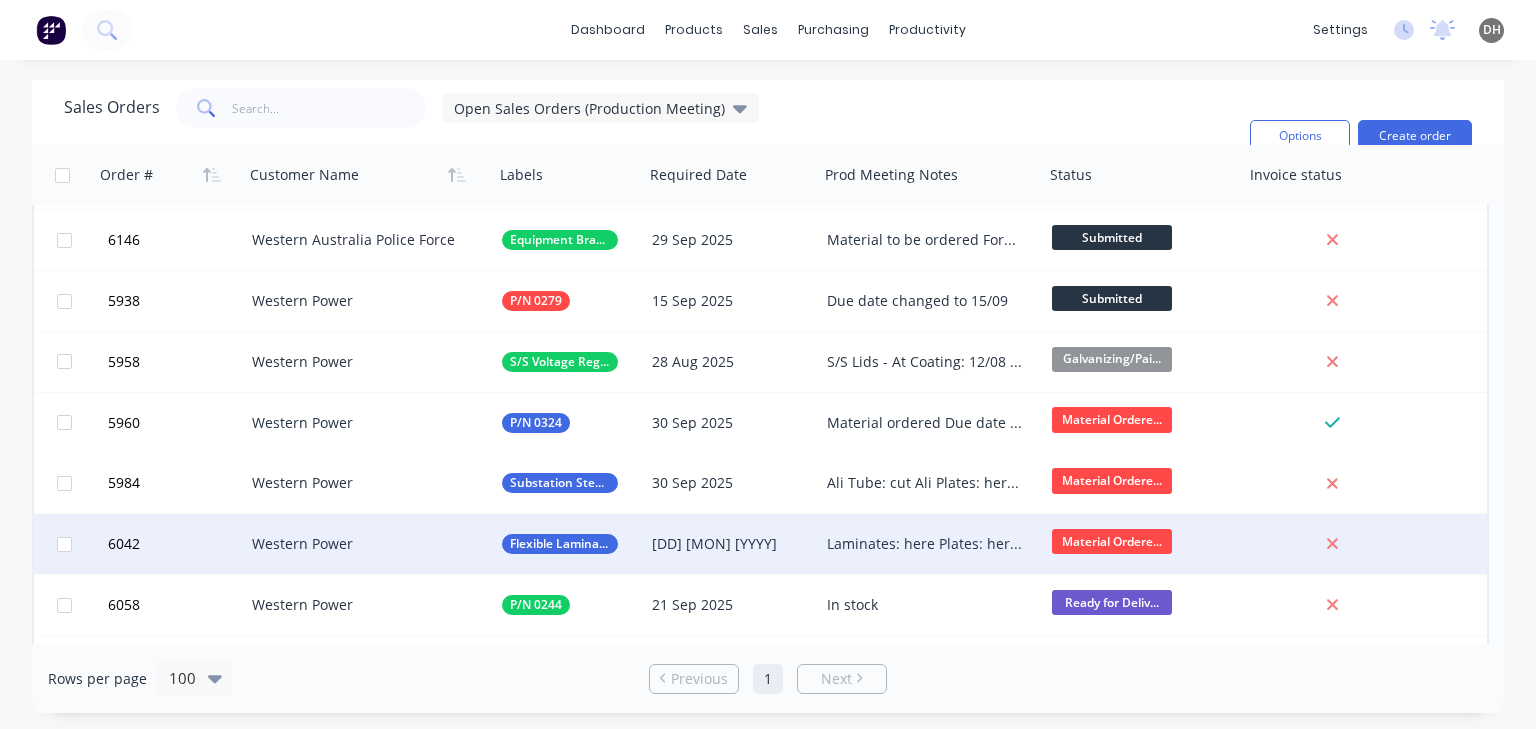 click on "Laminates: here
Plates: here and formed" at bounding box center (926, 544) 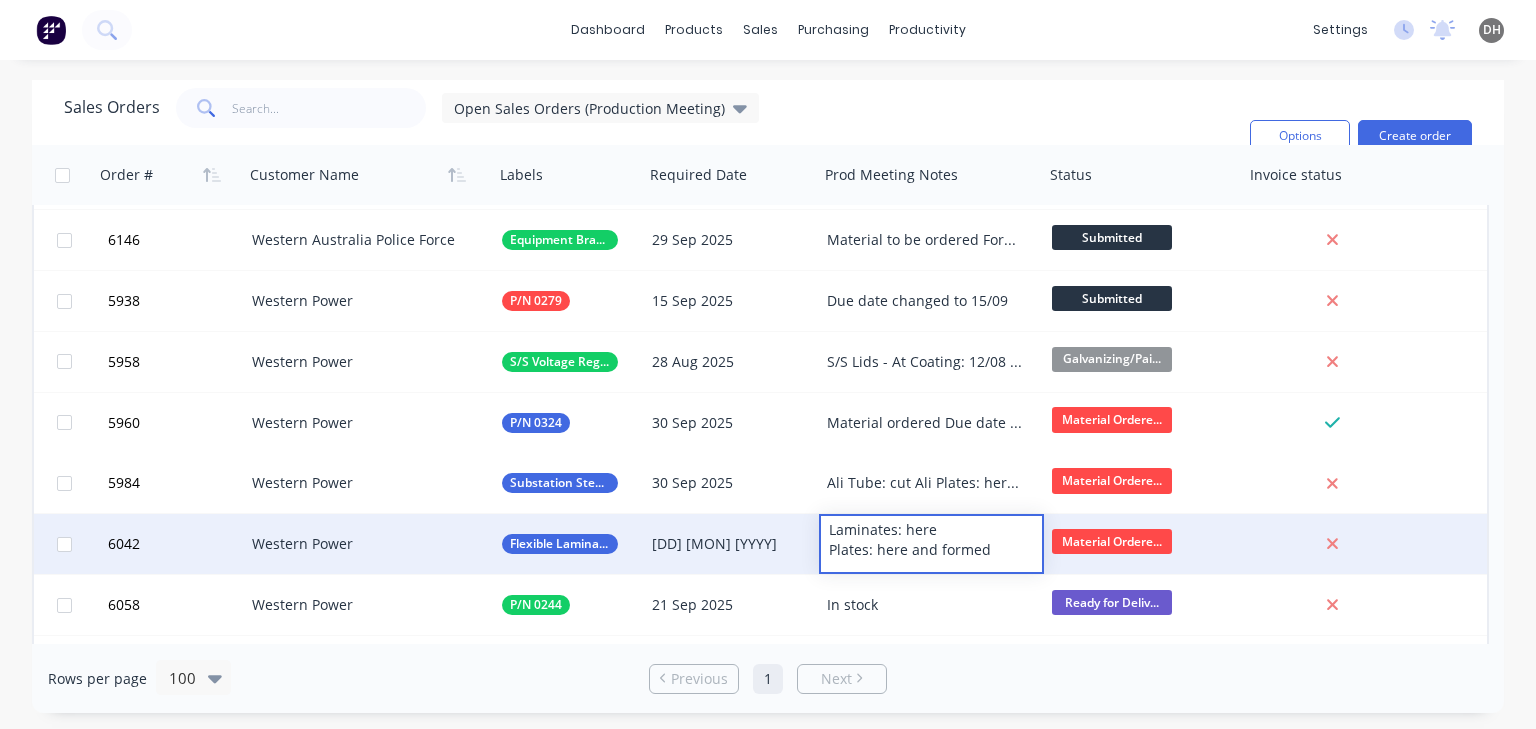 click on "6042 Western Power Flexible Laminates [DD] [MON] [YYYY] Laminates: here
Plates: here and formed Material Ordere..." at bounding box center (760, 544) 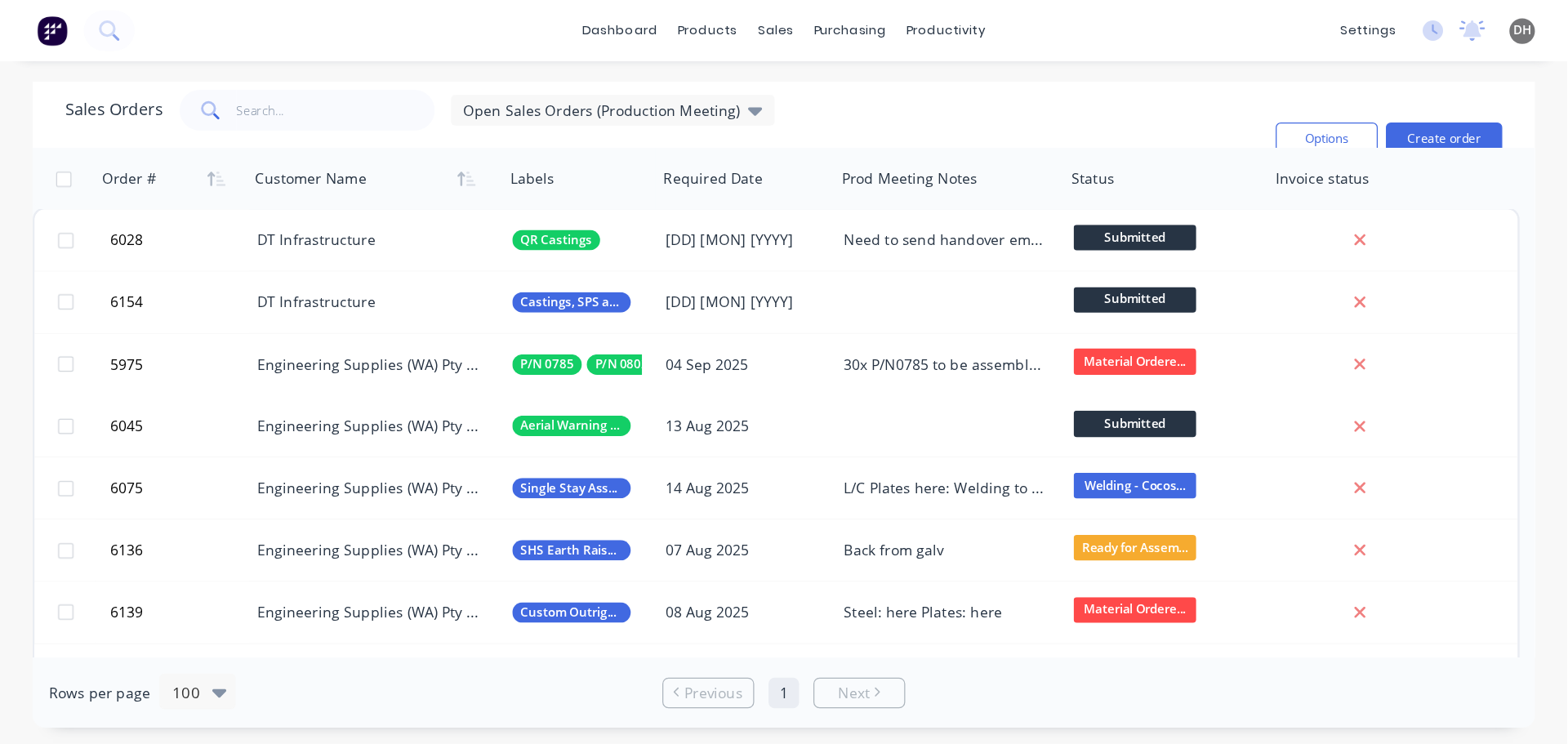 scroll, scrollTop: 0, scrollLeft: 0, axis: both 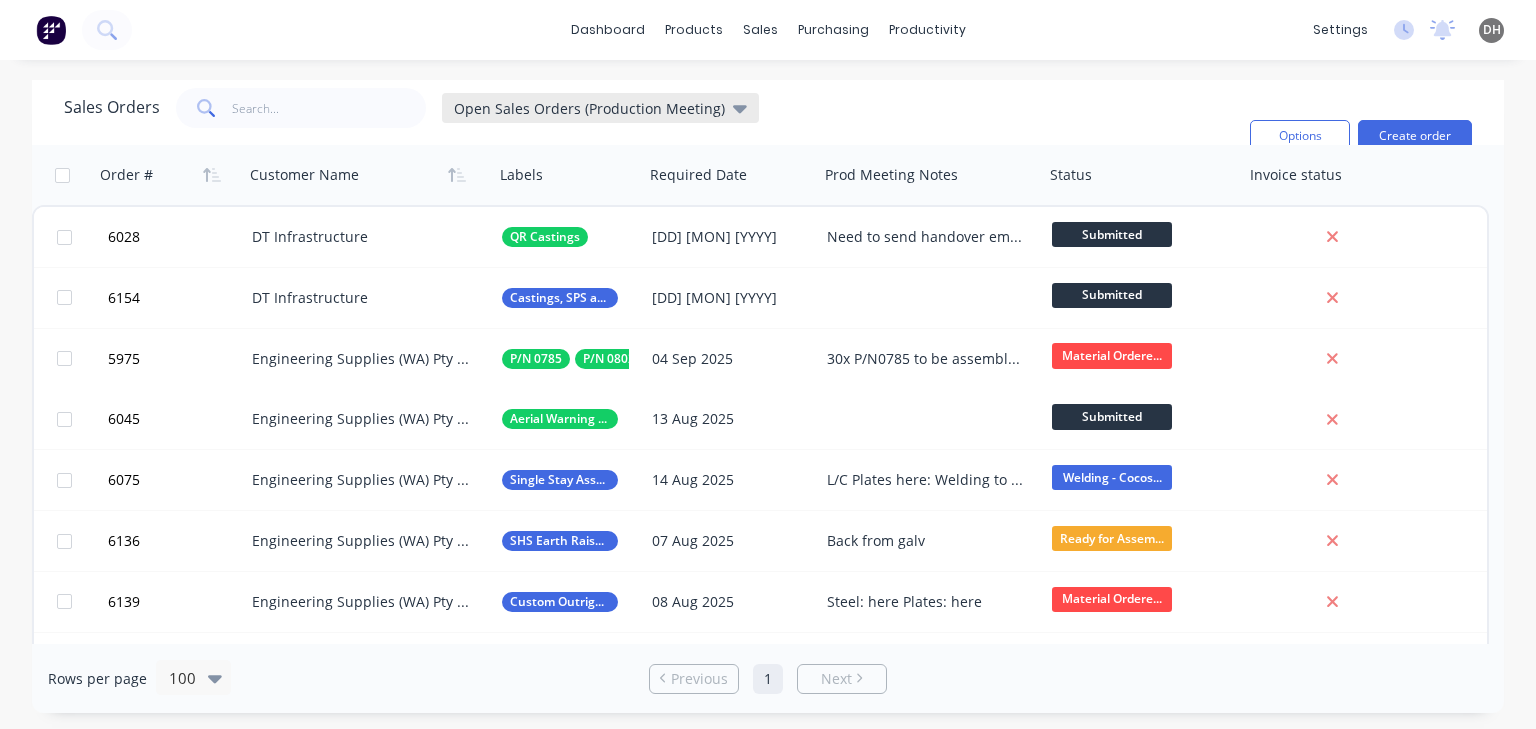 click on "Open Sales Orders (Production Meeting)" at bounding box center [600, 108] 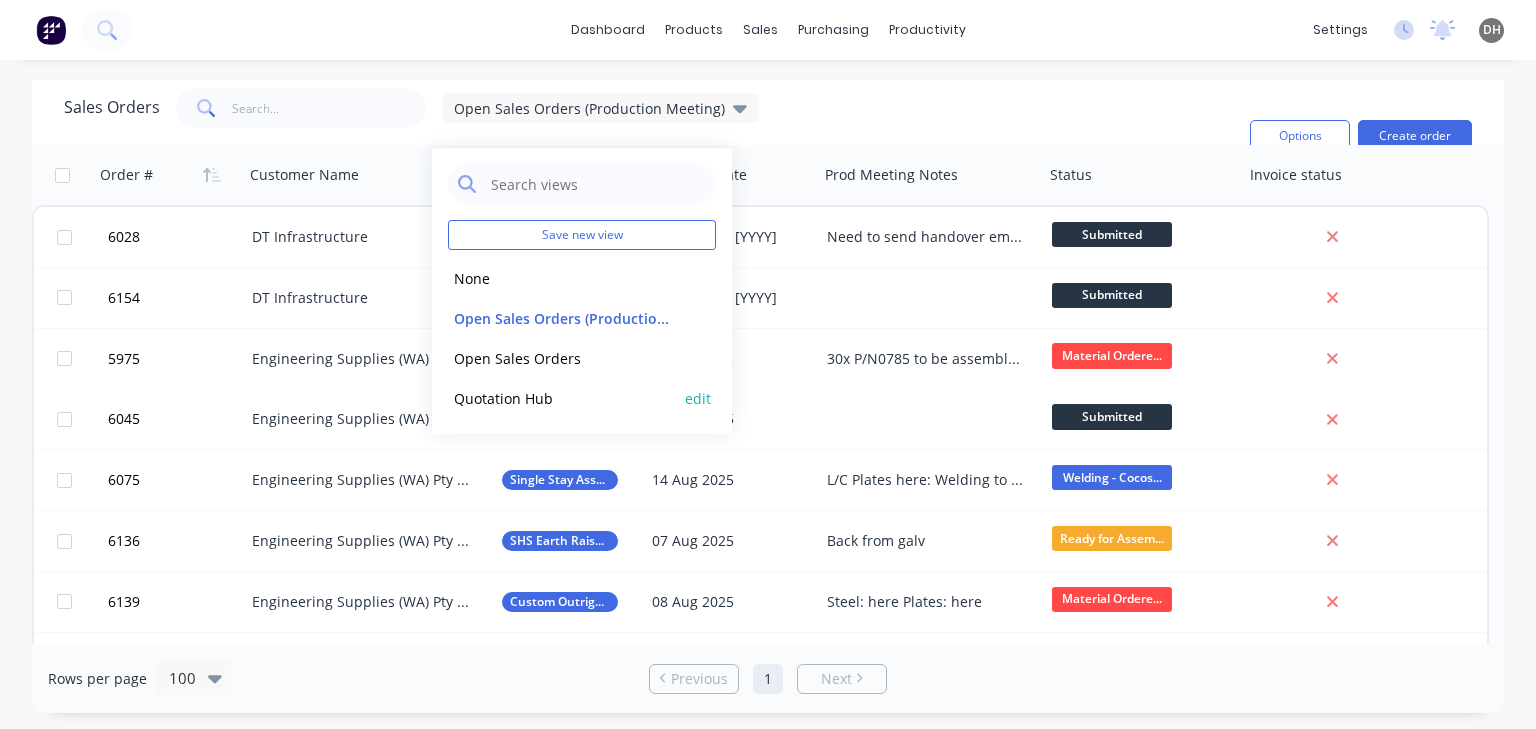 click on "Quotation Hub" at bounding box center [562, 398] 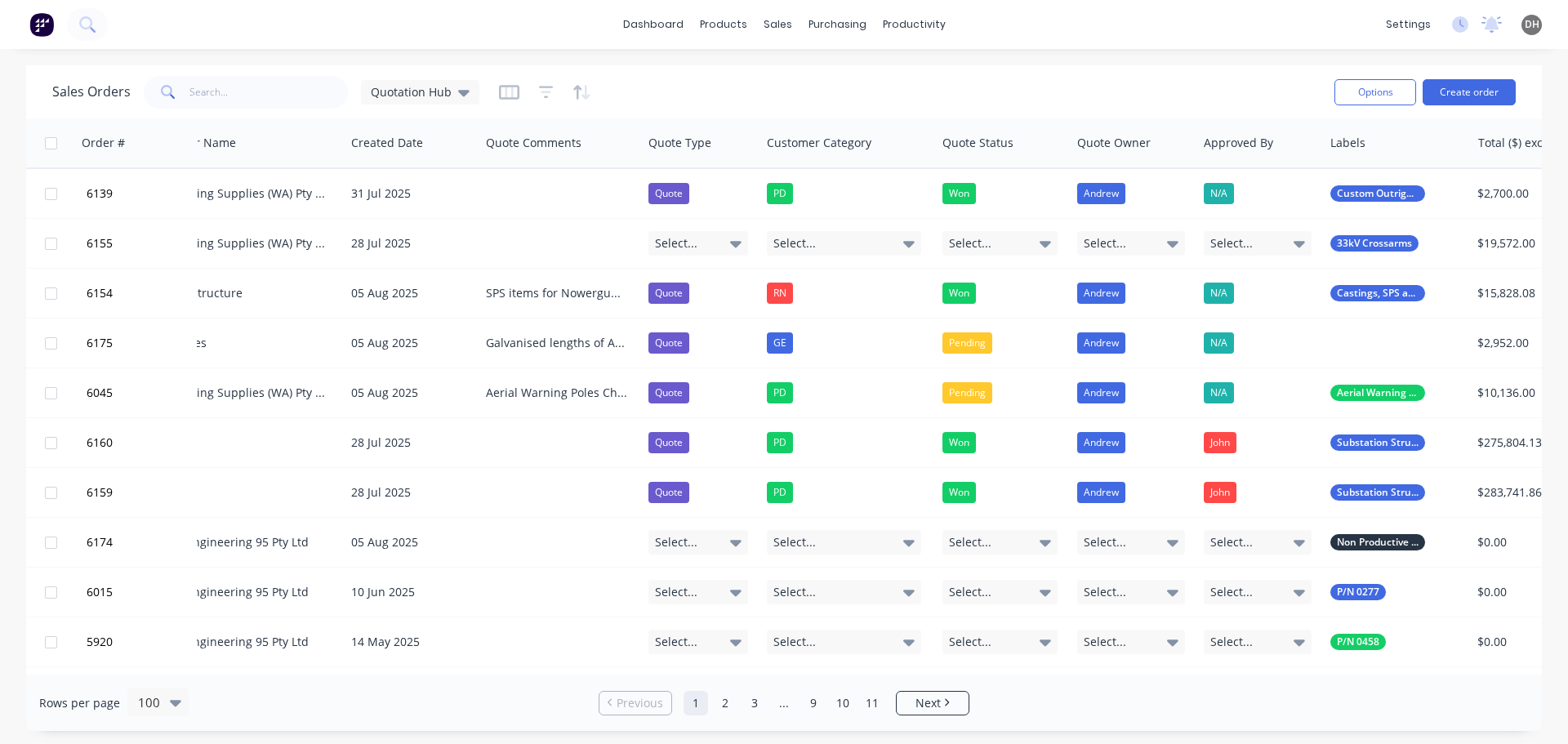 scroll, scrollTop: 0, scrollLeft: 5, axis: horizontal 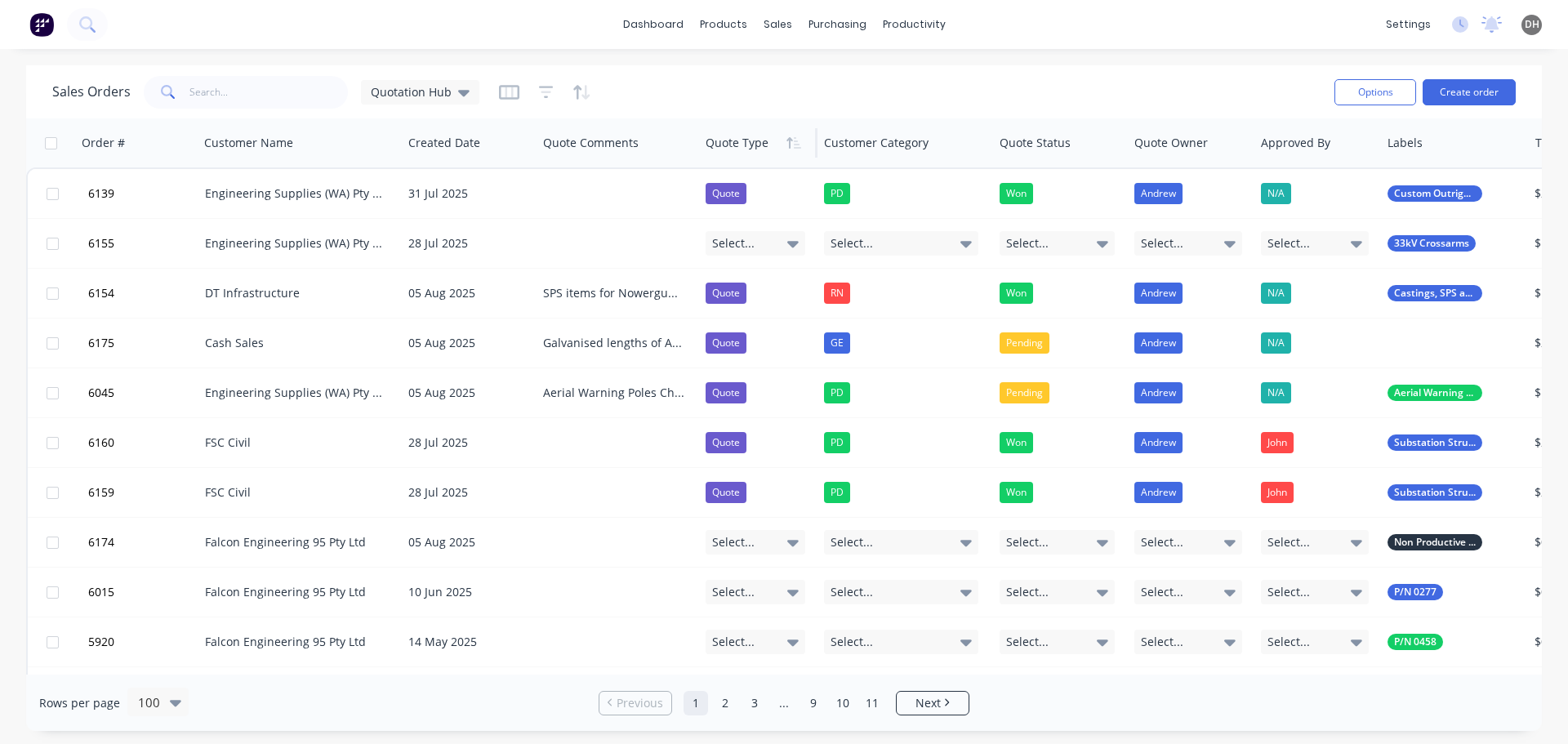 click at bounding box center (755, 143) 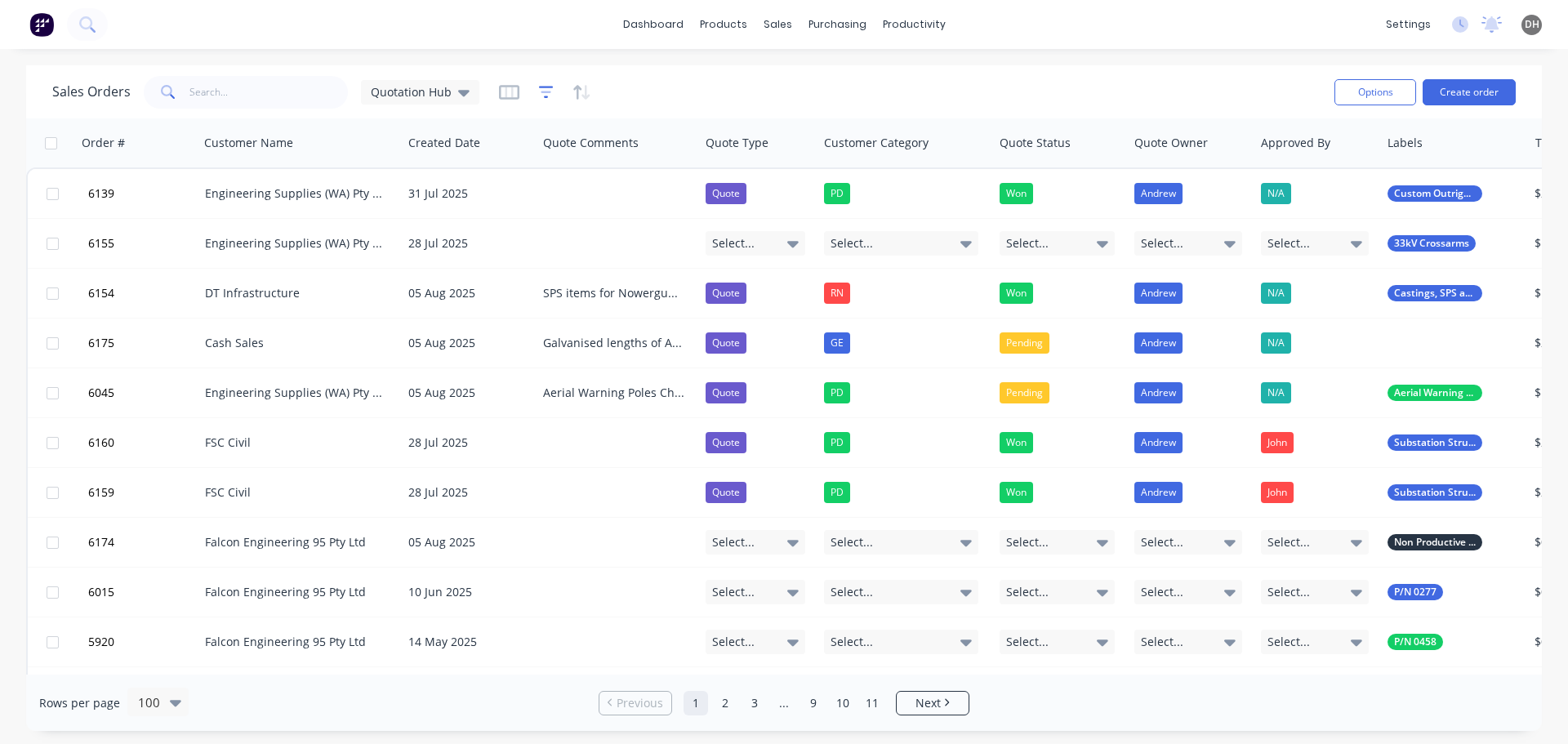 click 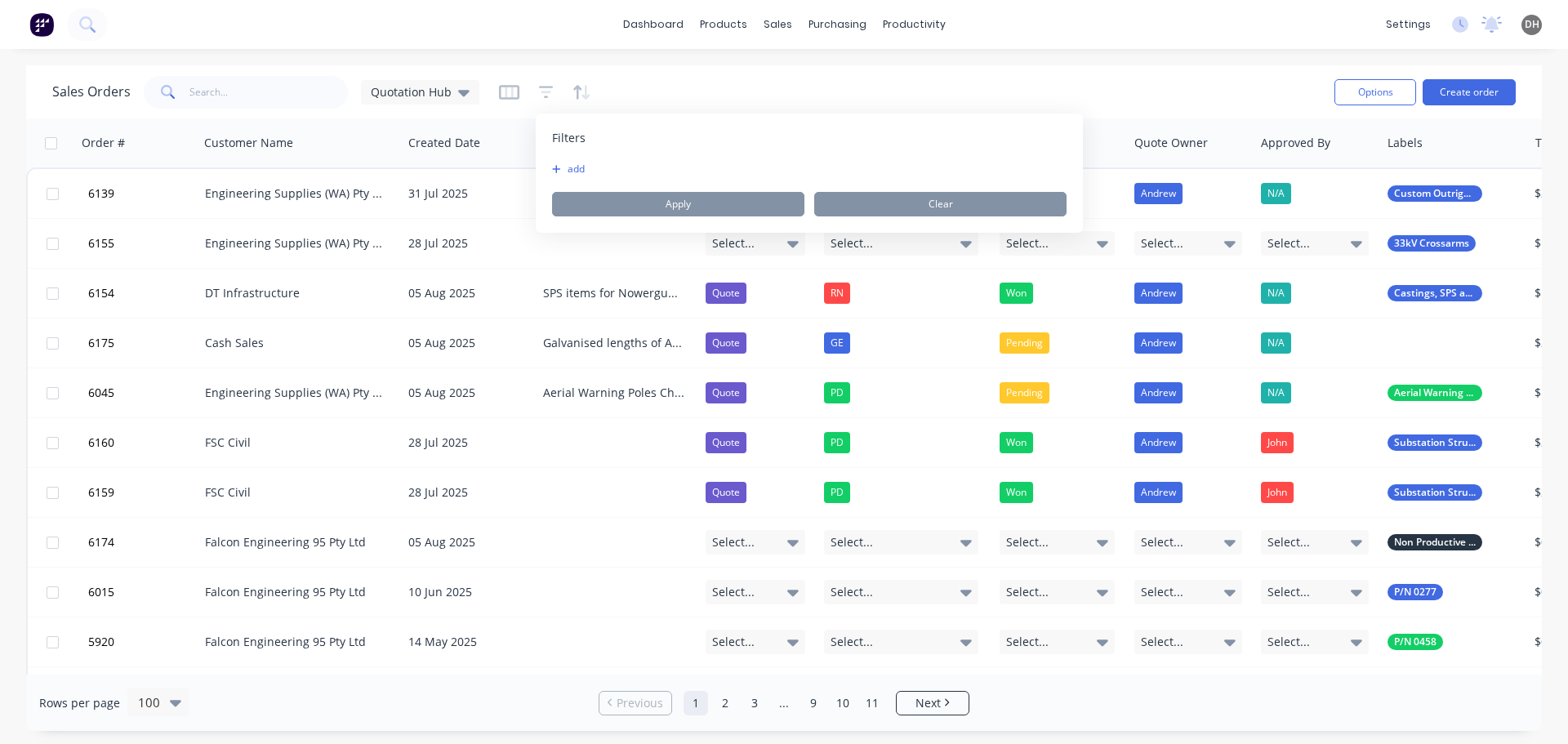 click on "add" at bounding box center [572, 169] 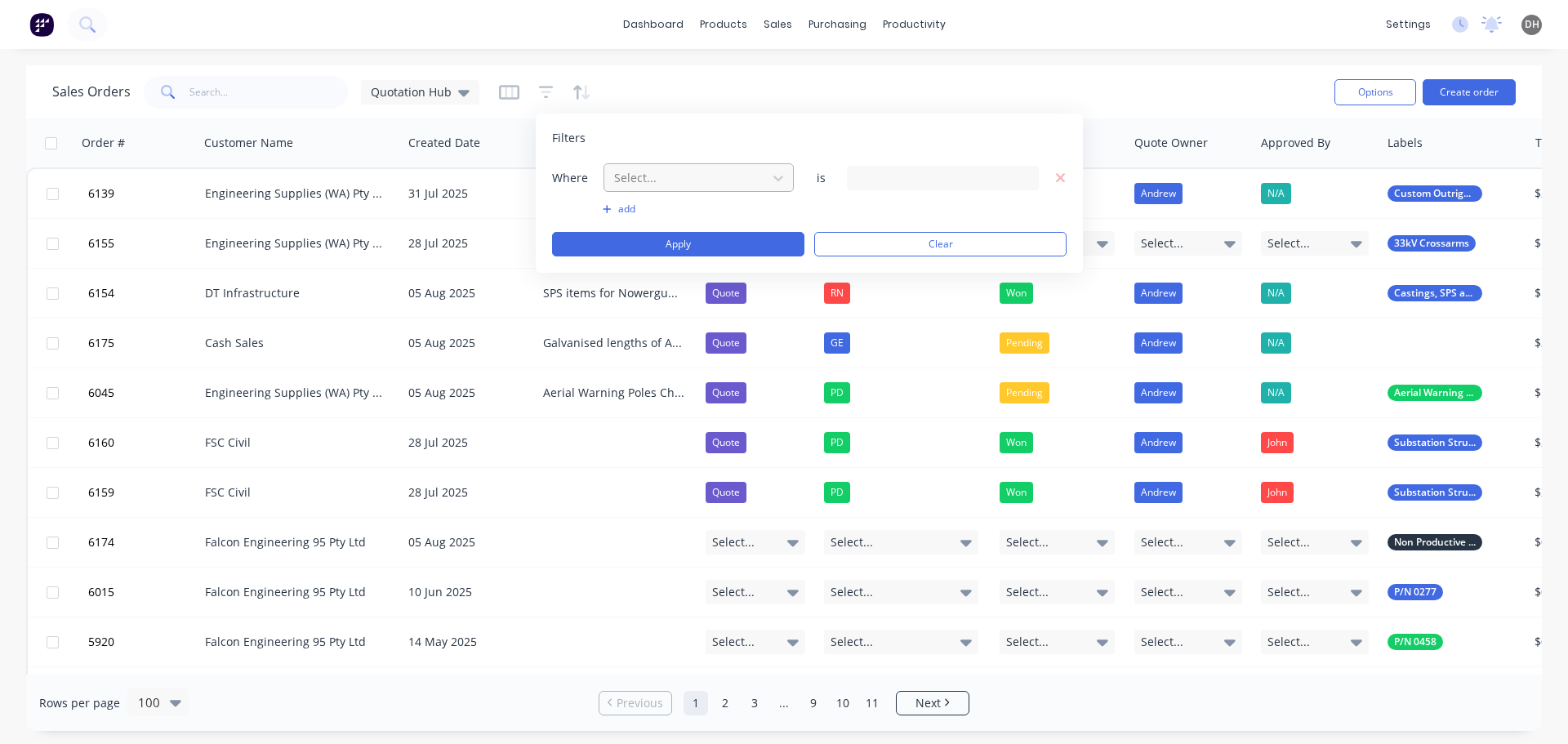 click at bounding box center [685, 177] 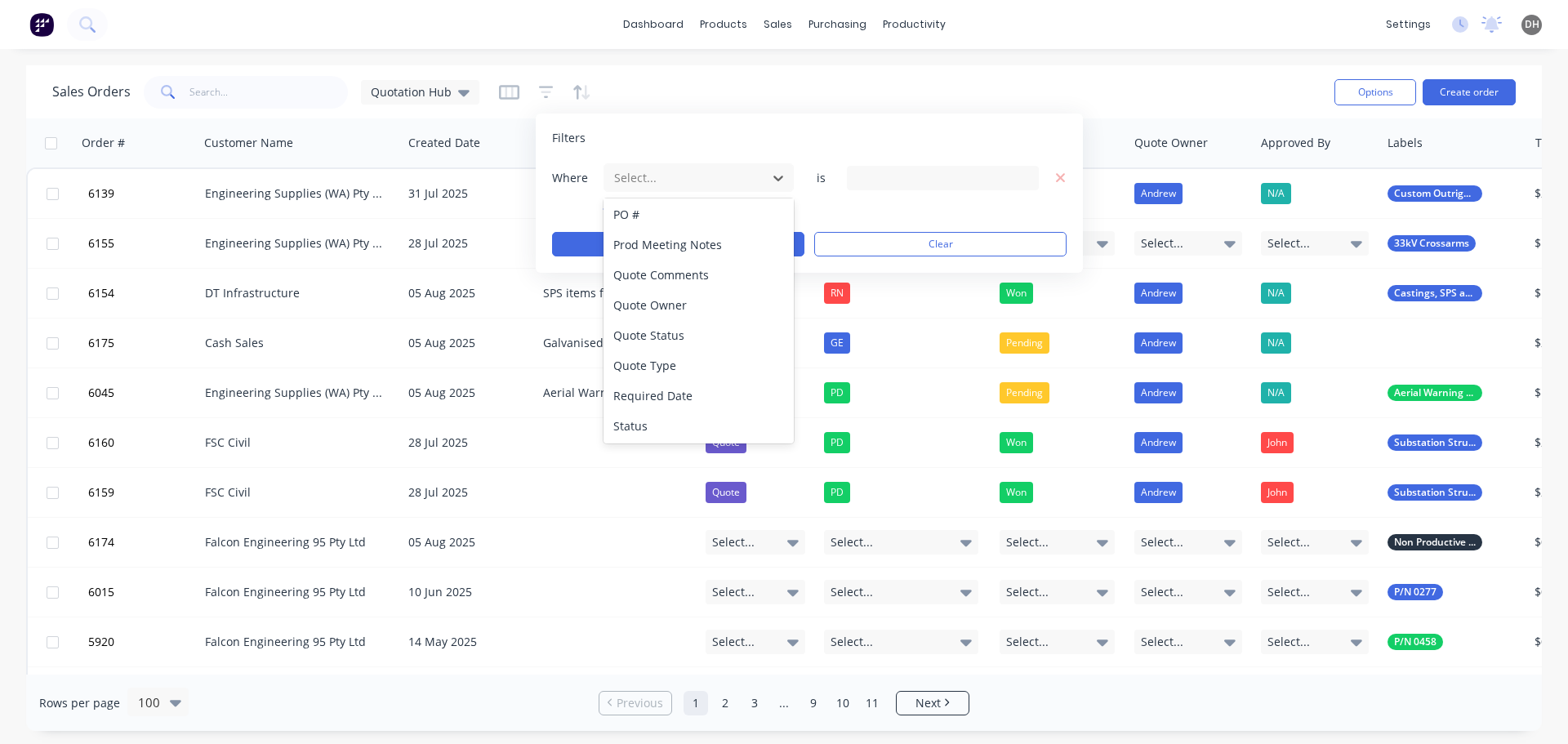 scroll, scrollTop: 638, scrollLeft: 0, axis: vertical 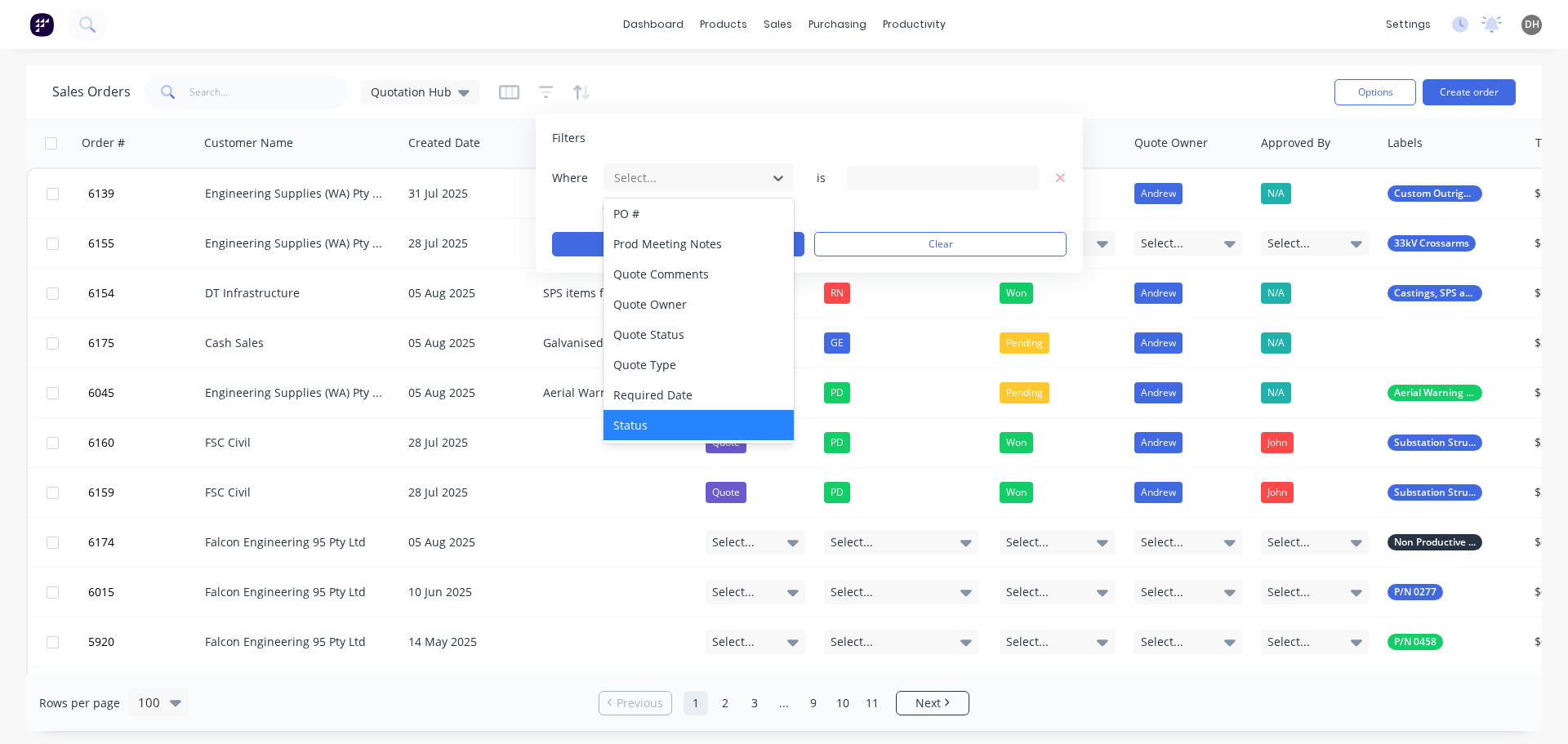 click on "Status" at bounding box center (698, 425) 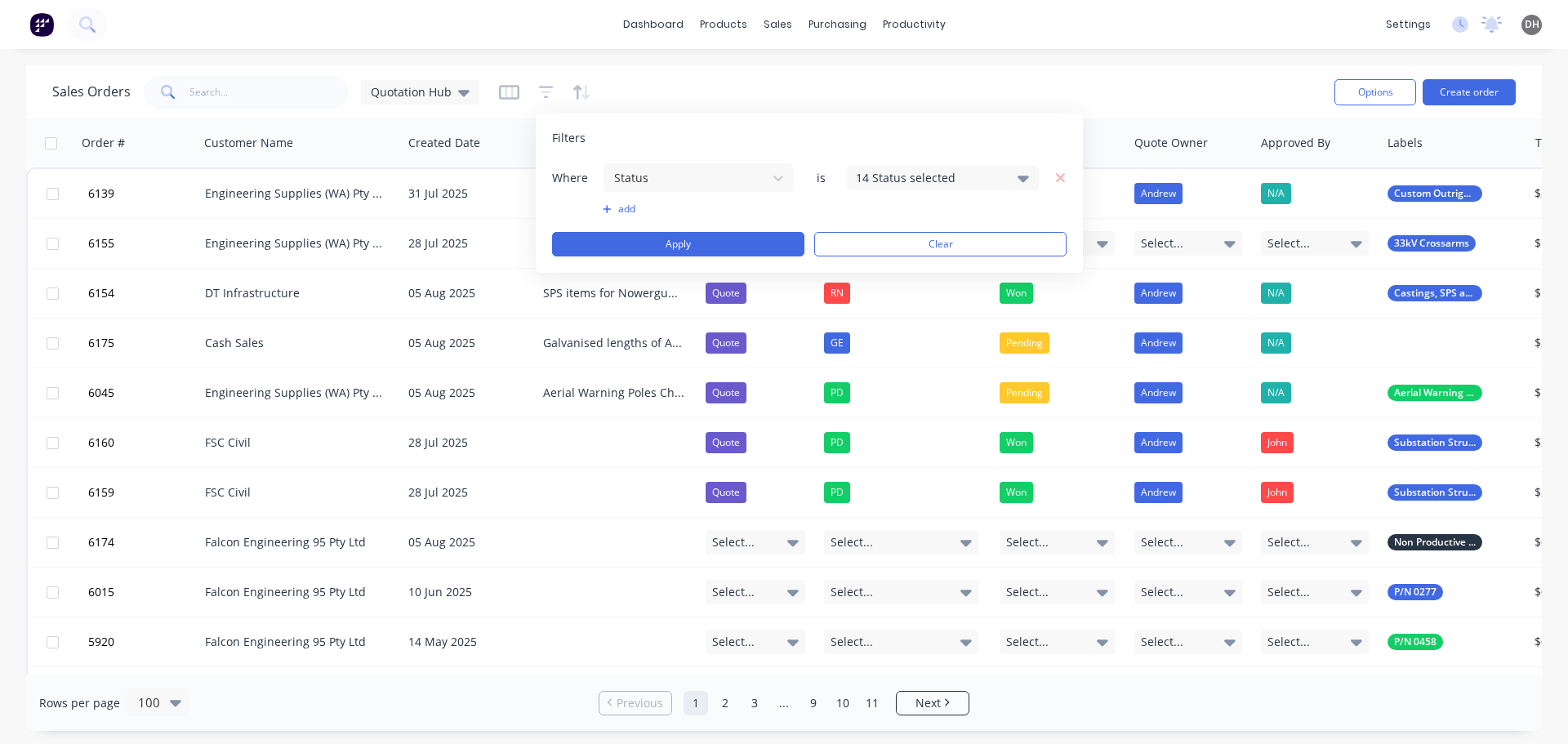 click on "14 Status selected" at bounding box center [929, 177] 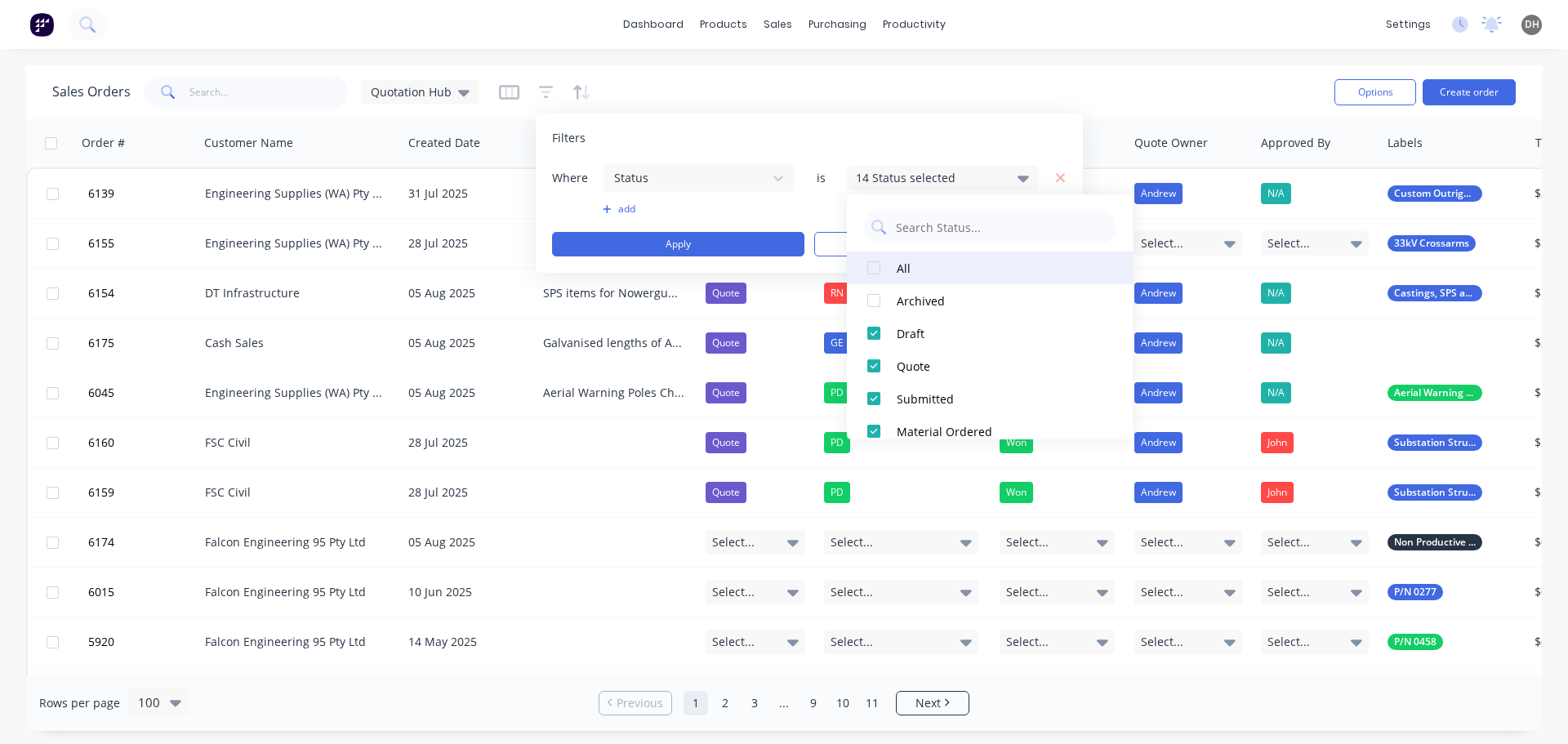 click at bounding box center [874, 268] 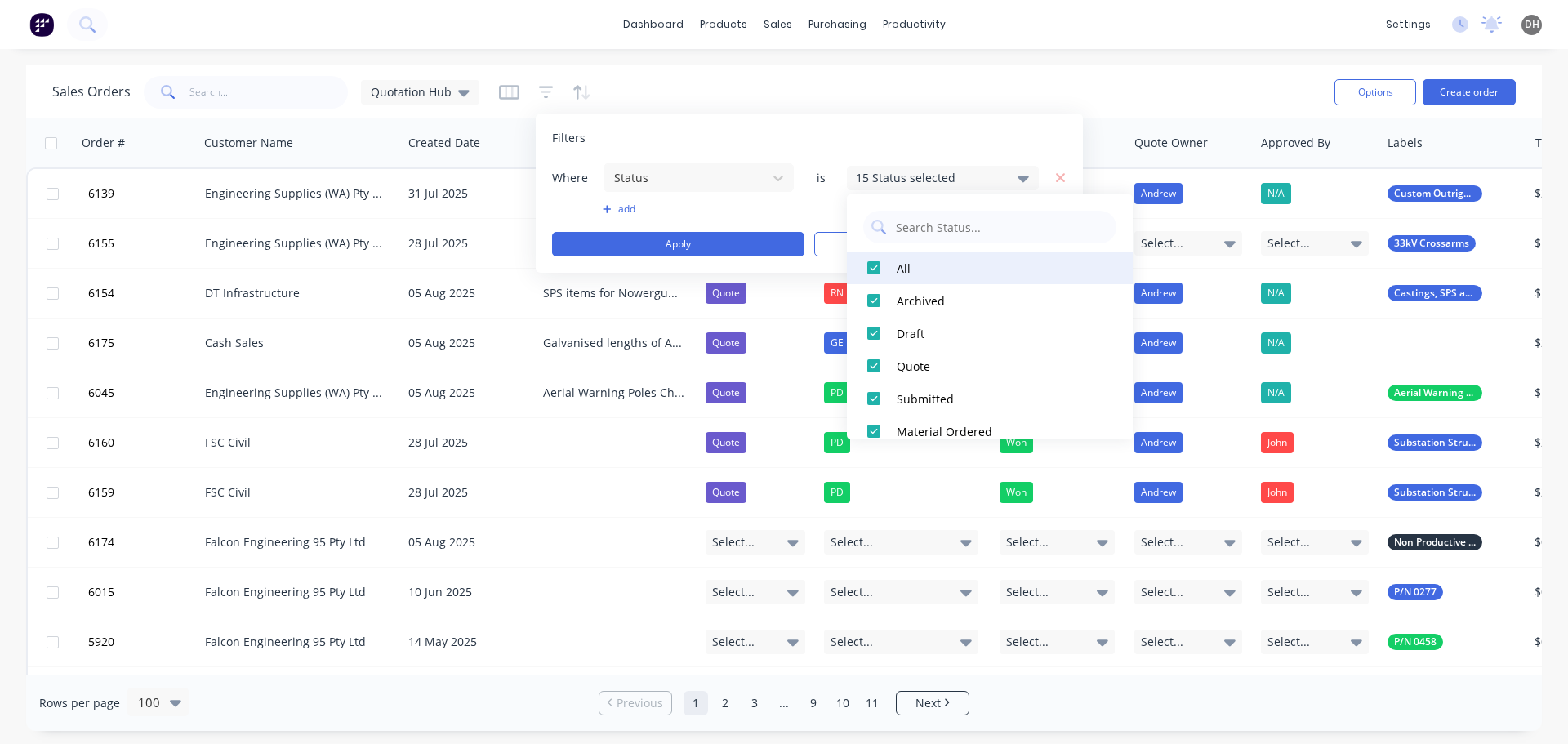 click at bounding box center (874, 268) 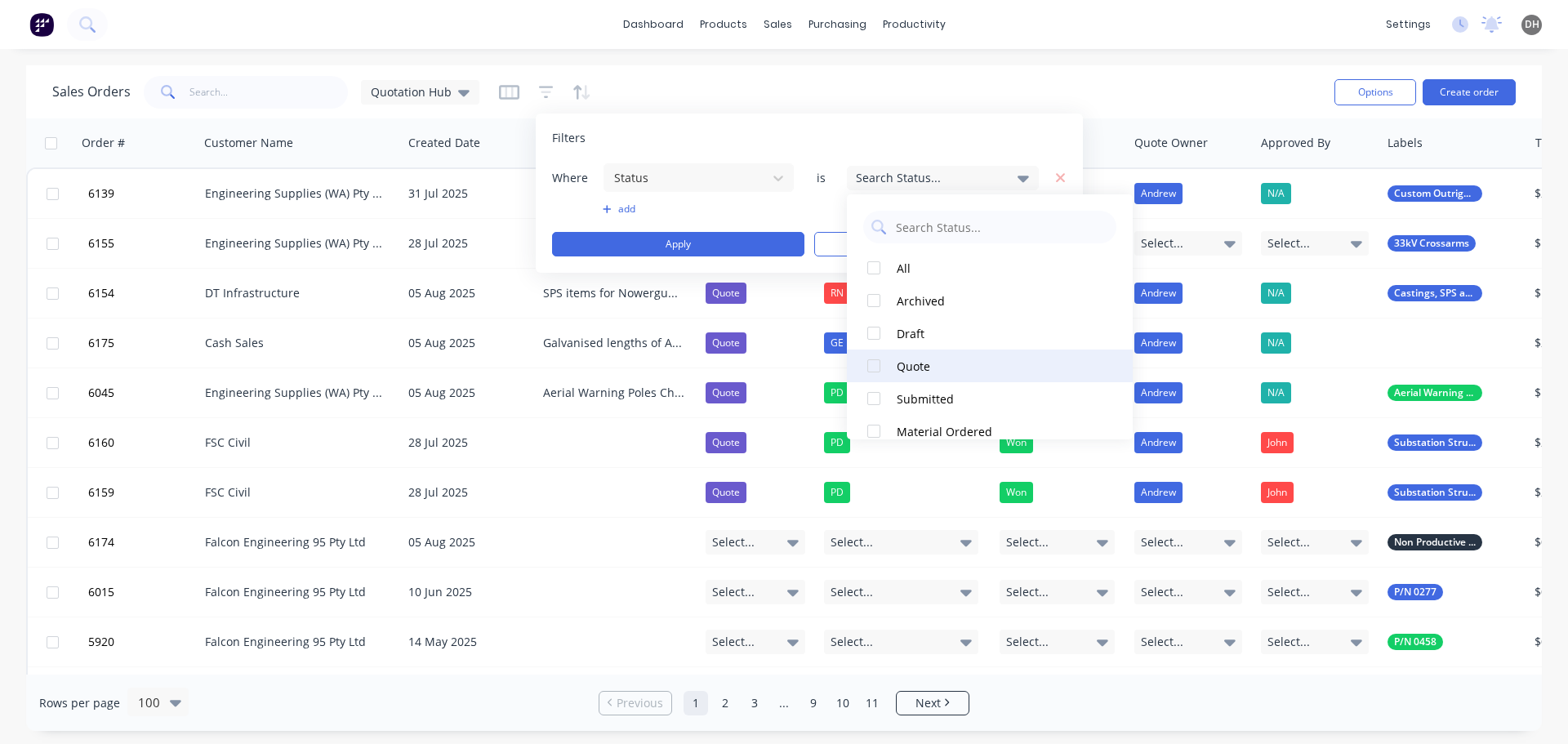 click at bounding box center [874, 366] 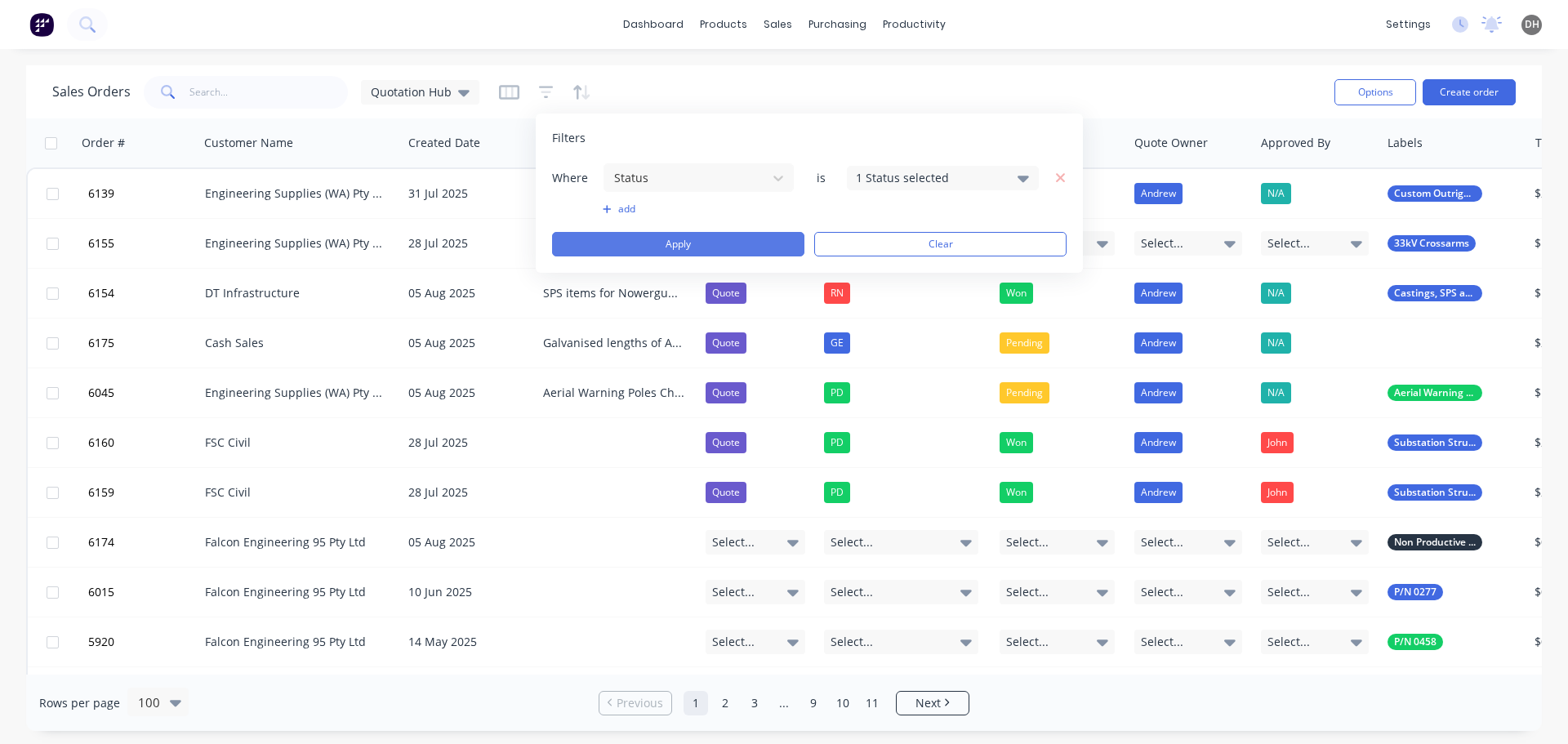 click on "Apply" at bounding box center [678, 244] 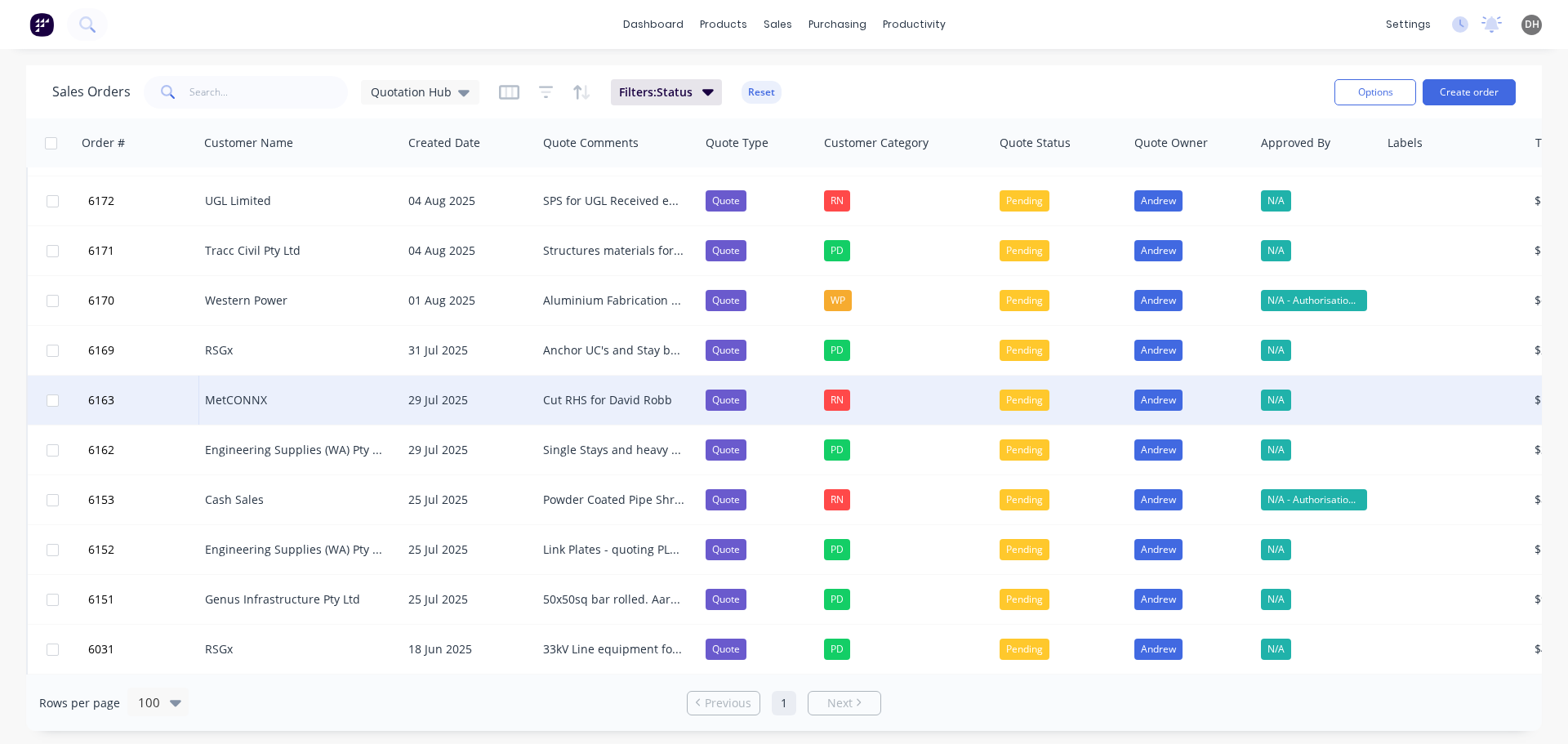 scroll, scrollTop: 0, scrollLeft: 0, axis: both 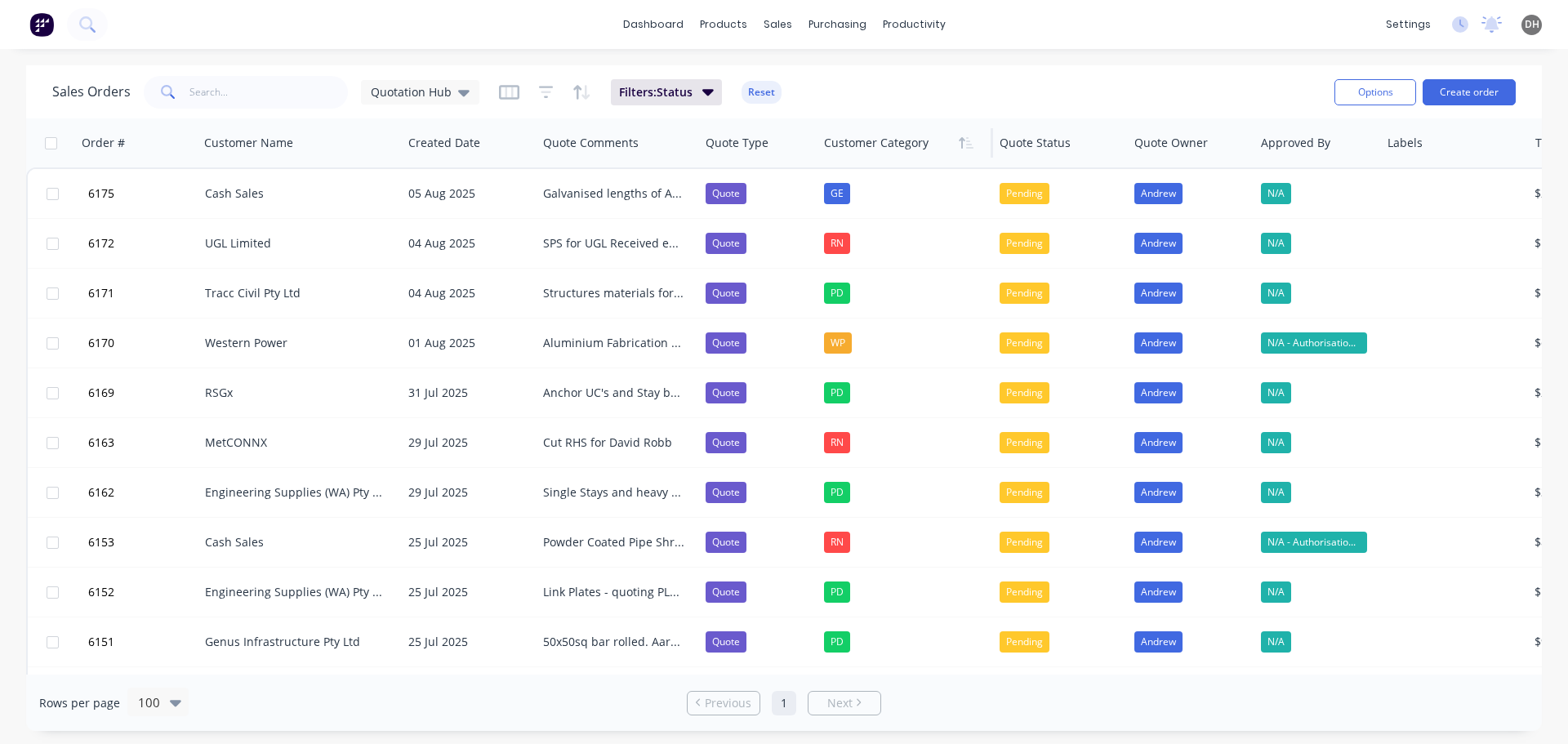 click at bounding box center (901, 143) 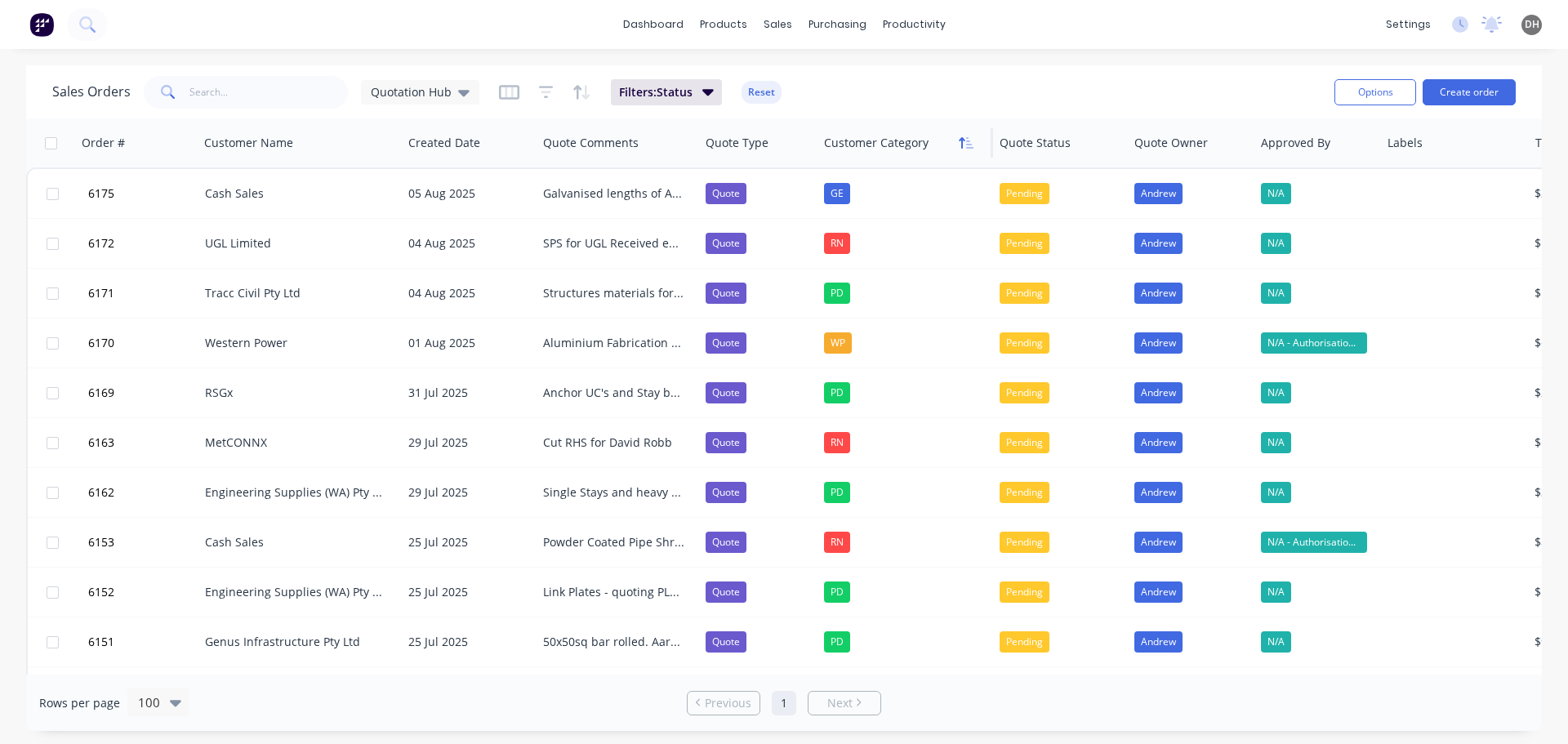 click 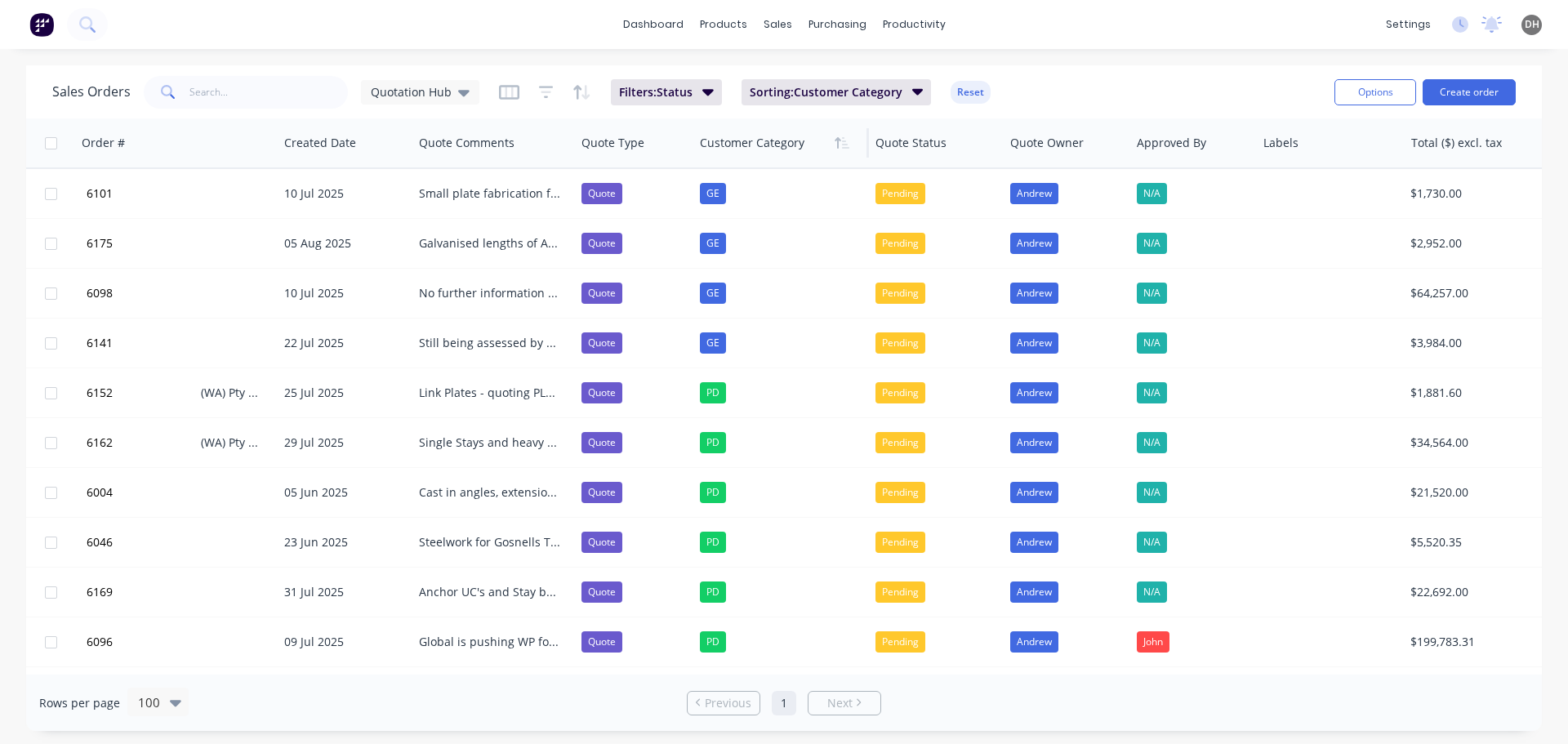 scroll, scrollTop: 0, scrollLeft: 0, axis: both 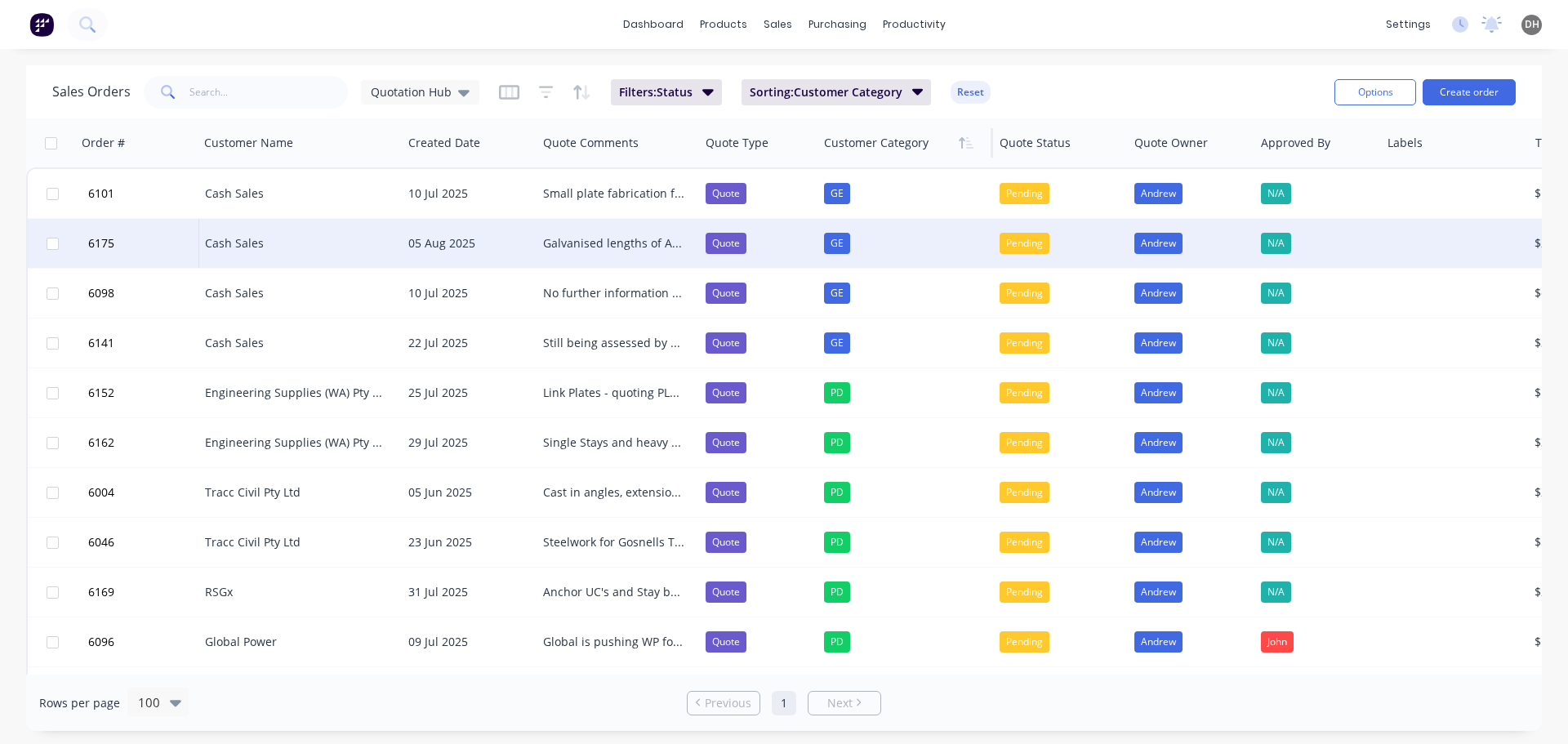 click on "Galvanised lengths of Angle" at bounding box center [613, 243] 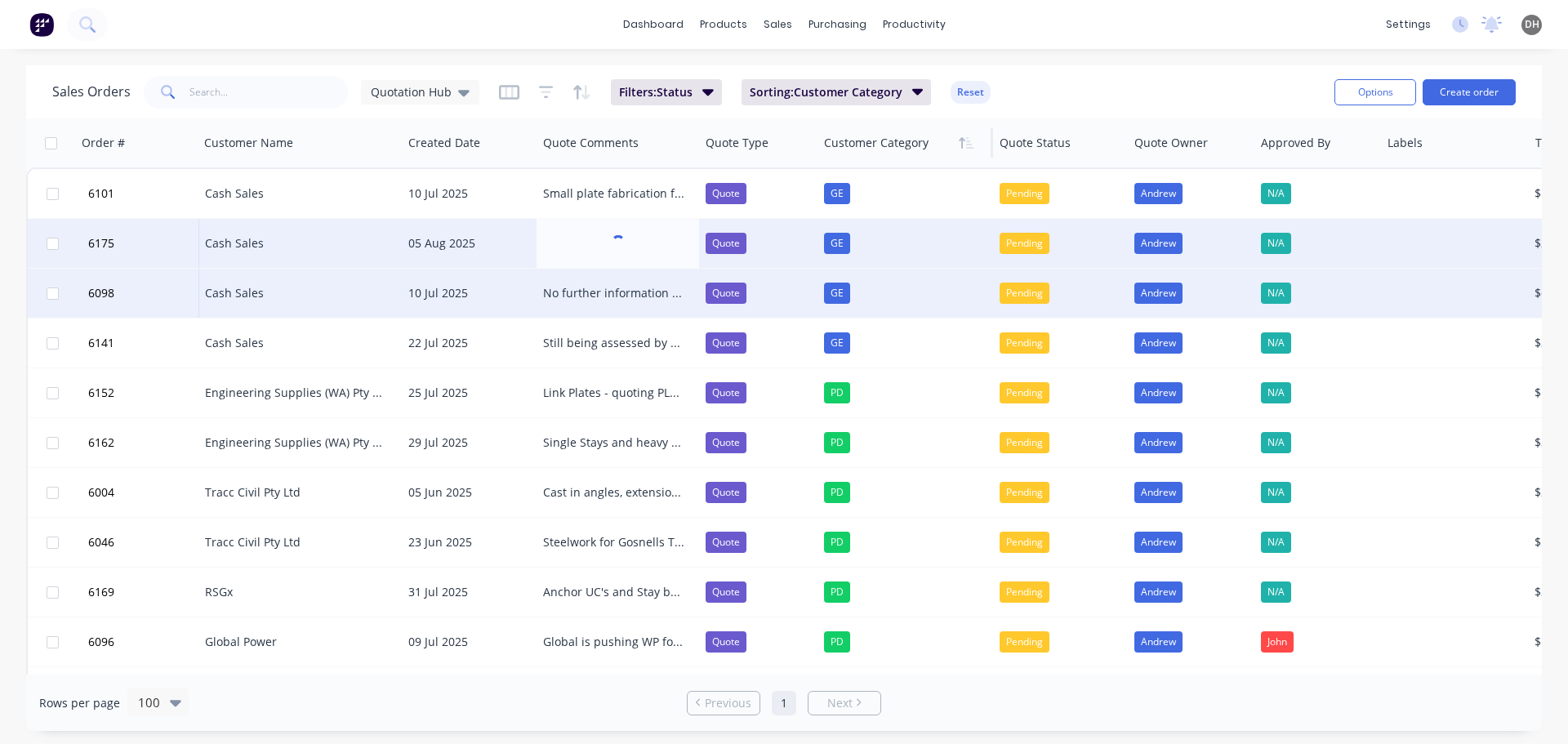 click on "No further information received from client as of 04/08.  Dan is going away for 2 weeks as of 06/08.
Quote being archived." at bounding box center (617, 293) 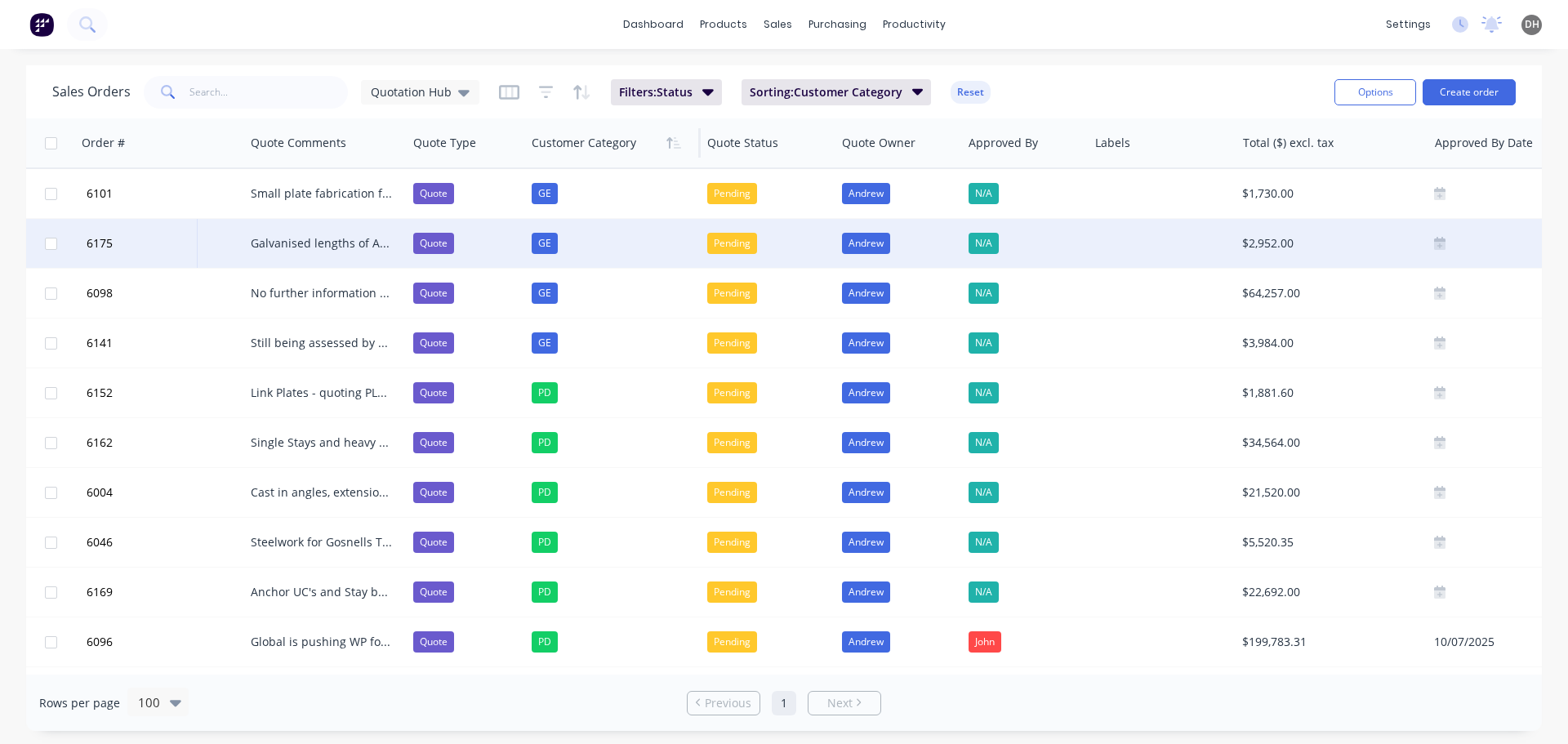 scroll, scrollTop: 0, scrollLeft: 0, axis: both 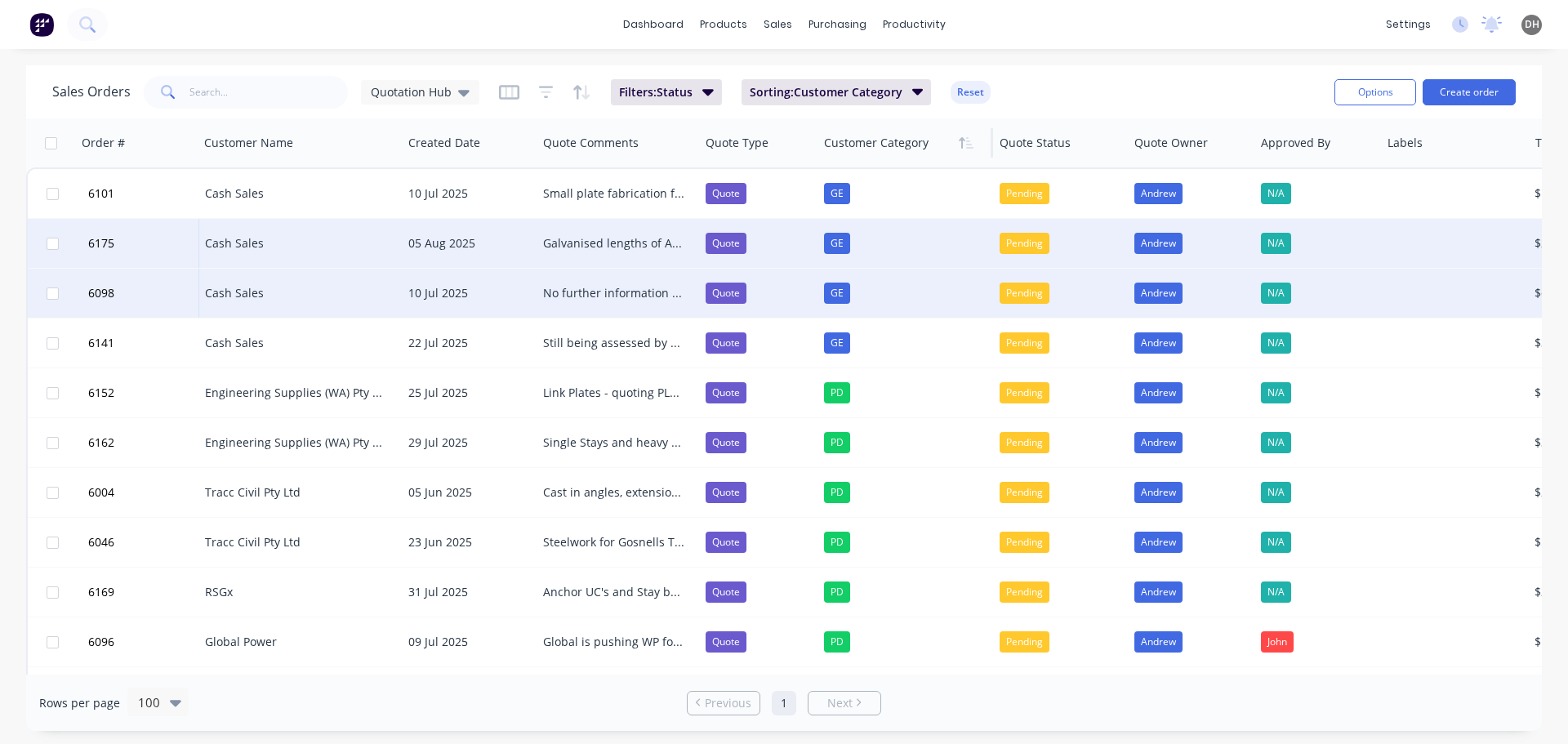 click on "No further information received from client as of 04/08.  Dan is going away for 2 weeks as of 06/08.
Quote being archived." at bounding box center [617, 293] 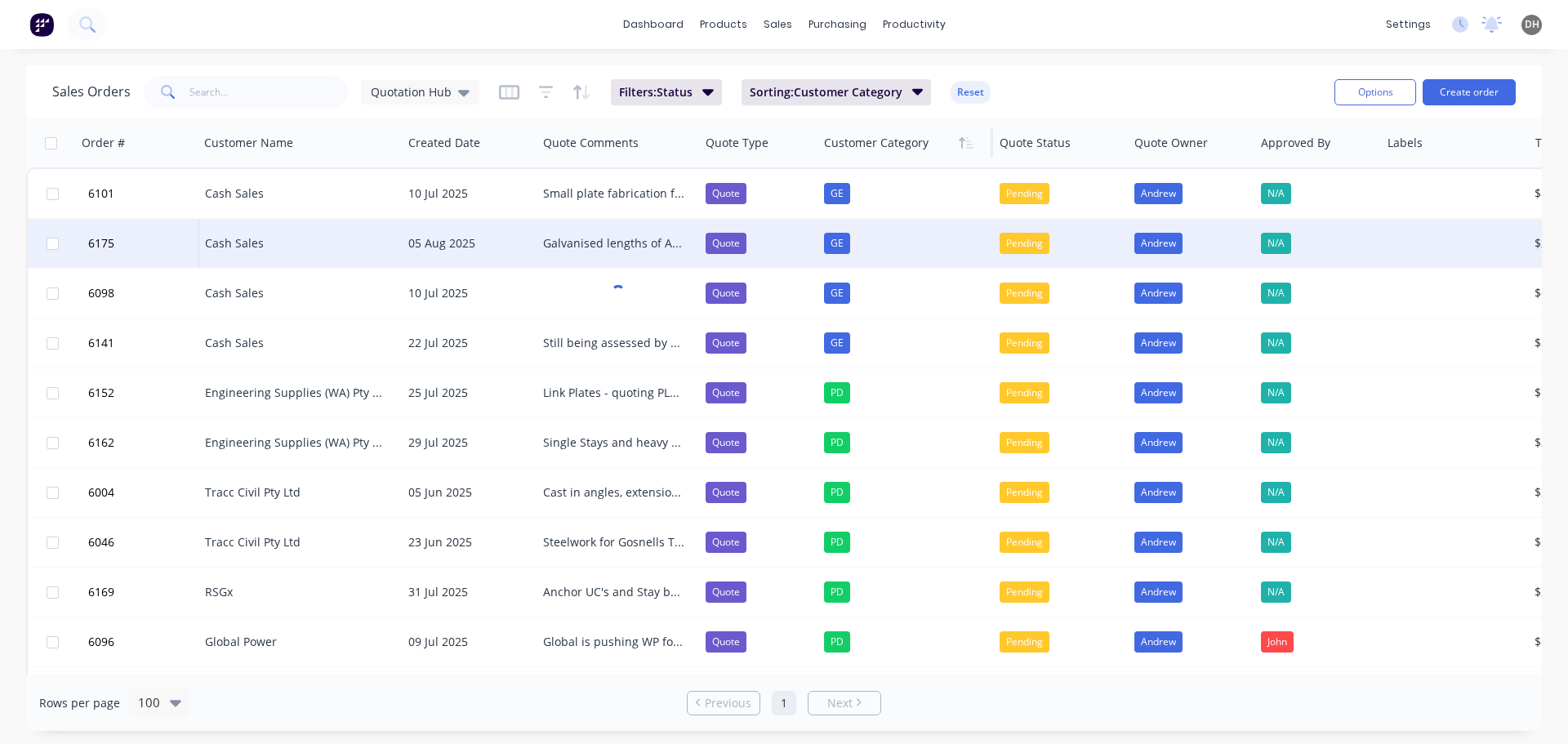 click on "Galvanised lengths of Angle" at bounding box center (613, 243) 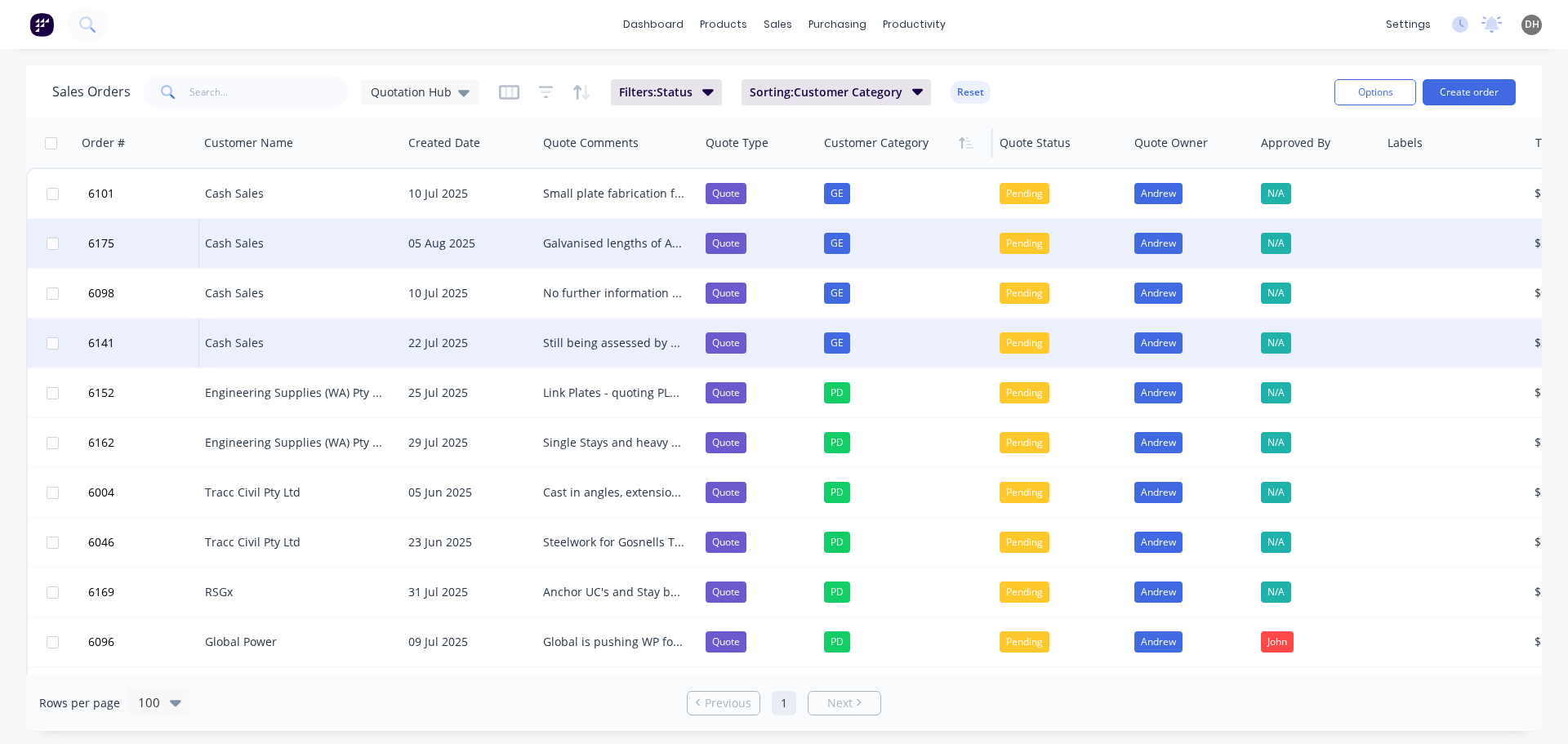 click on "Still being assessed by TMT amongst other items.  Follow up scheduled again for  18/08" at bounding box center (613, 343) 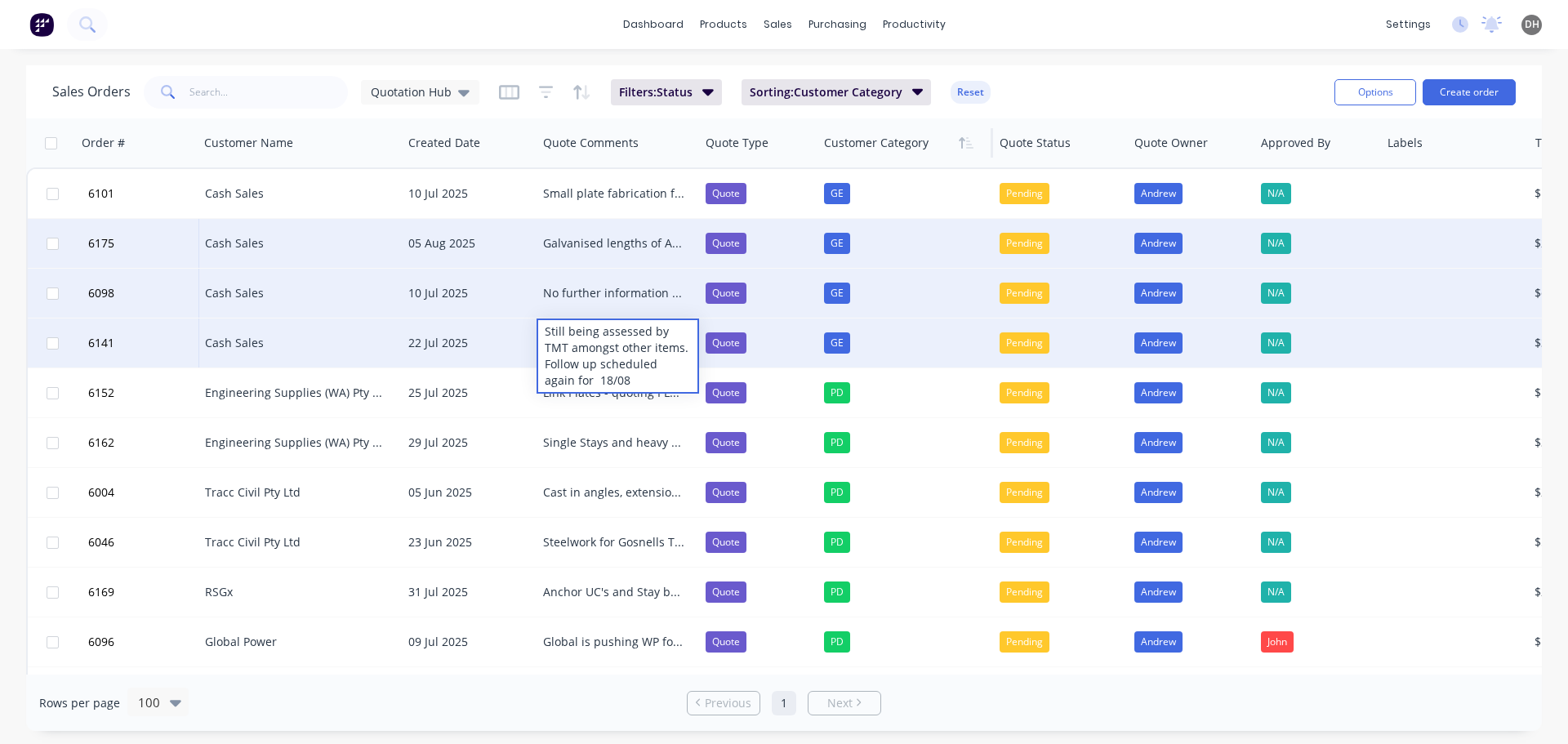 click on "No further information received from client as of 04/08.  Dan is going away for 2 weeks as of 06/08.
Quote being archived." at bounding box center (617, 293) 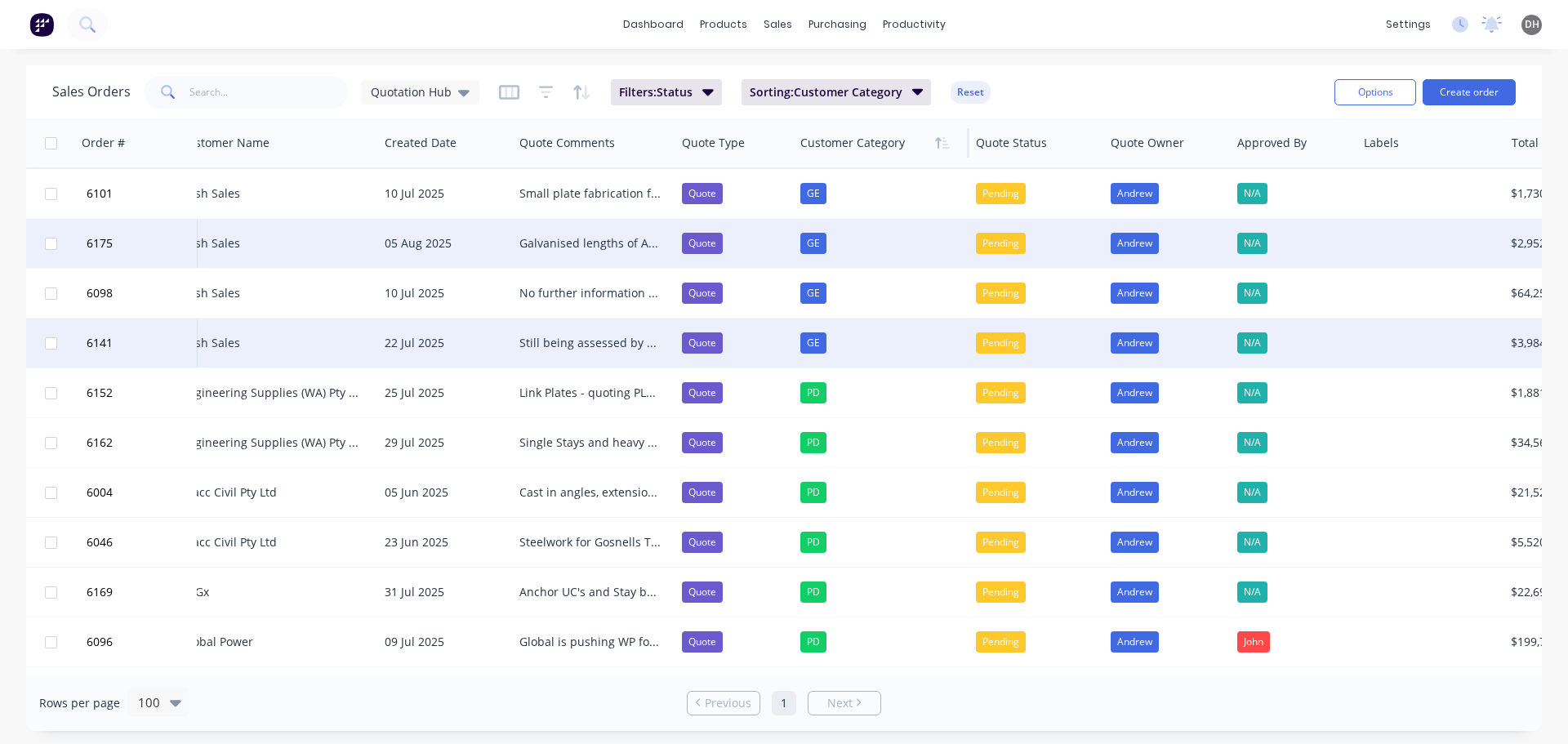 scroll, scrollTop: 0, scrollLeft: 0, axis: both 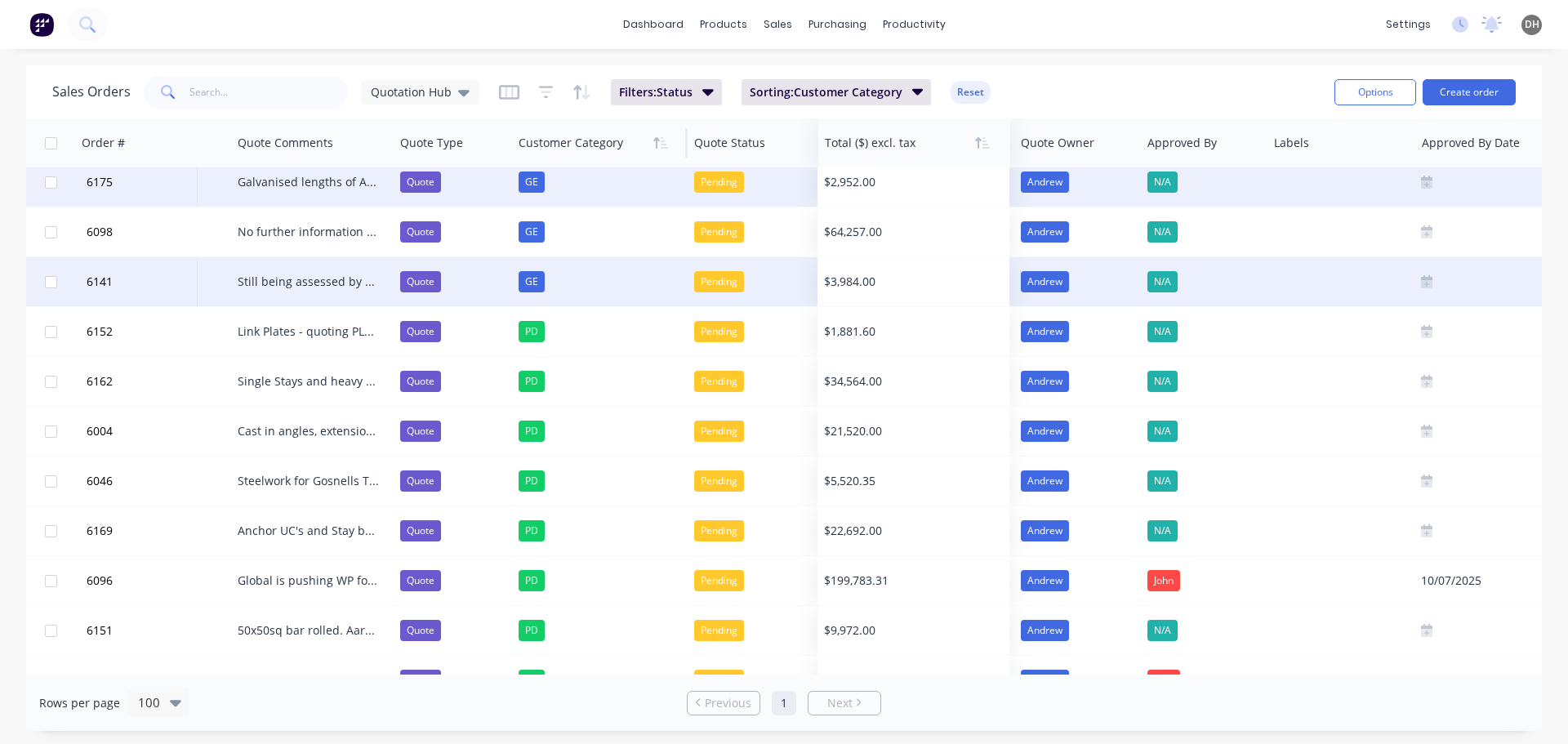 drag, startPoint x: 1281, startPoint y: 149, endPoint x: 875, endPoint y: 127, distance: 406.5956 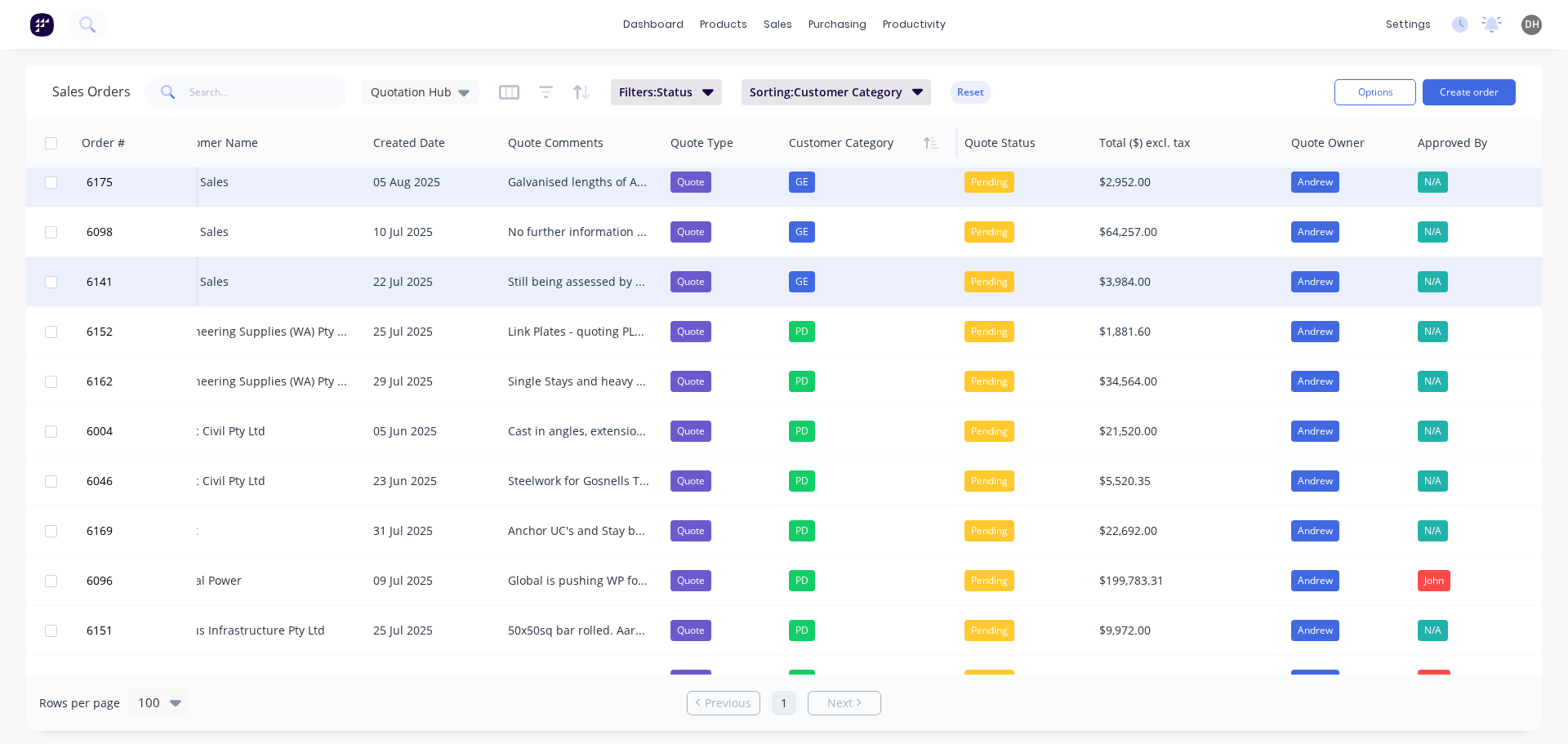 scroll, scrollTop: 61, scrollLeft: 0, axis: vertical 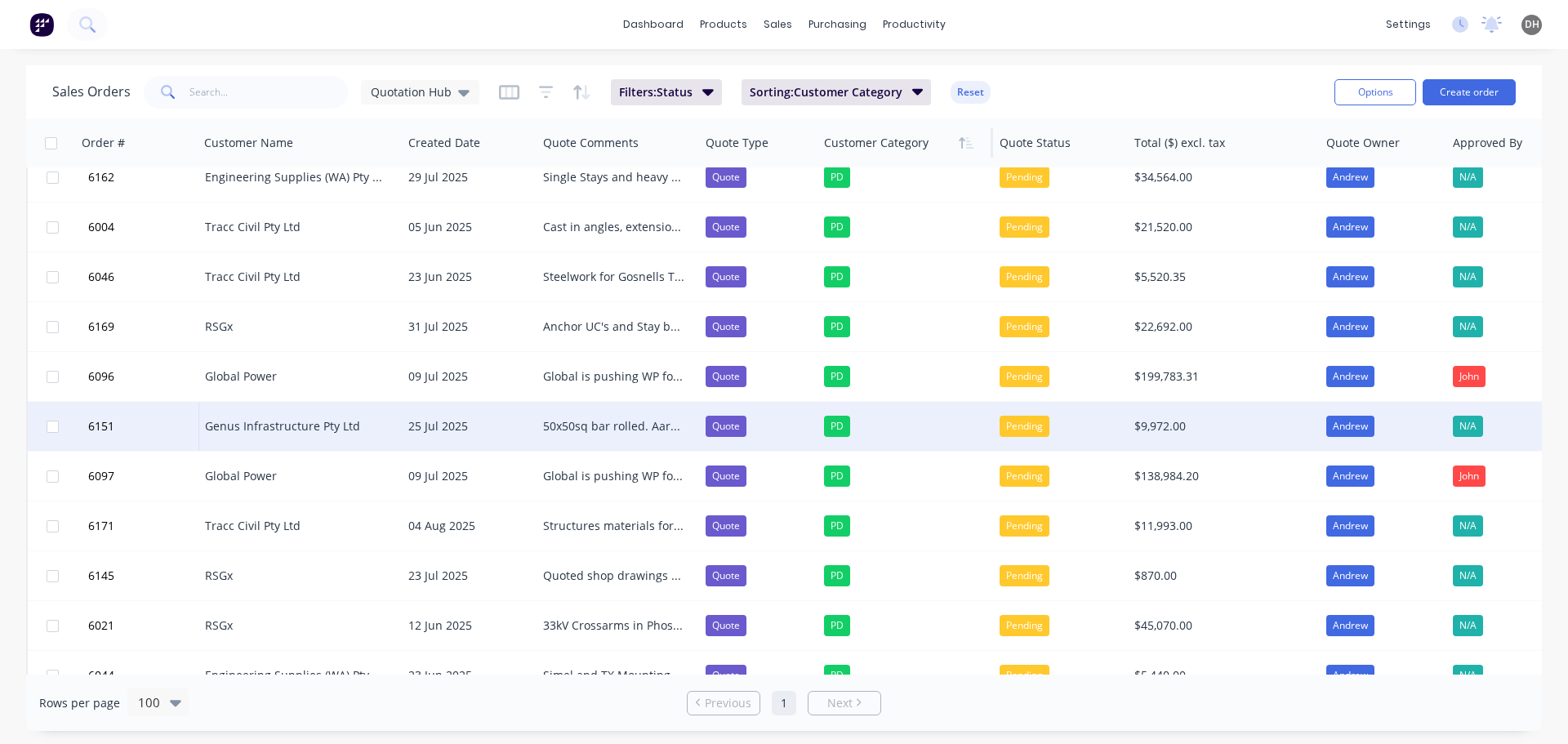 click on "50x50sq bar rolled.
Aaron Russo on leave, Aaron Watson chasing up" at bounding box center [613, 426] 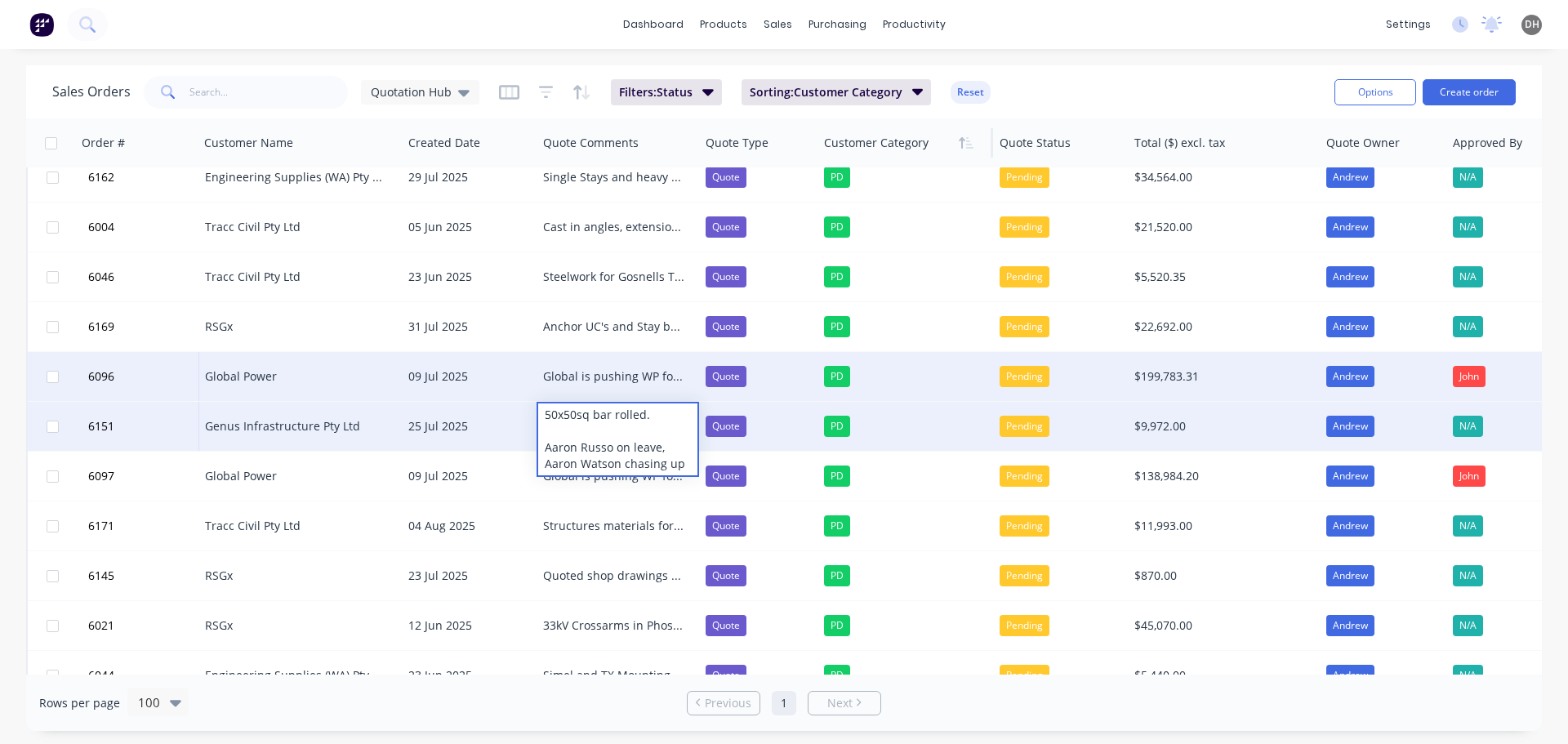 click on "Global is pushing WP for a decision on the job.  PLP lead times are too long.  Falcon will be the preferred supplier" at bounding box center (617, 376) 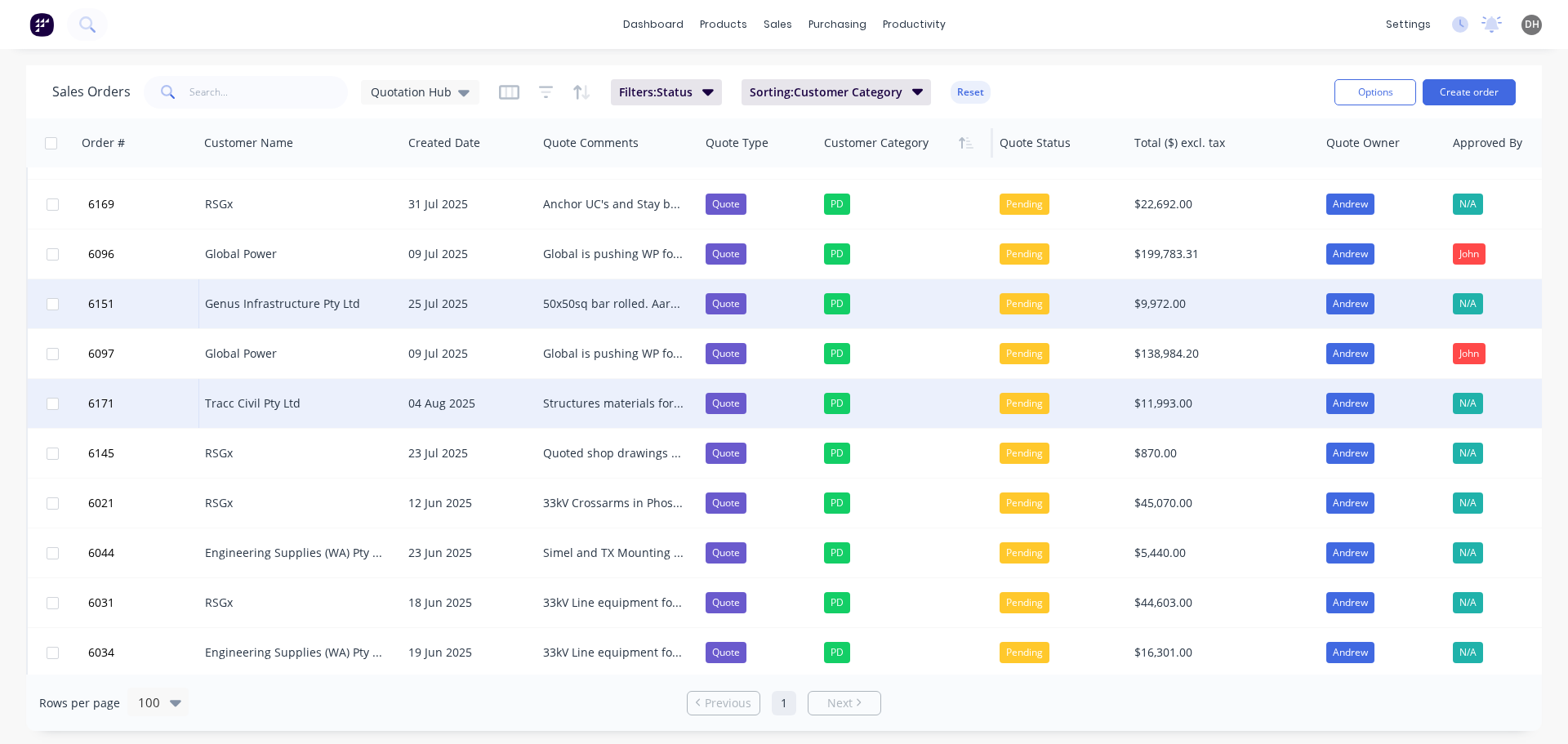 scroll, scrollTop: 429, scrollLeft: 0, axis: vertical 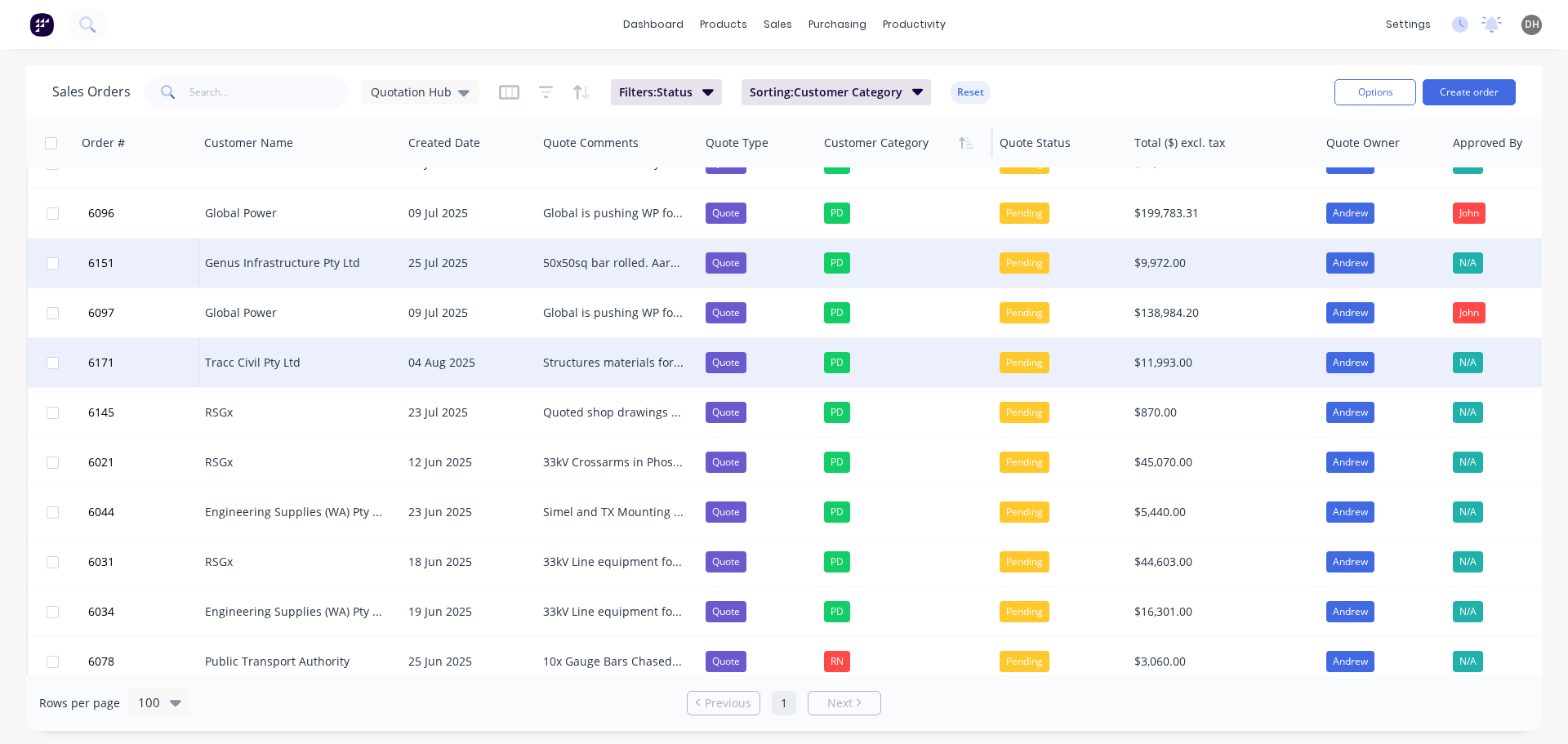 click on "Structures materials for 2x substation items for Yanchep substation" at bounding box center [617, 363] 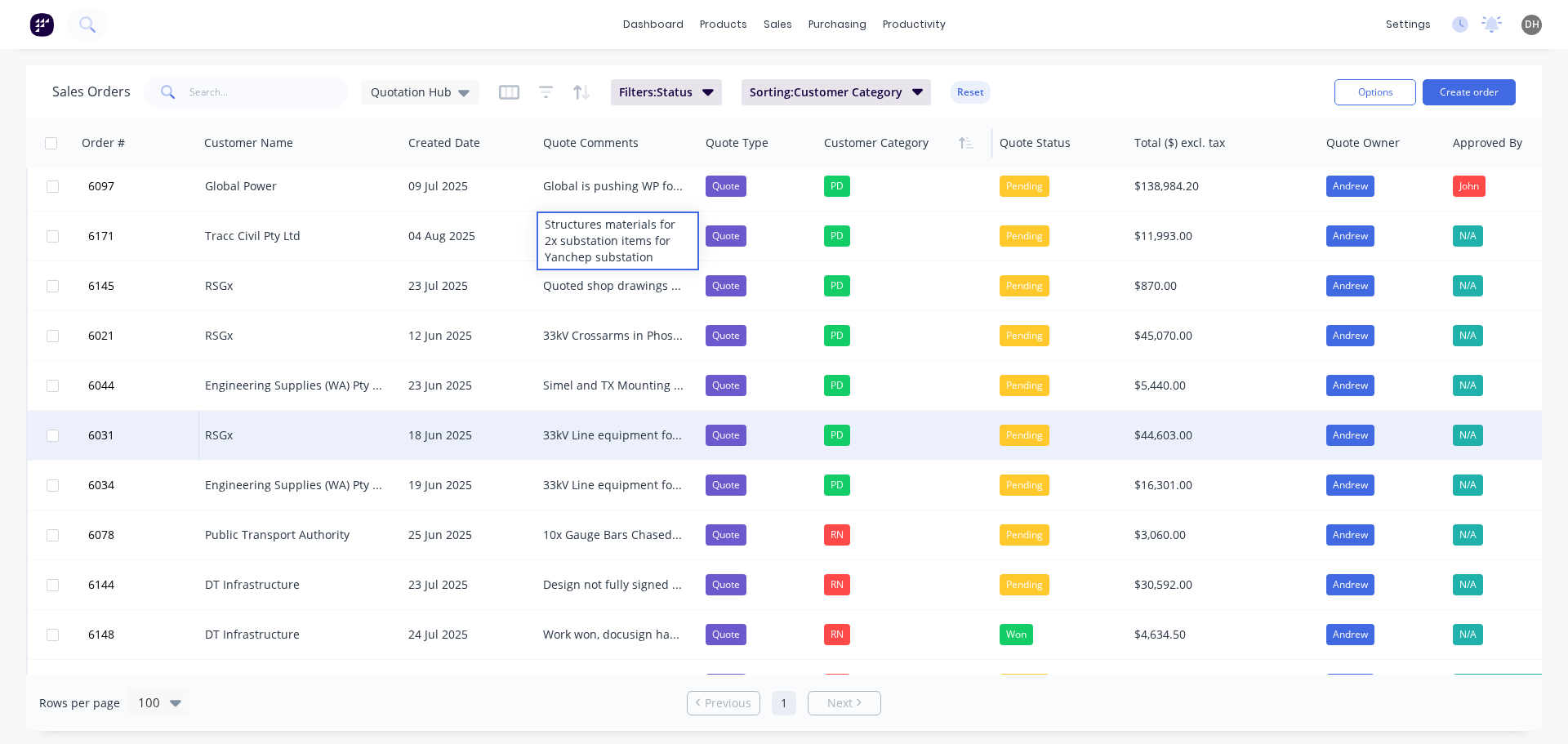 scroll, scrollTop: 592, scrollLeft: 0, axis: vertical 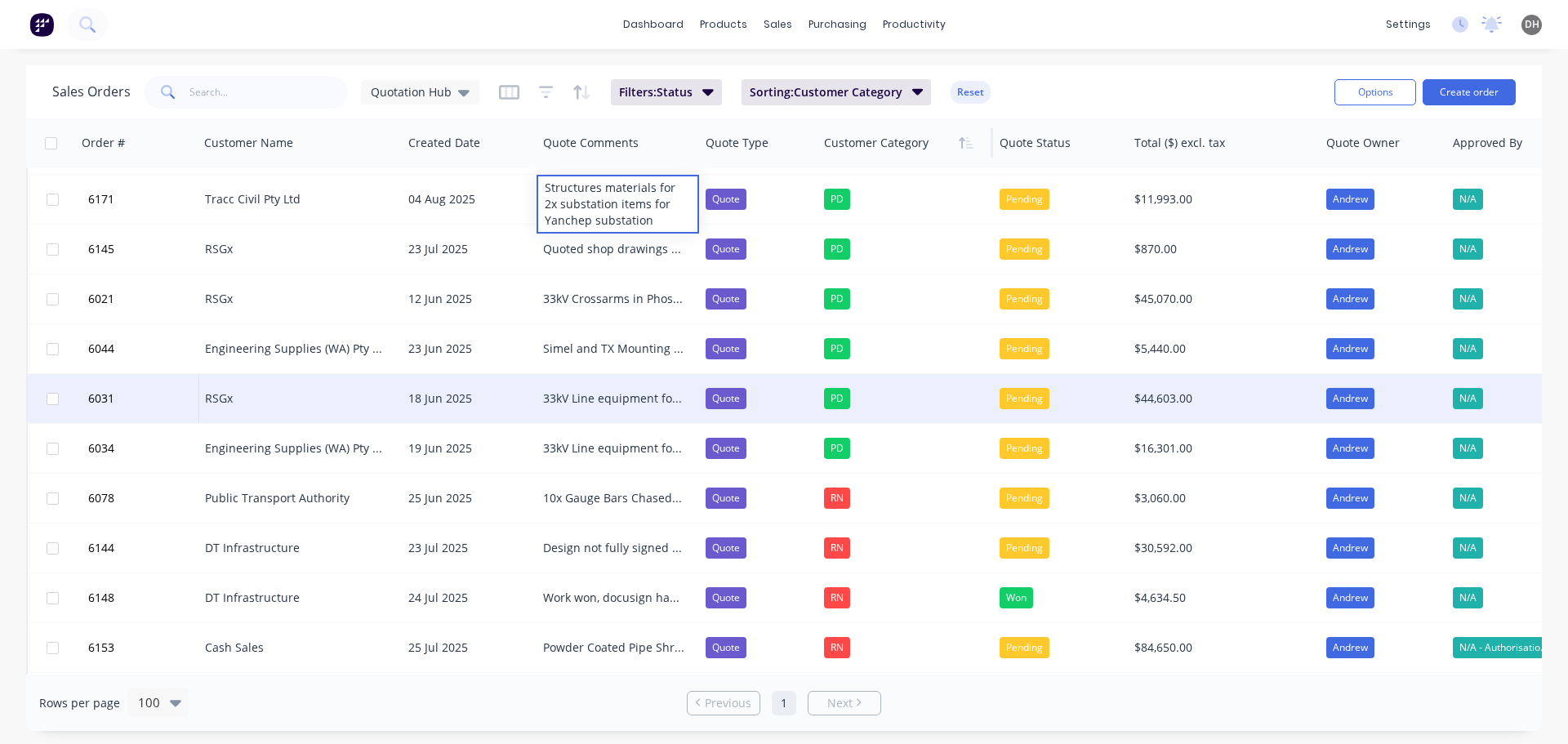 click on "33kV Line equipment for BESS NSJ 33kV project
Project has kicked off and procurement packages being finalised this week." at bounding box center [613, 399] 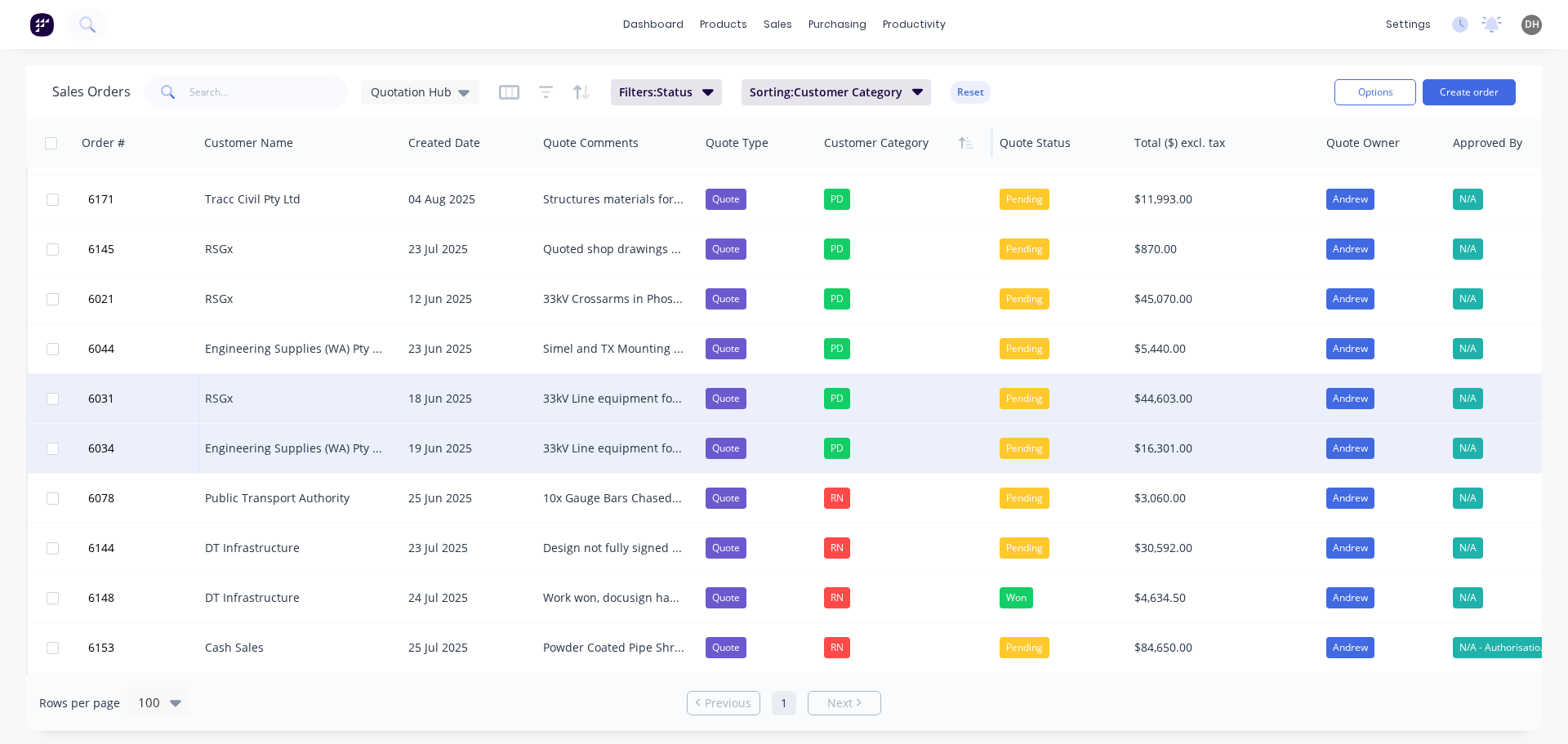 click on "33kV Line equipment for BESS NSJ 33kV project
These items were amongst the quote for Allied Power (RSGx)" at bounding box center [613, 448] 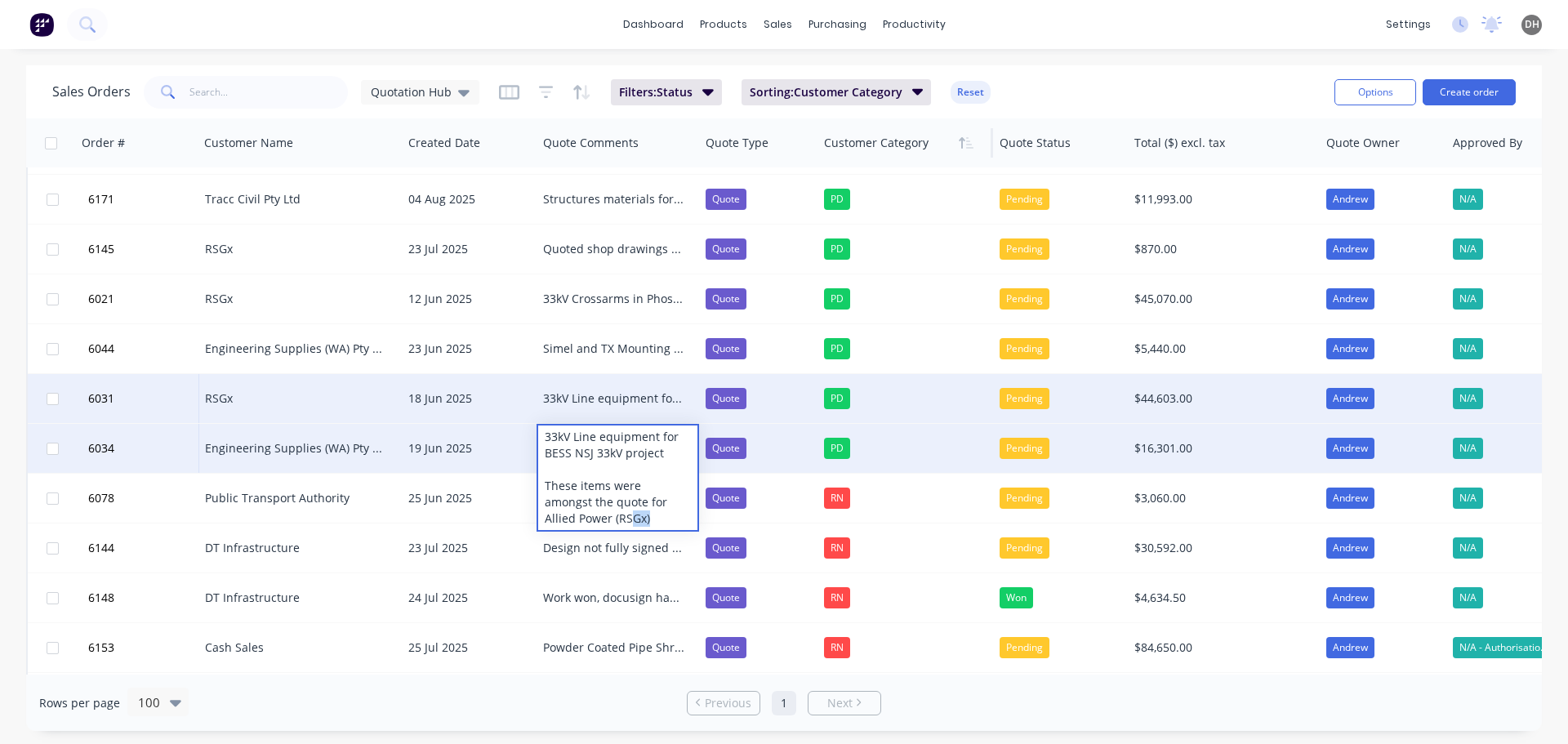 drag, startPoint x: 572, startPoint y: 525, endPoint x: 560, endPoint y: 525, distance: 12 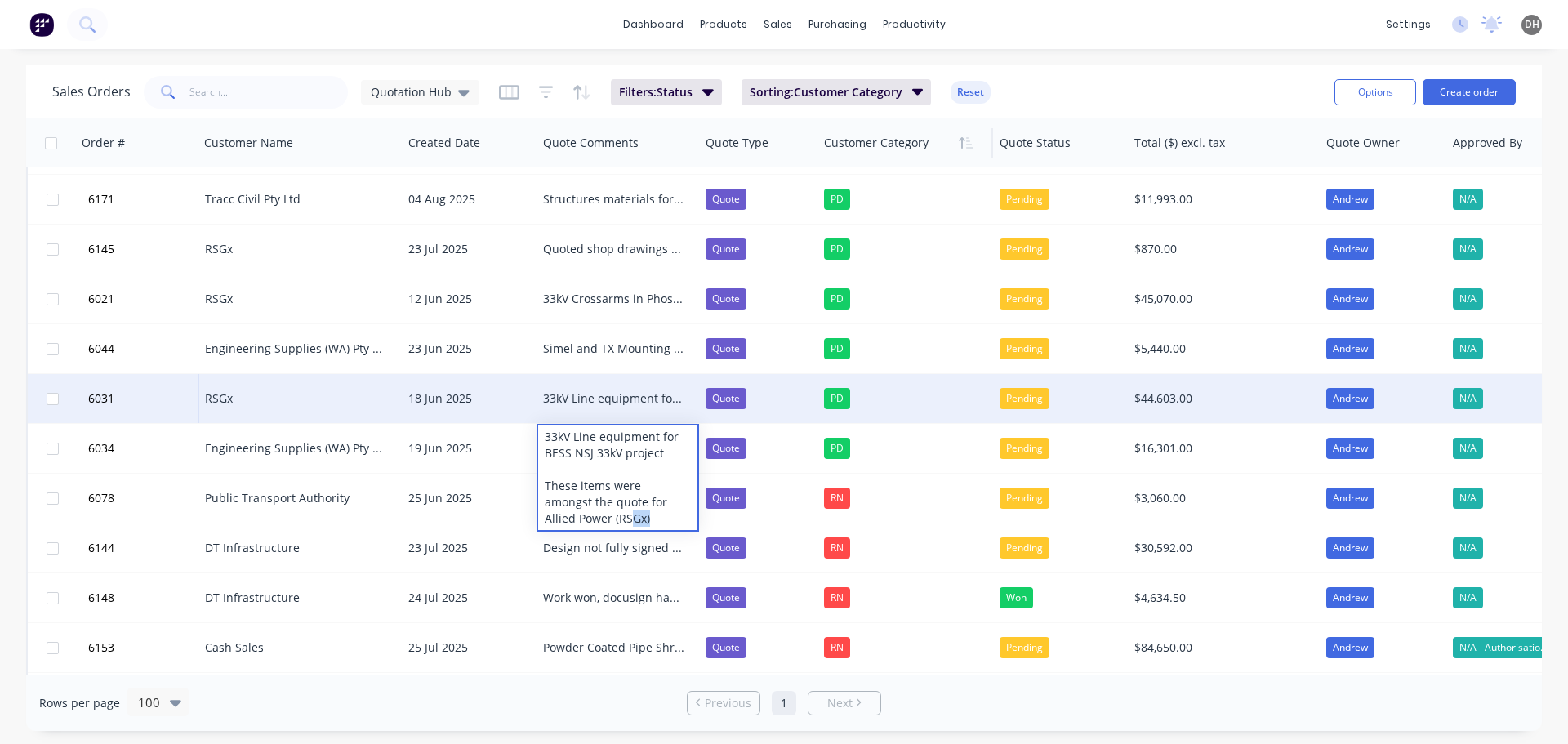 click on "33kV Line equipment for BESS NSJ 33kV project
Project has kicked off and procurement packages being finalised this week." at bounding box center (613, 399) 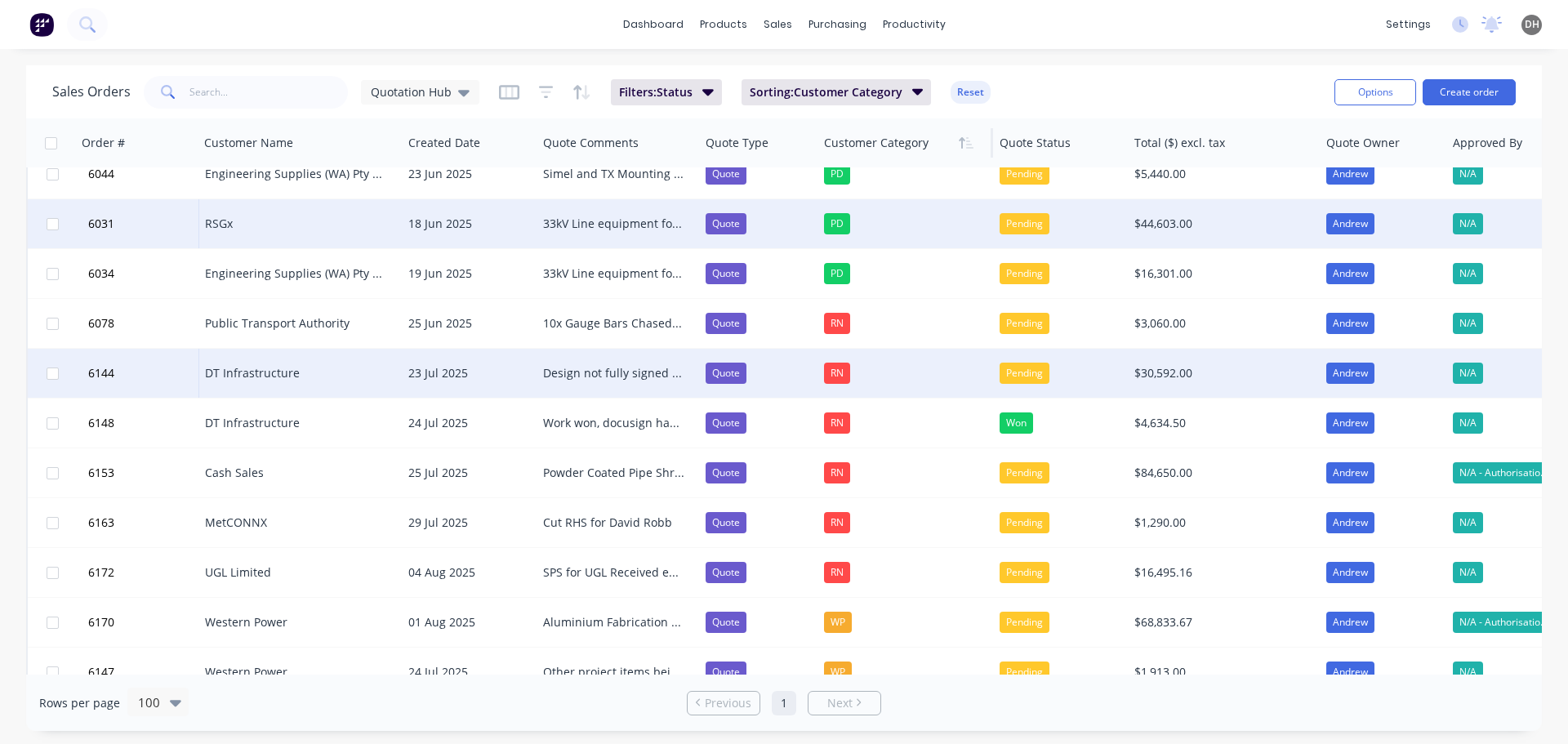 scroll, scrollTop: 776, scrollLeft: 0, axis: vertical 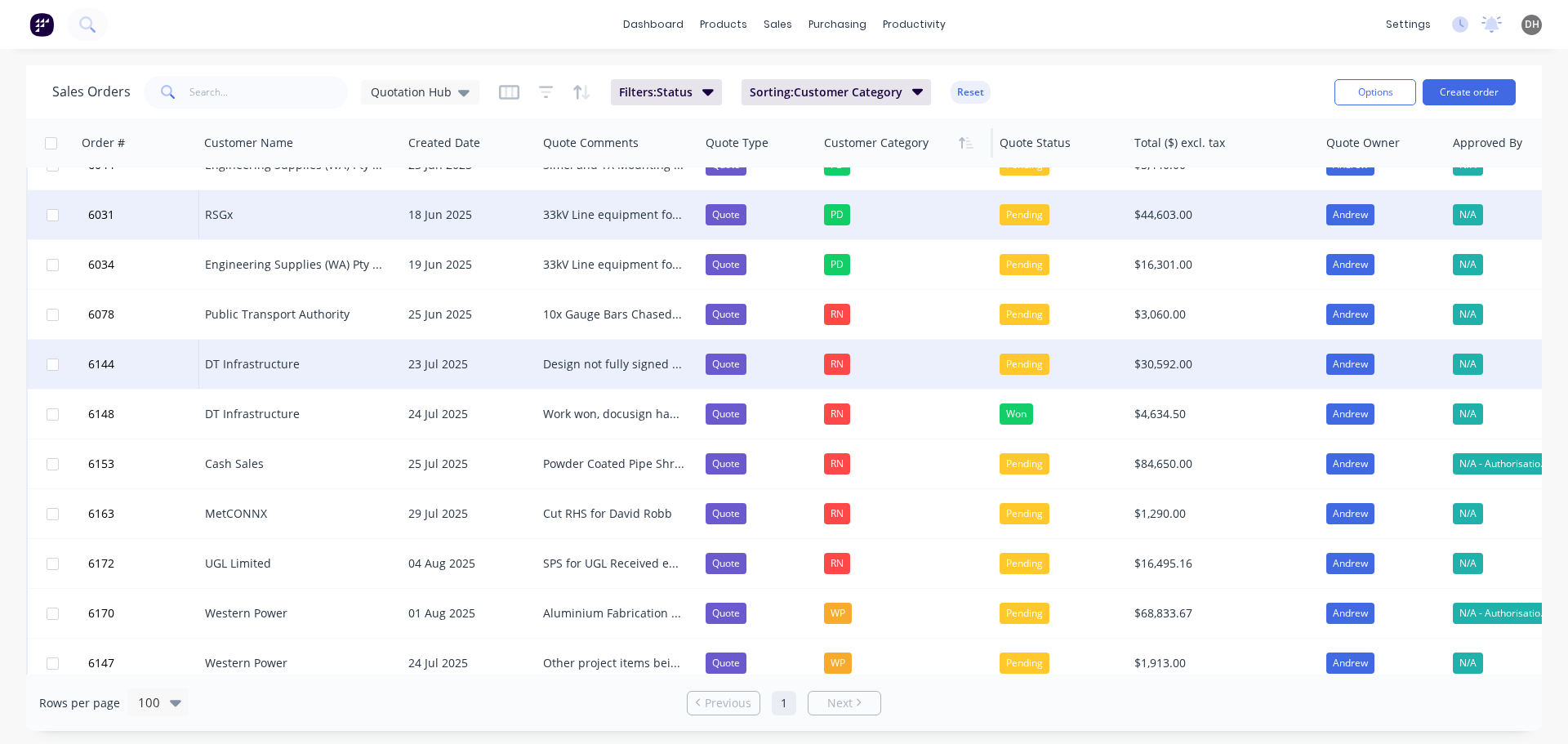 click on "Design not fully signed off on, pricing was requested to get a jump start, but details and requiremtns may change.
Follow up scheduled for" at bounding box center [613, 364] 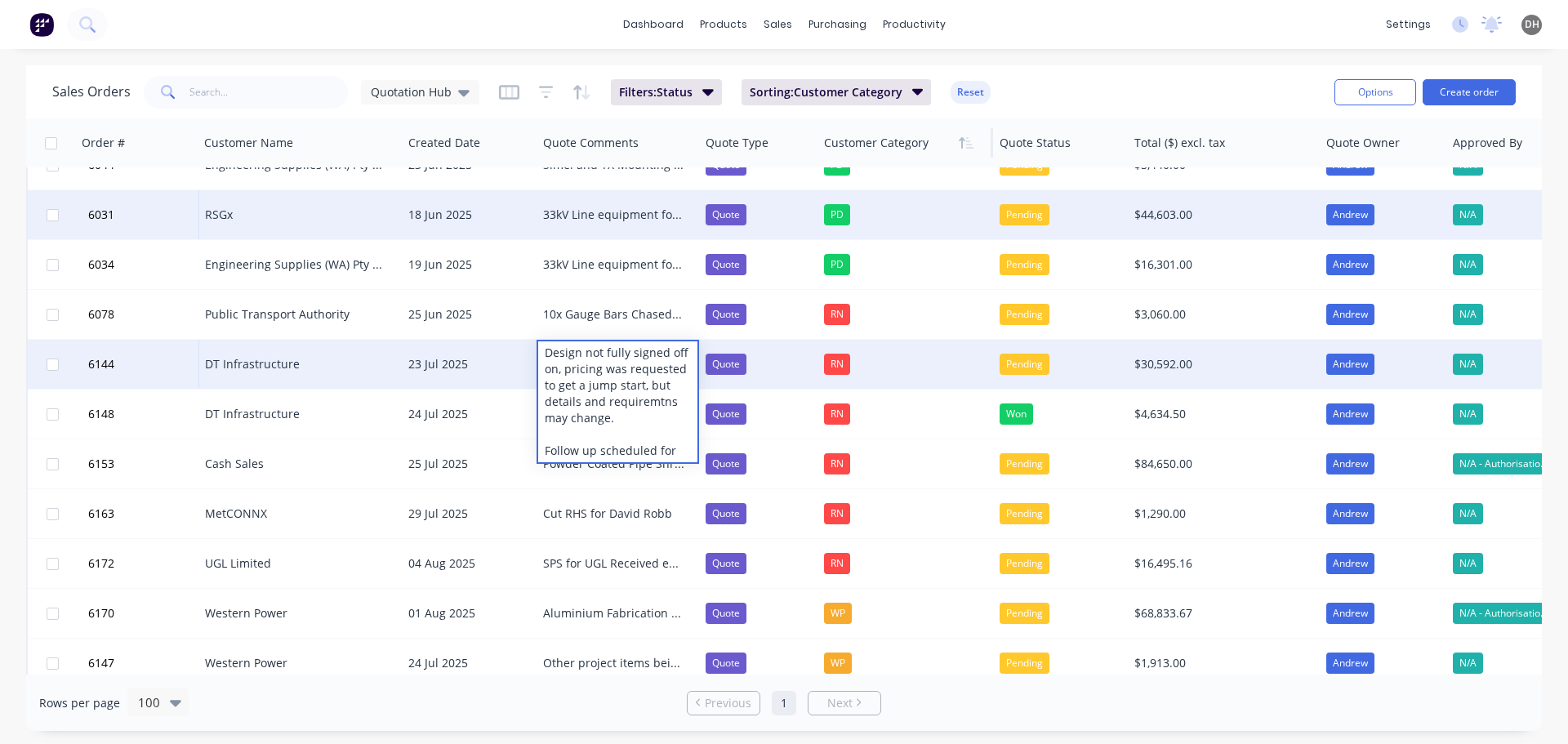 click on "Design not fully signed off on, pricing was requested to get a jump start, but details and requiremtns may change.
Follow up scheduled for" at bounding box center (617, 402) 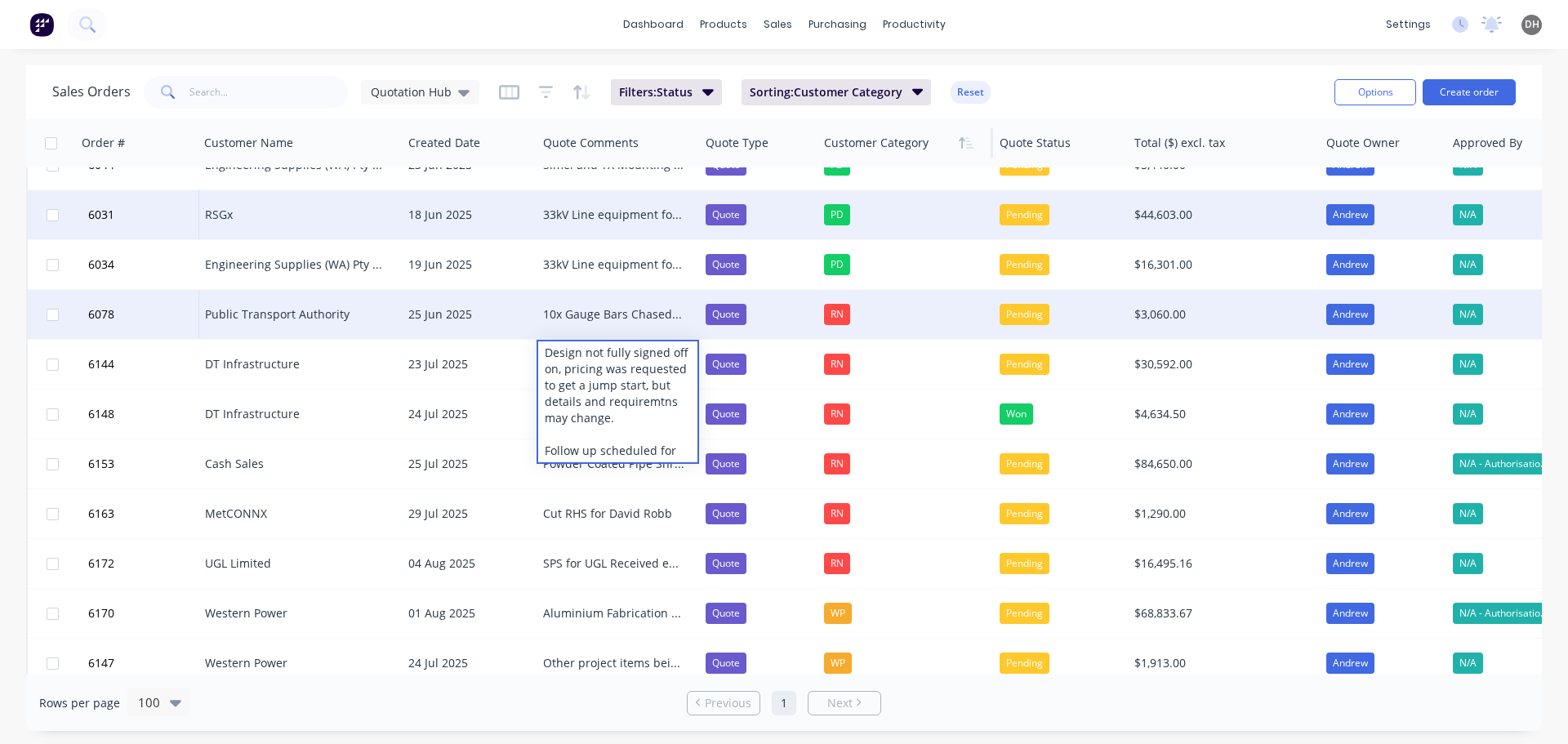 click on "10x Gauge Bars
Chased 30/06" at bounding box center [617, 314] 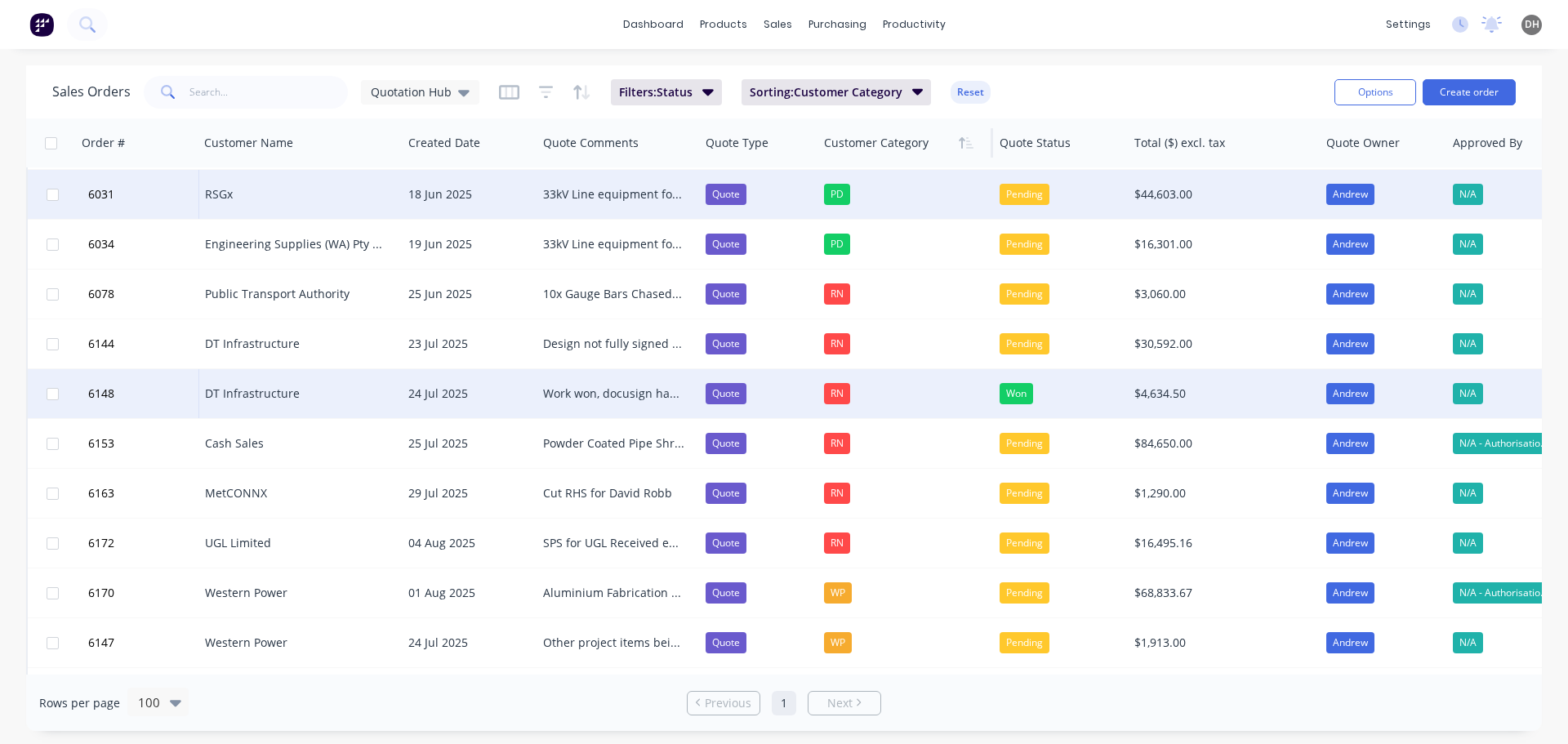 scroll, scrollTop: 817, scrollLeft: 0, axis: vertical 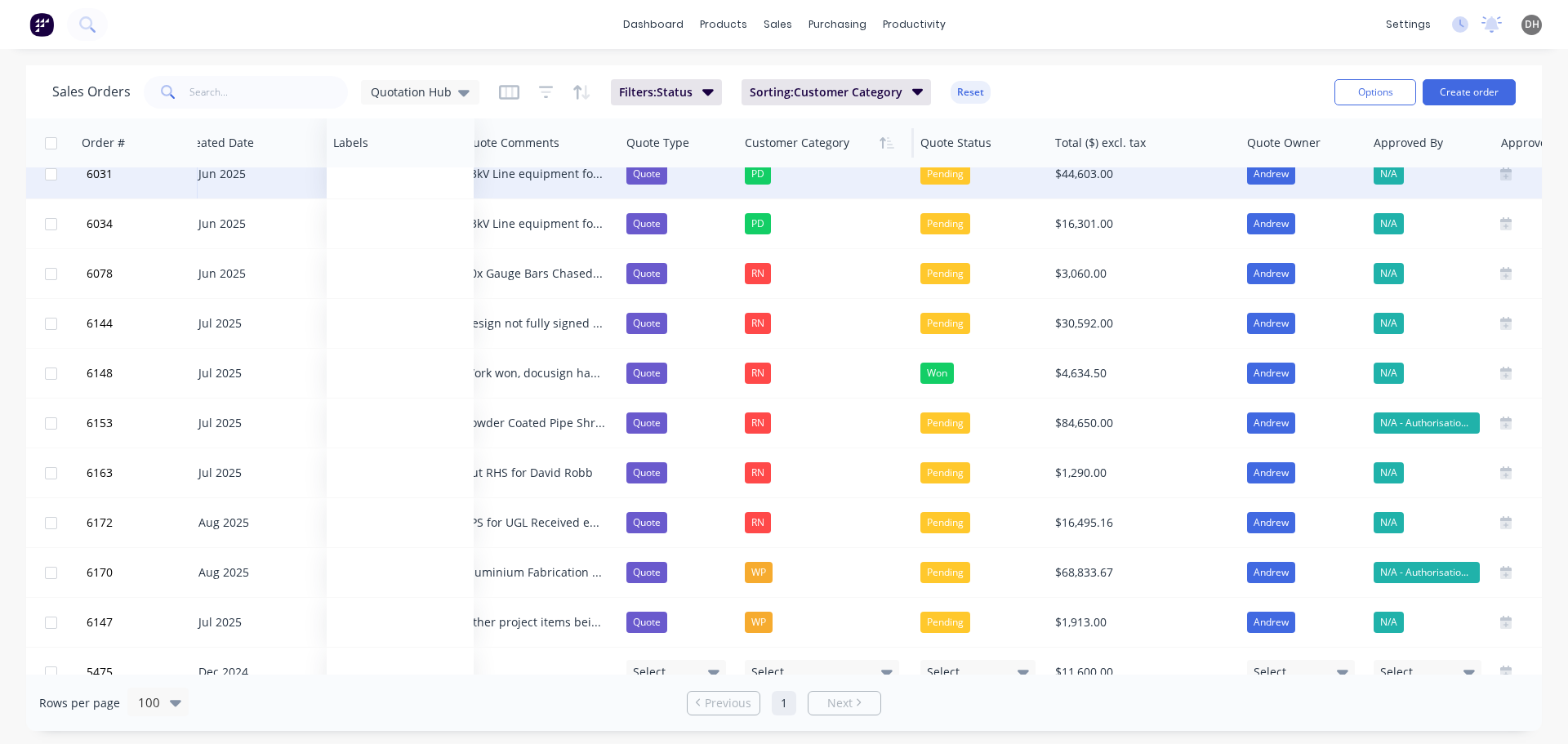 drag, startPoint x: 1385, startPoint y: 139, endPoint x: 366, endPoint y: 55, distance: 1022.4564 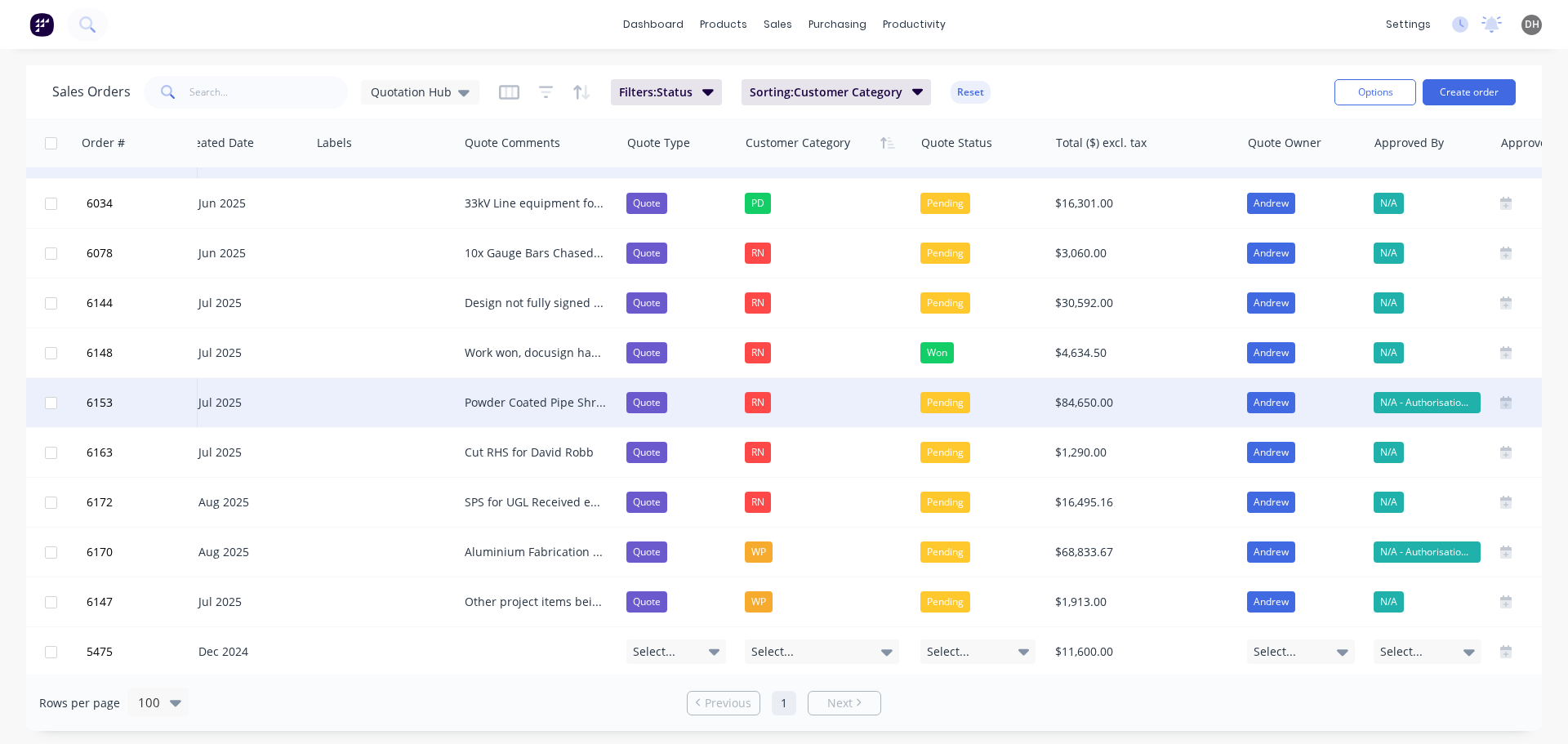 scroll, scrollTop: 858, scrollLeft: 226, axis: both 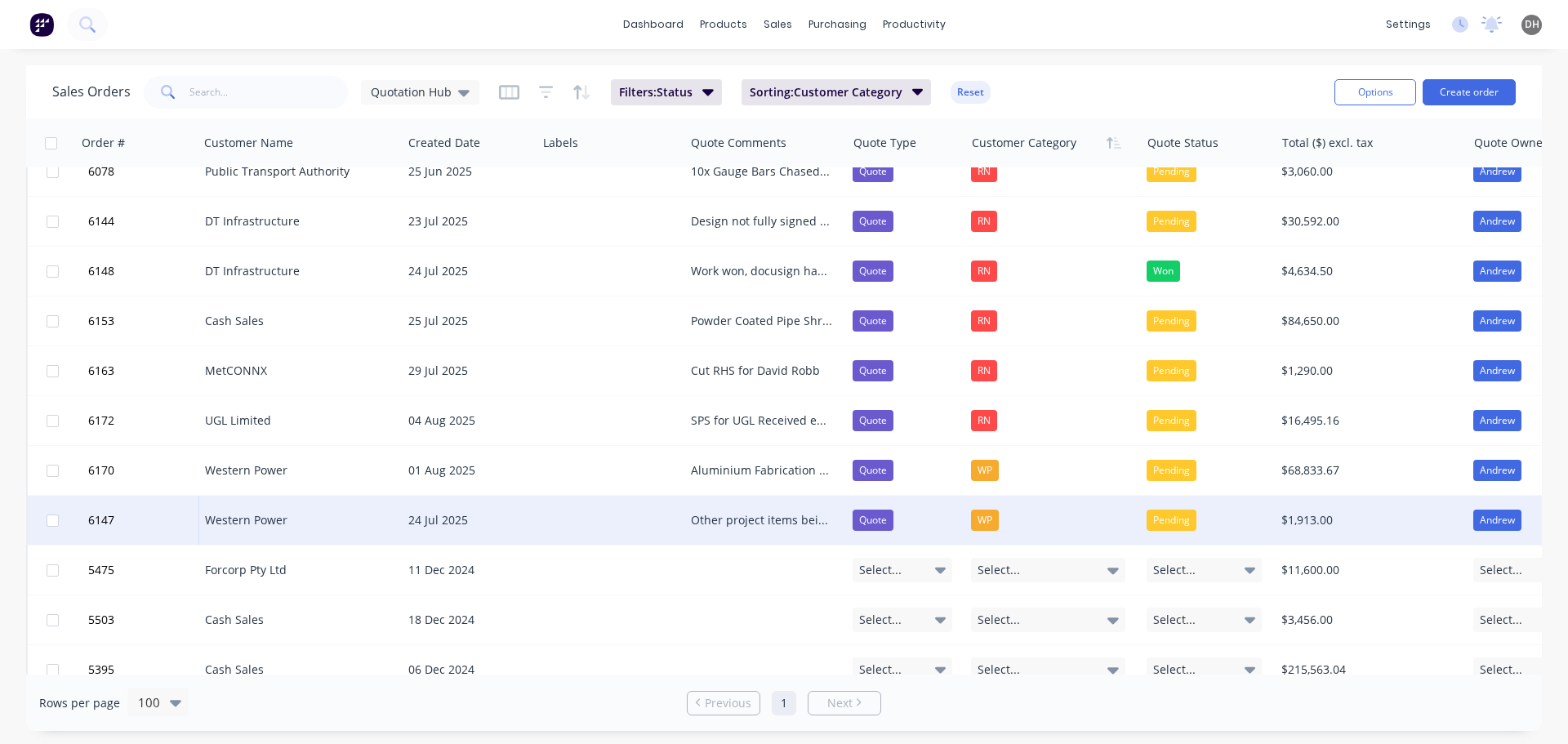 click on "Other project items being assessed by Nadeesha, quote validity extended for 30 days" at bounding box center [761, 520] 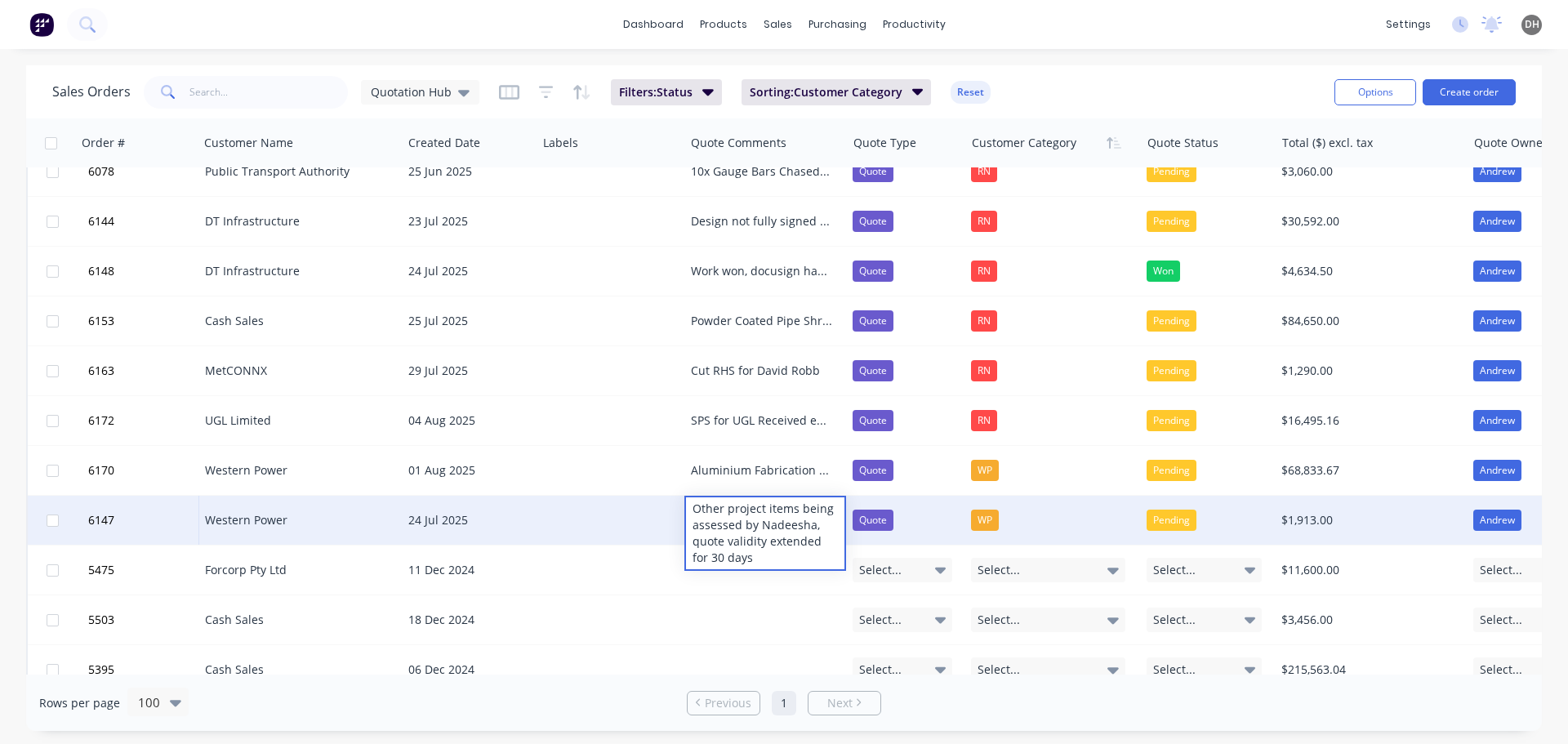 click on "Rows per page 100" at bounding box center (287, 702) 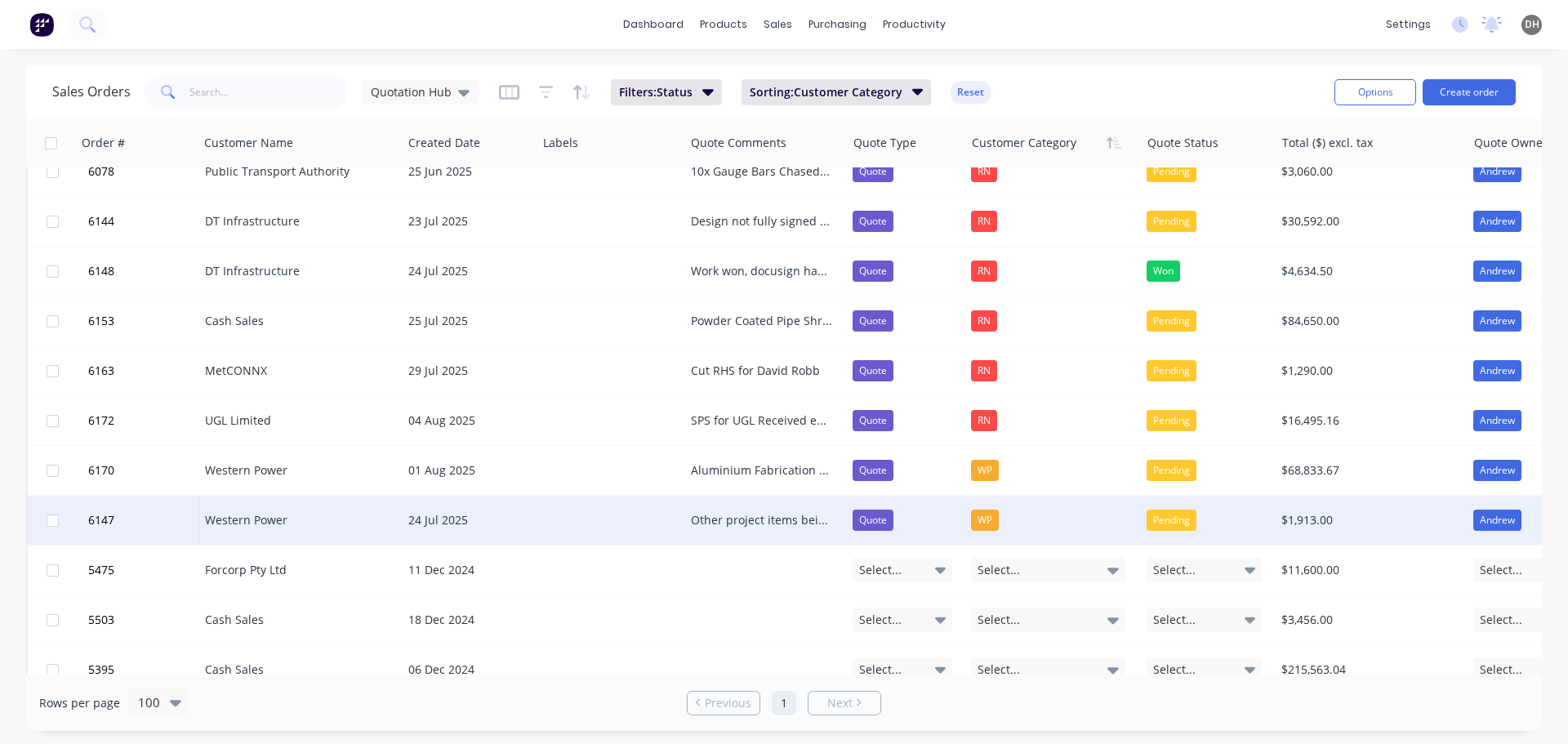 click on "Other project items being assessed by Nadeesha, quote validity extended for 30 days" at bounding box center [761, 520] 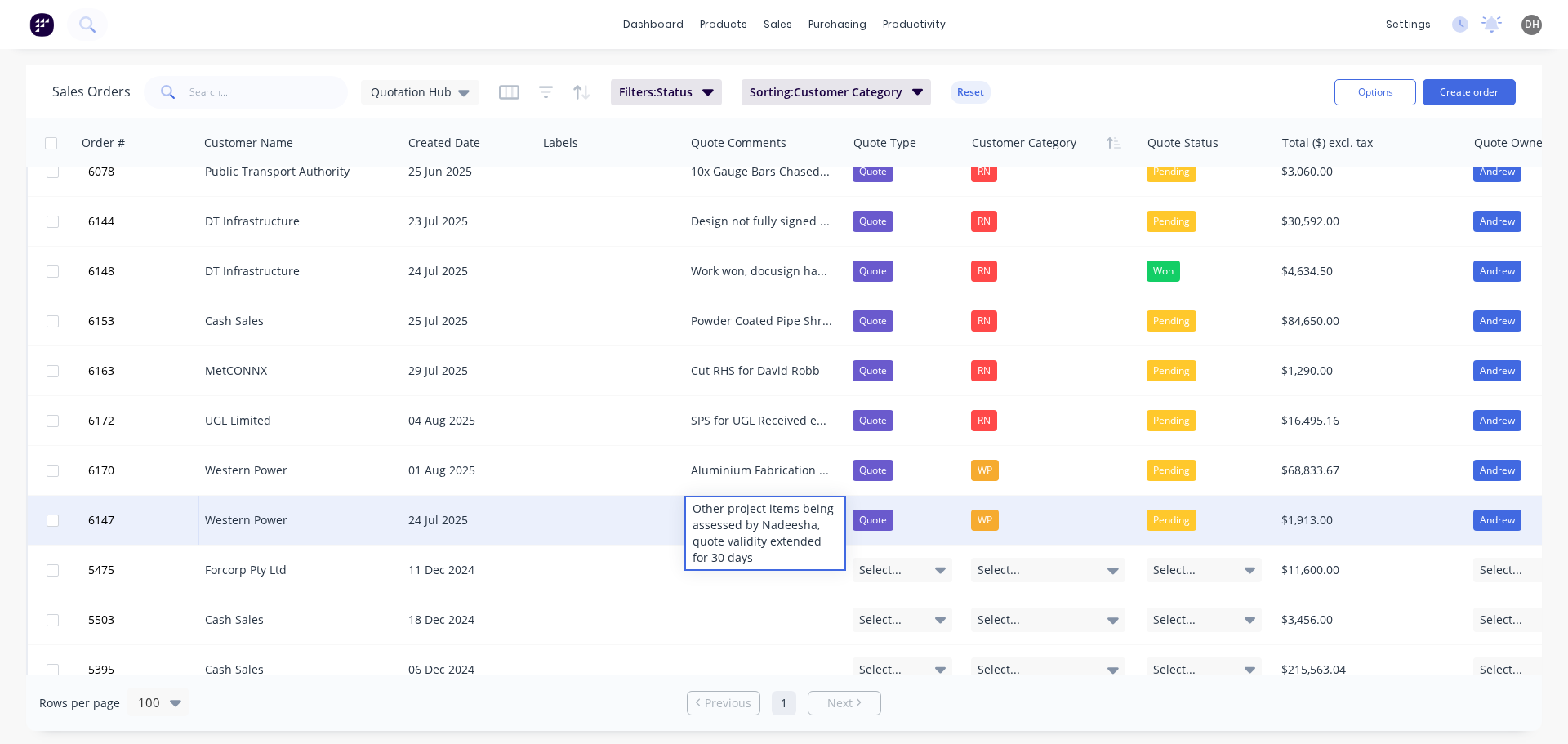 click on "dashboard products sales purchasing productivity dashboard products Product Catalogue Materials sales Sales Orders Customers Price Level Manager purchasing Purchase Orders Suppliers productivity Workflow Planner Delivery Scheduling Timesheets settings No new notifications Mark all as read You have no notifications DH Falcon Engineering 95 Pty Ltd Daniel Hartigan Administrator Profile Sign out" at bounding box center [784, 25] 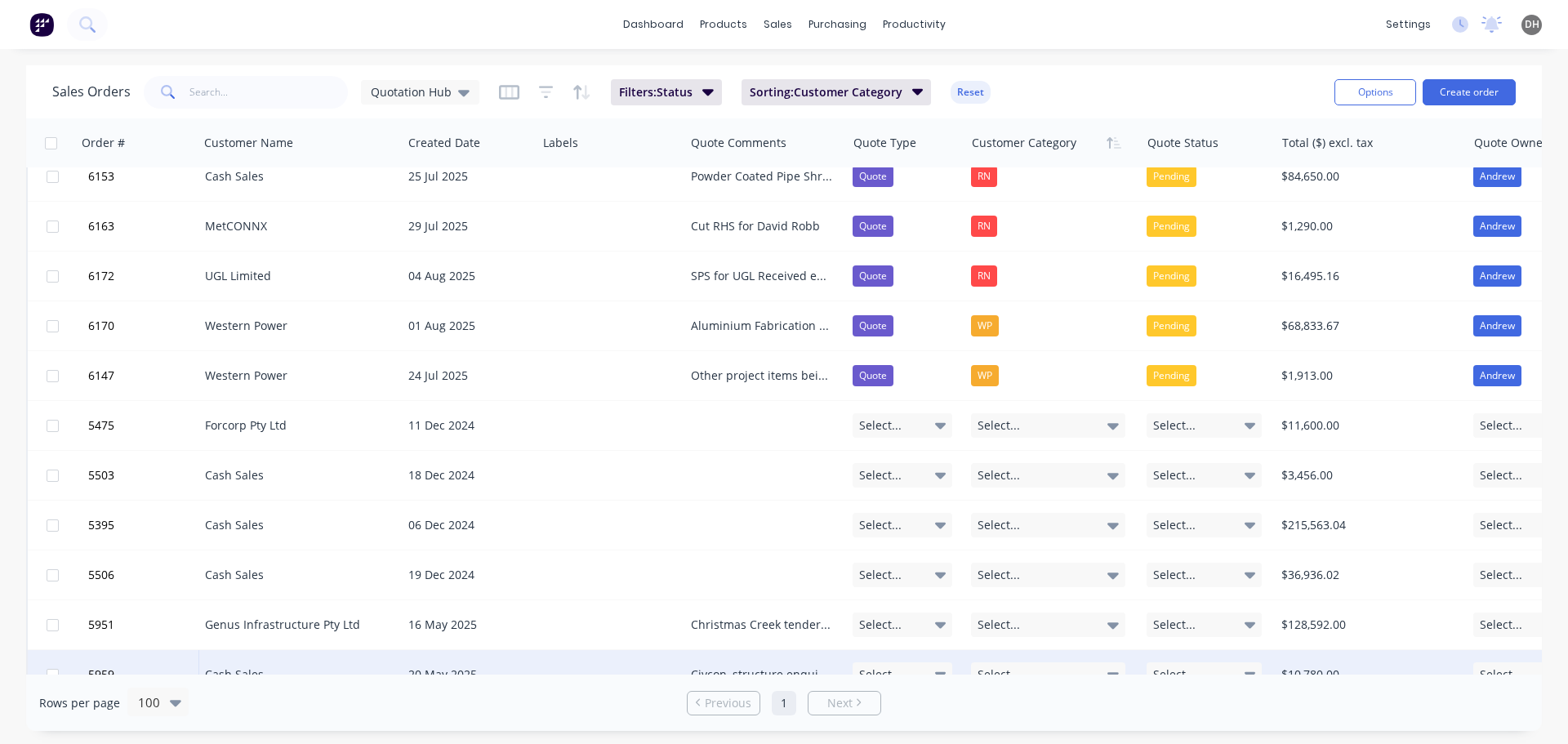 scroll, scrollTop: 1049, scrollLeft: 0, axis: vertical 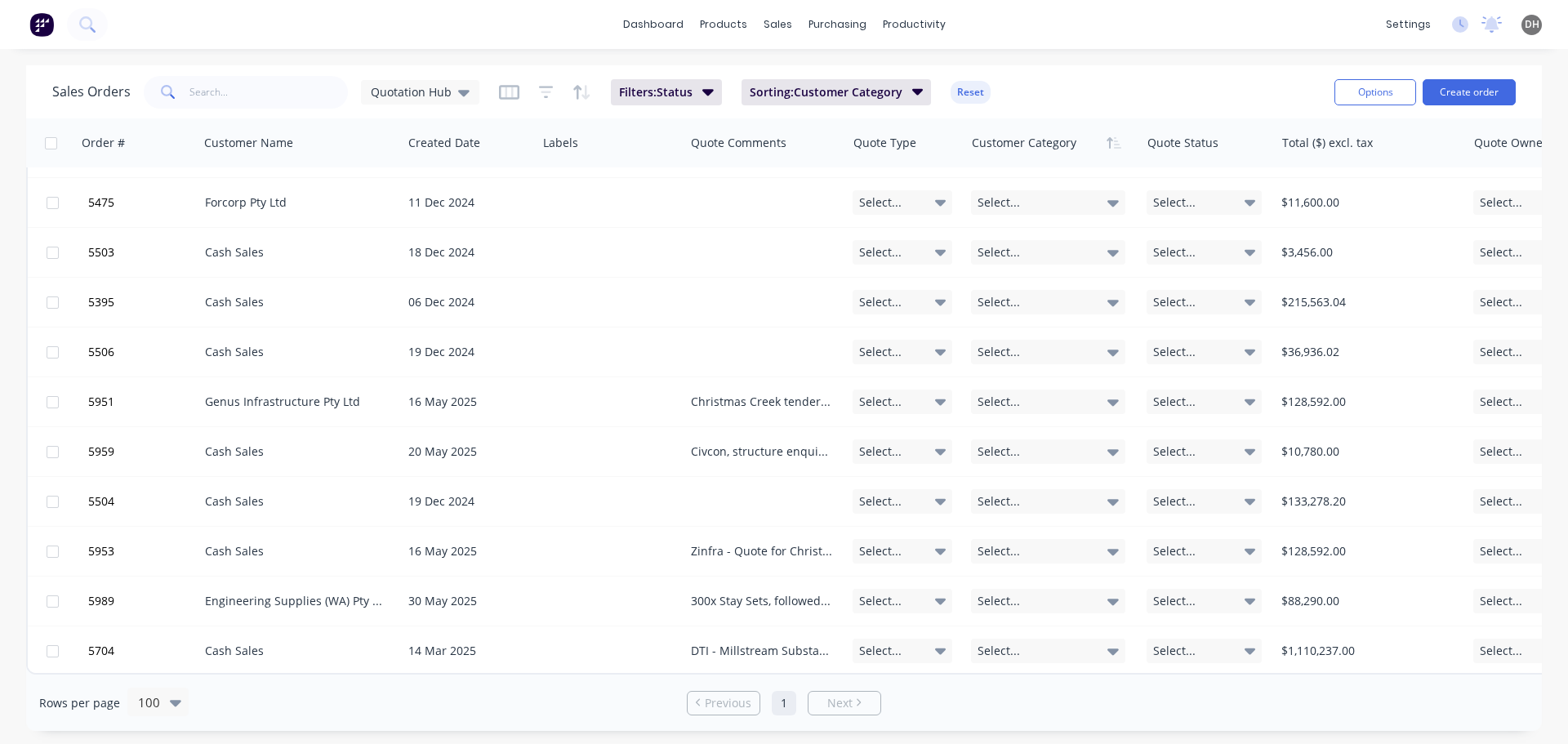 drag, startPoint x: 1156, startPoint y: 675, endPoint x: 1219, endPoint y: 673, distance: 63.03174 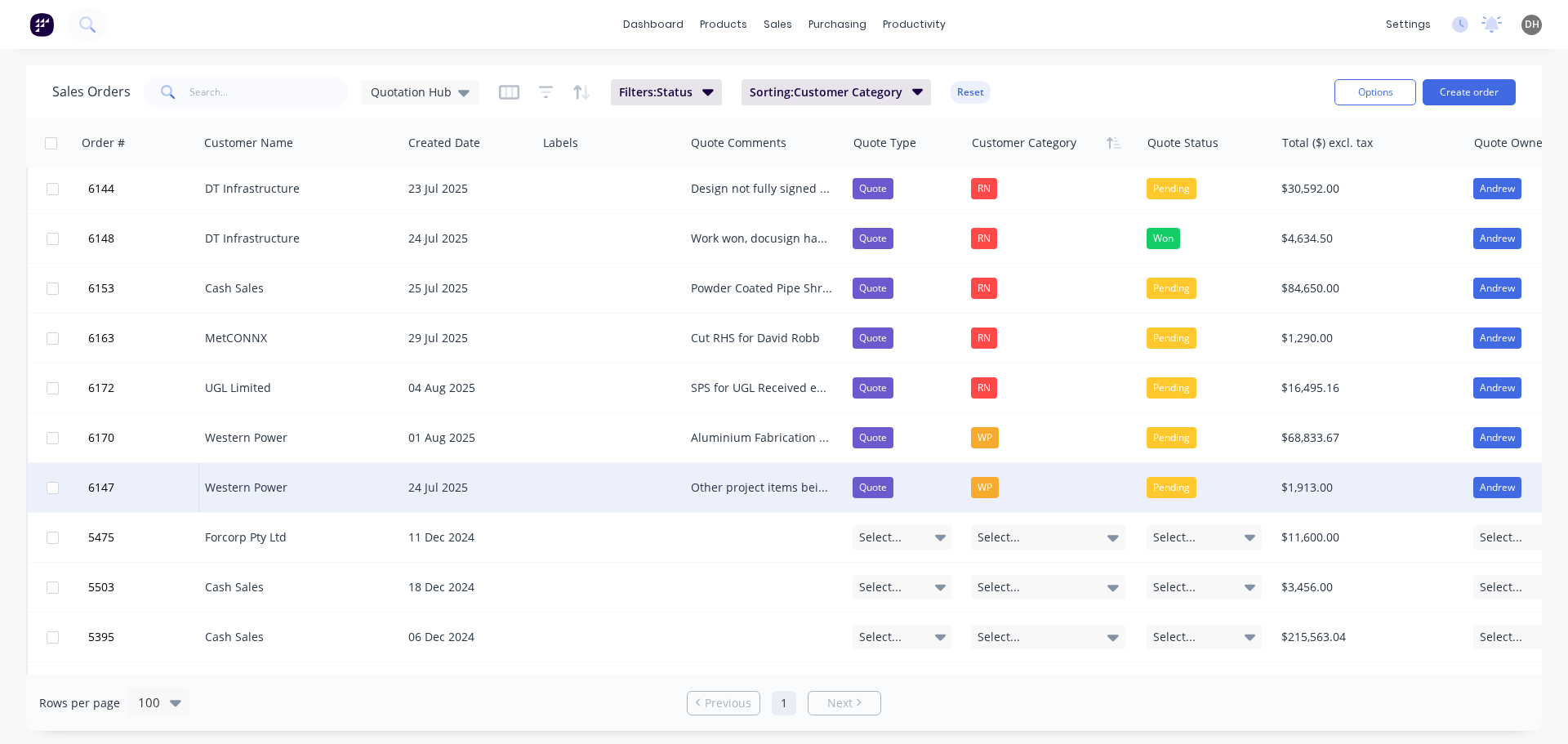 scroll, scrollTop: 927, scrollLeft: 0, axis: vertical 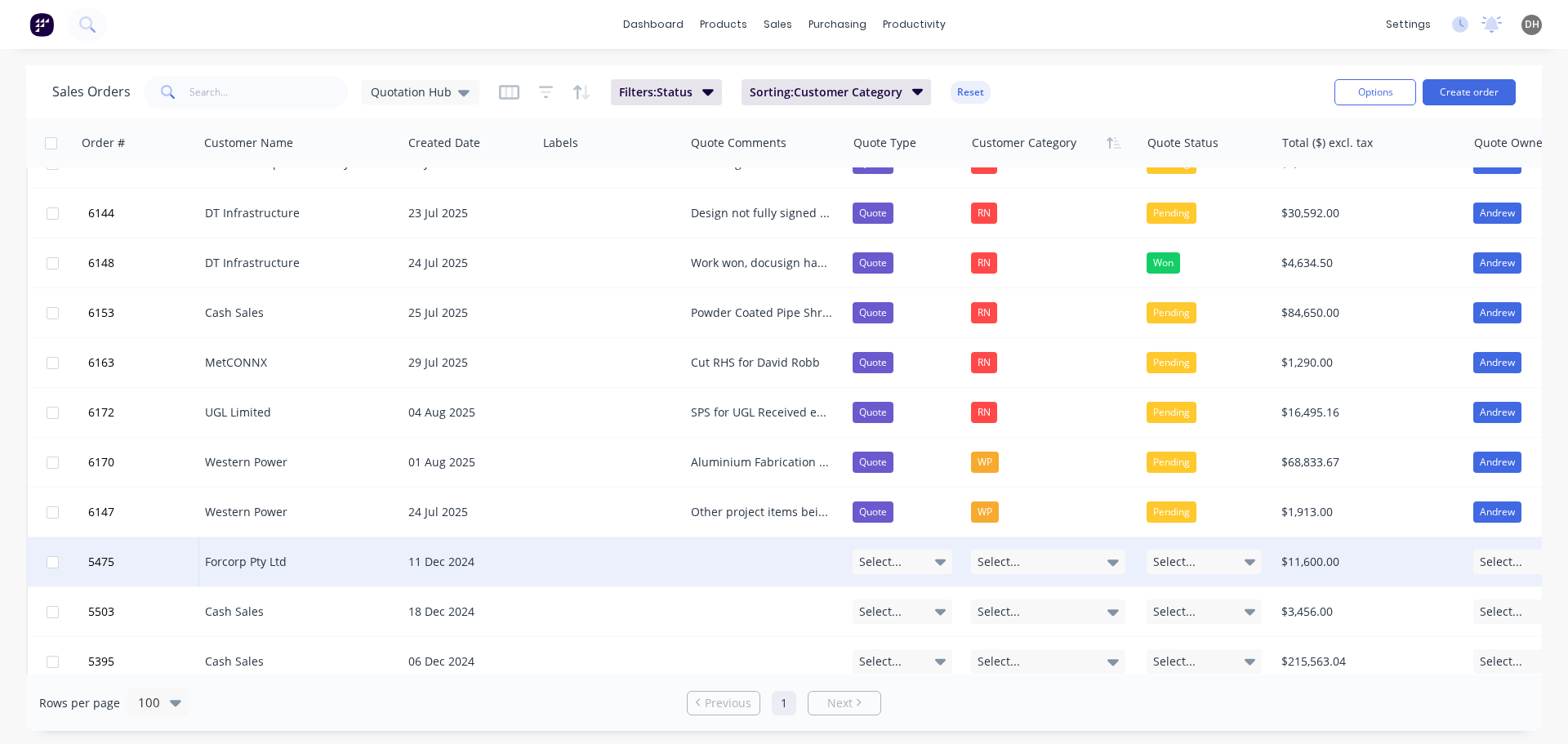 click on "Forcorp Pty Ltd" at bounding box center [295, 562] 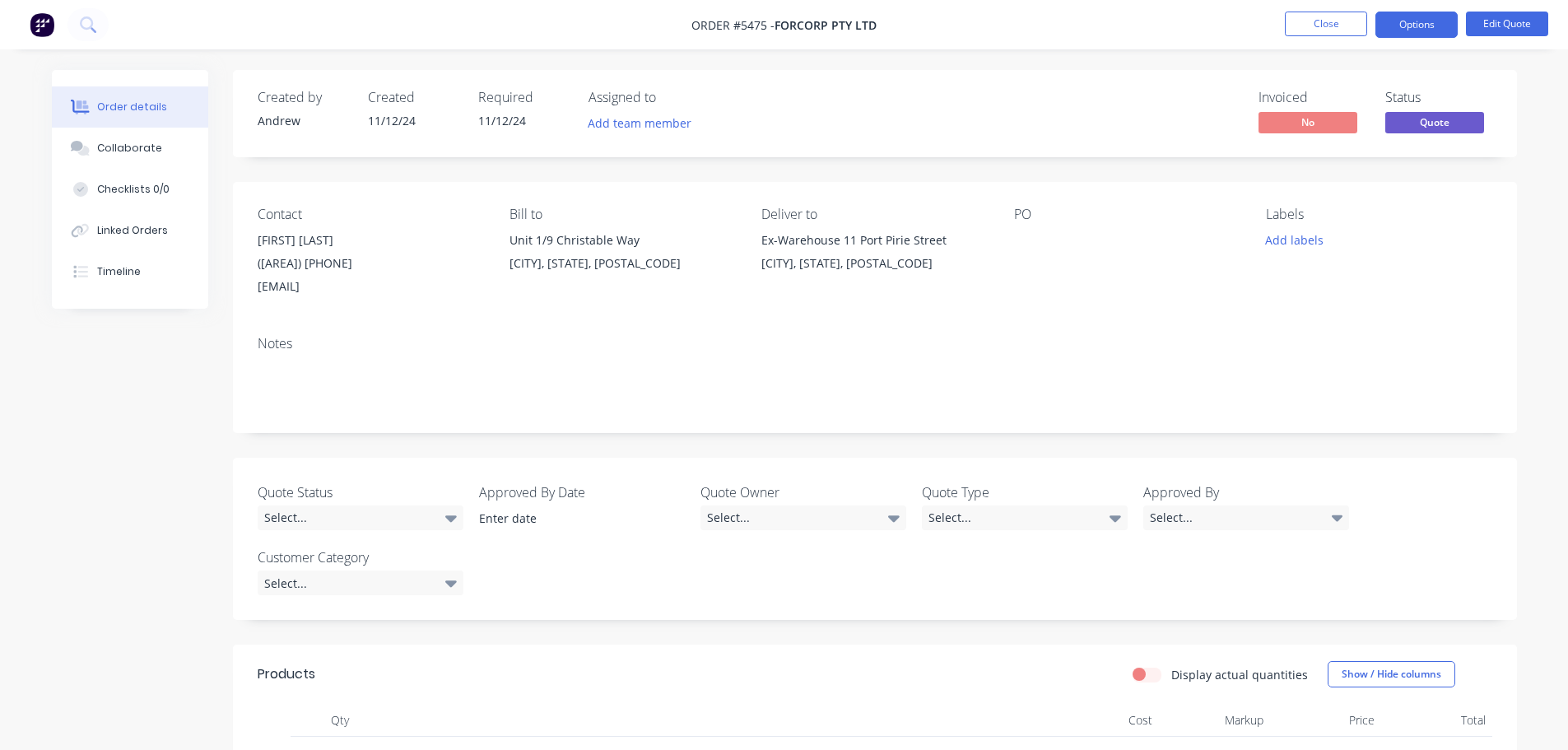 click on "Close" at bounding box center [1326, 25] 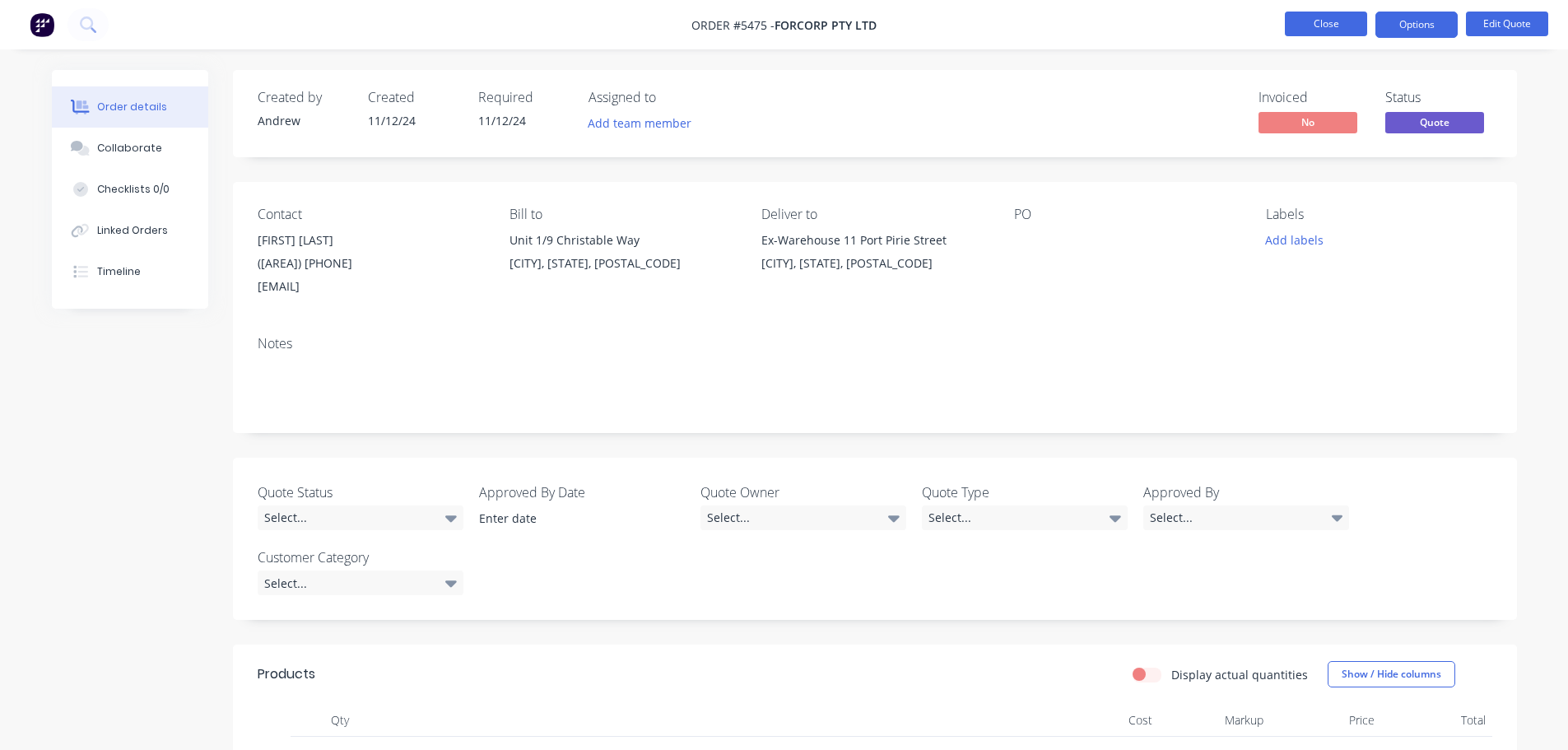 click on "Close" at bounding box center [1326, 24] 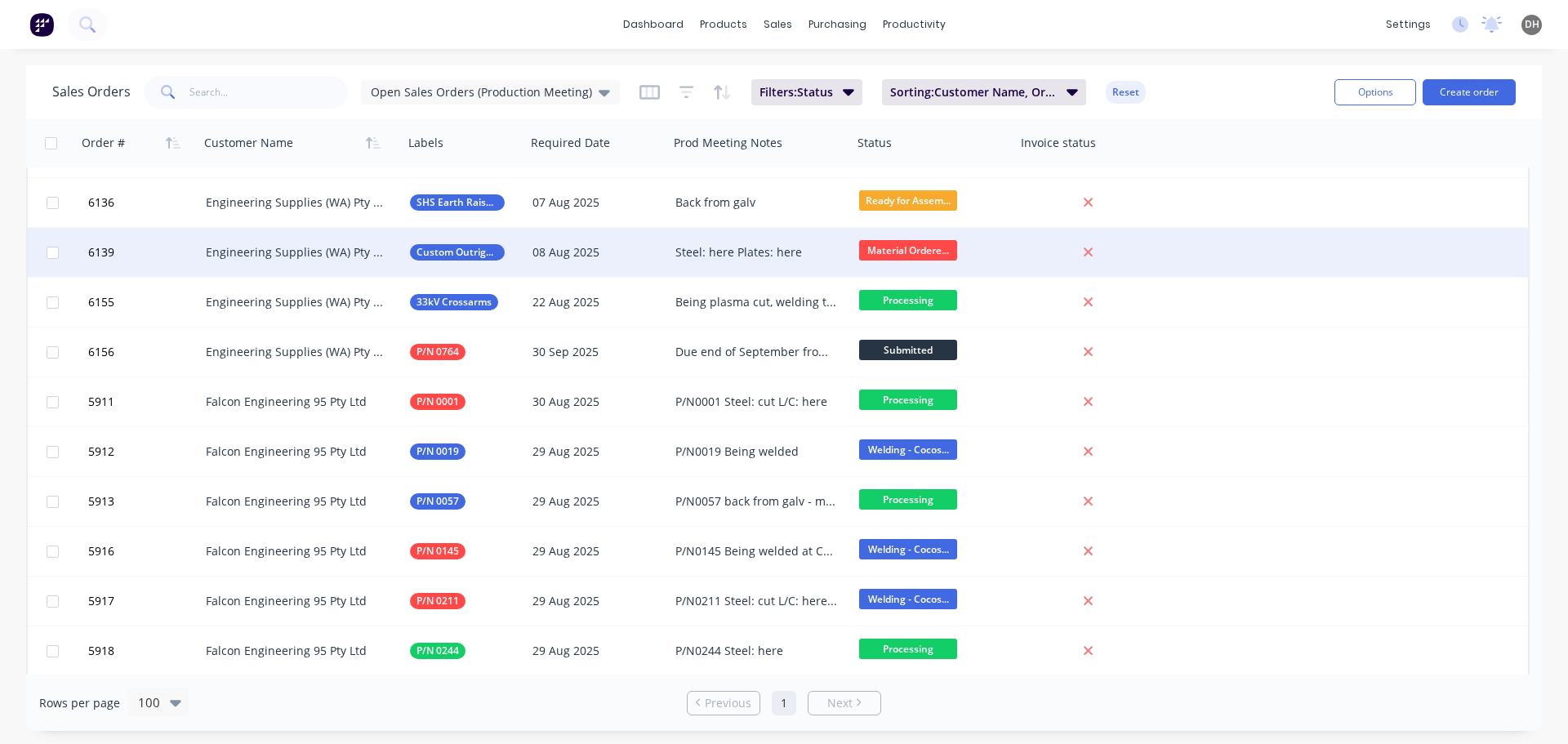 scroll, scrollTop: 245, scrollLeft: 0, axis: vertical 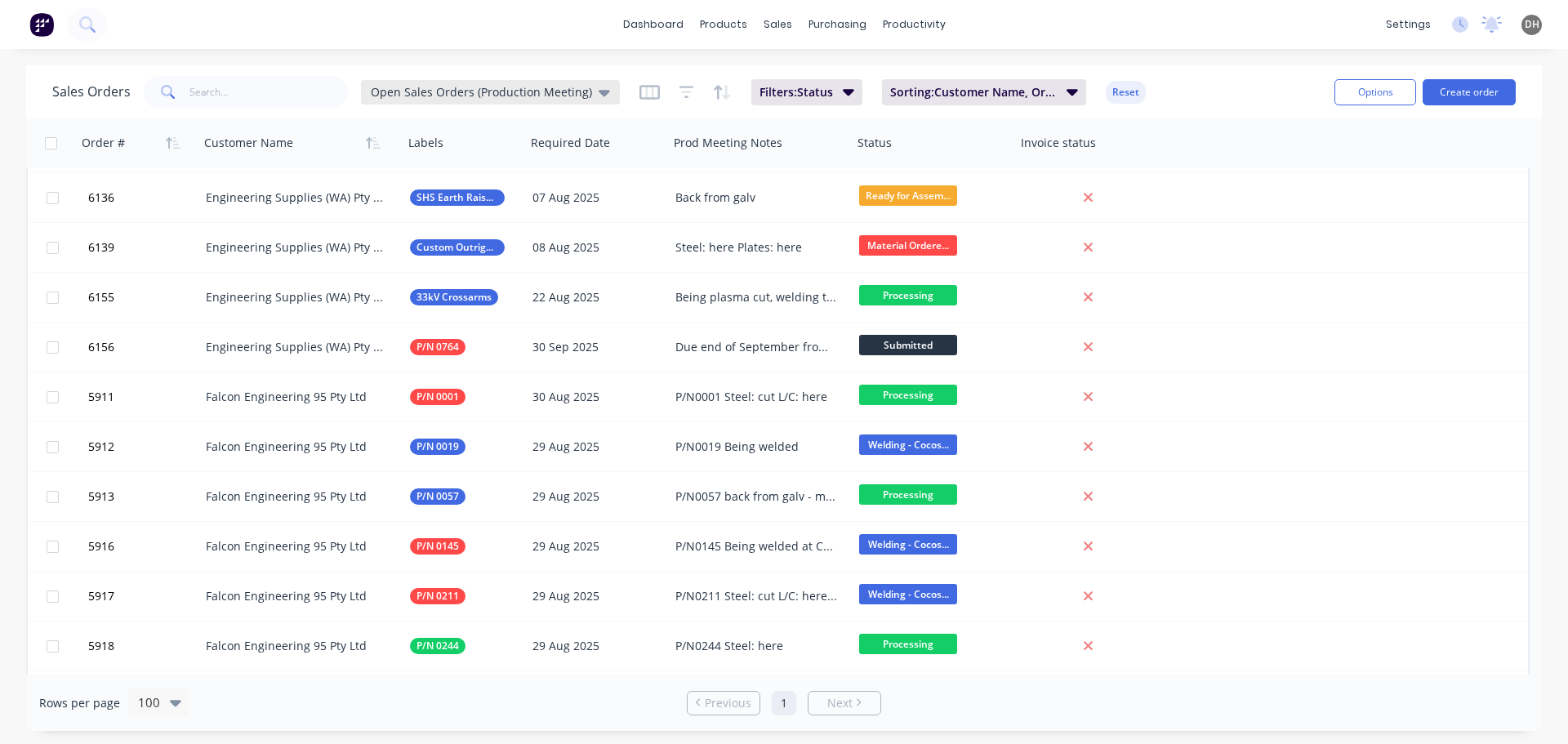 click on "Open Sales Orders (Production Meeting)" at bounding box center (481, 91) 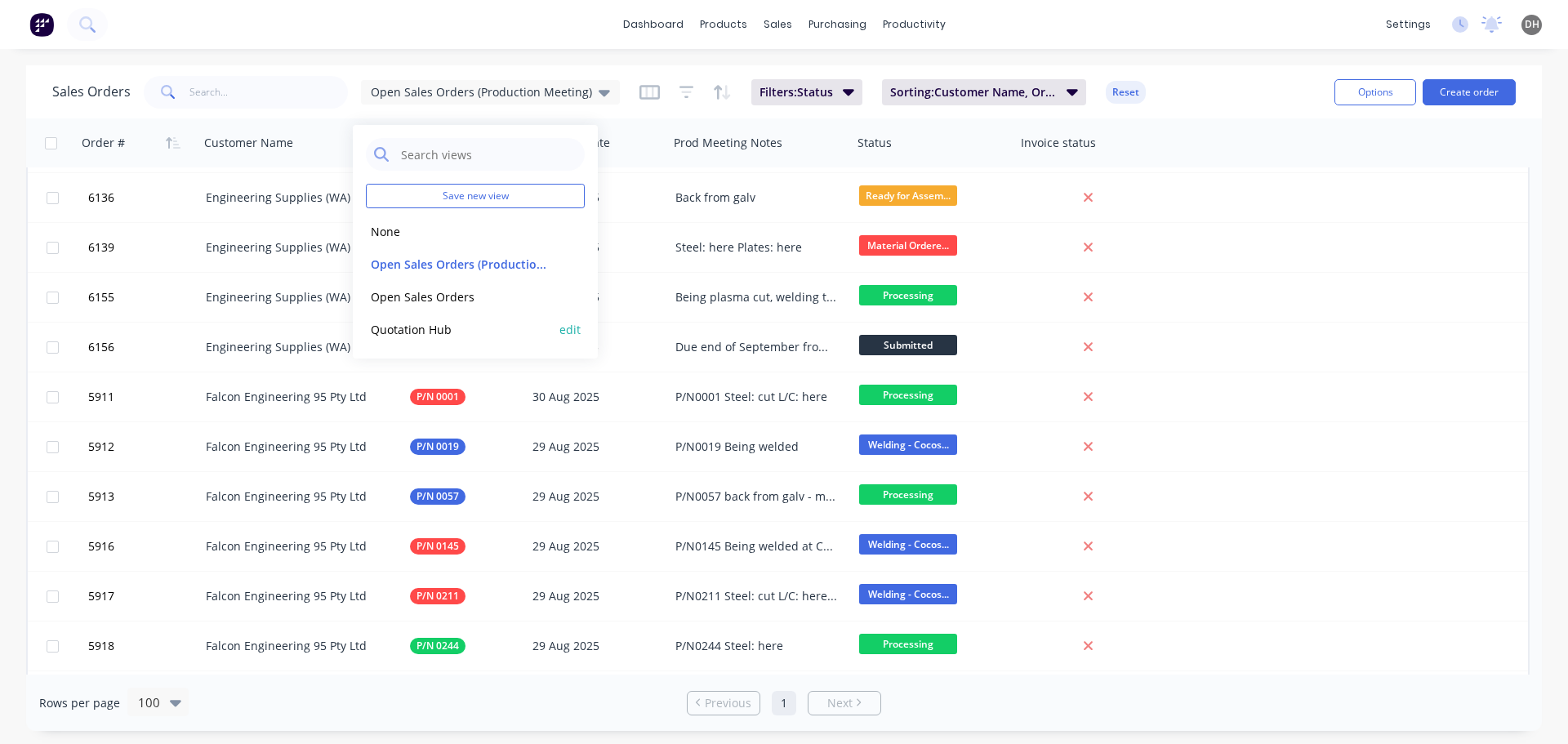 click on "Quotation Hub" at bounding box center [459, 329] 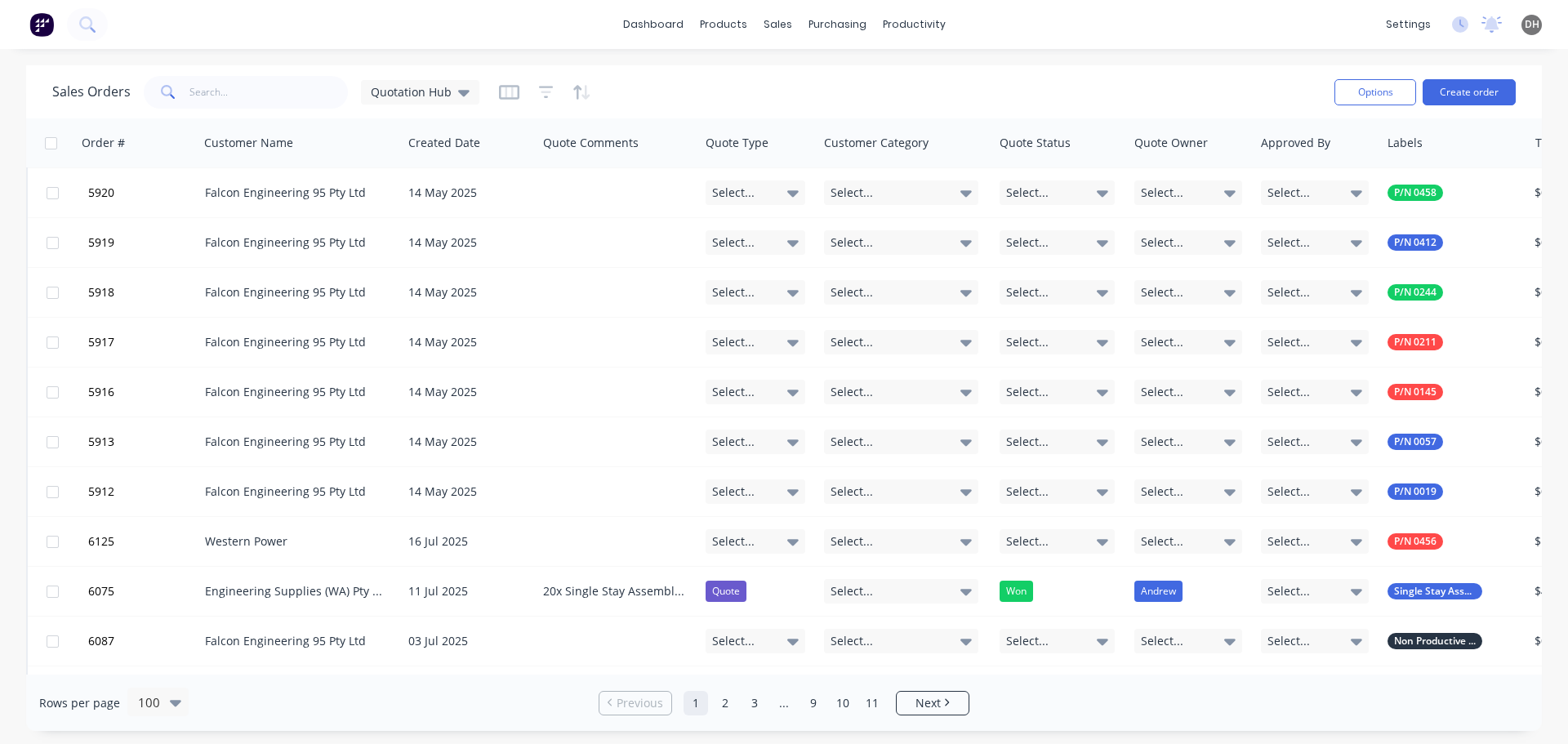 scroll, scrollTop: 0, scrollLeft: 0, axis: both 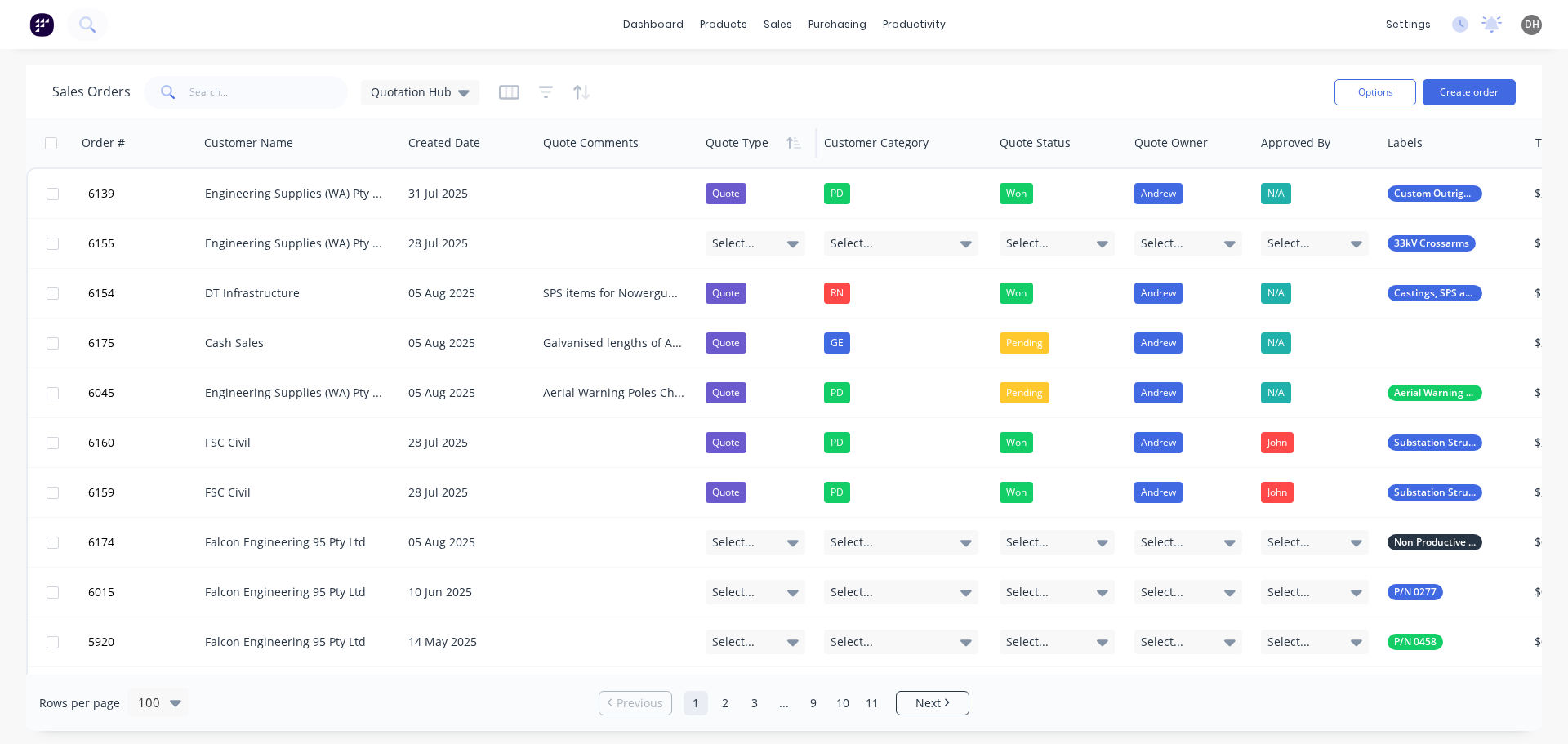 click at bounding box center [755, 143] 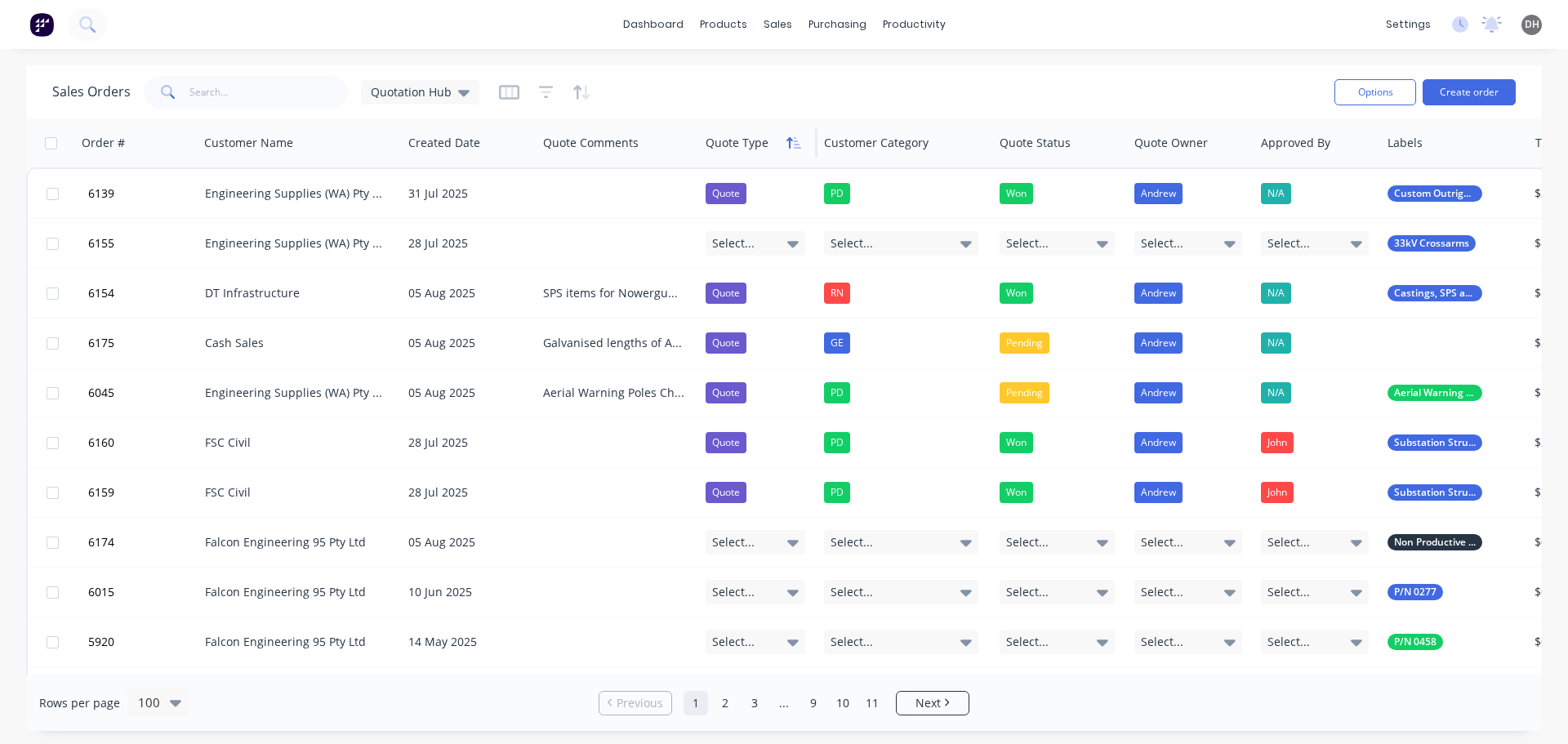 click at bounding box center [794, 143] 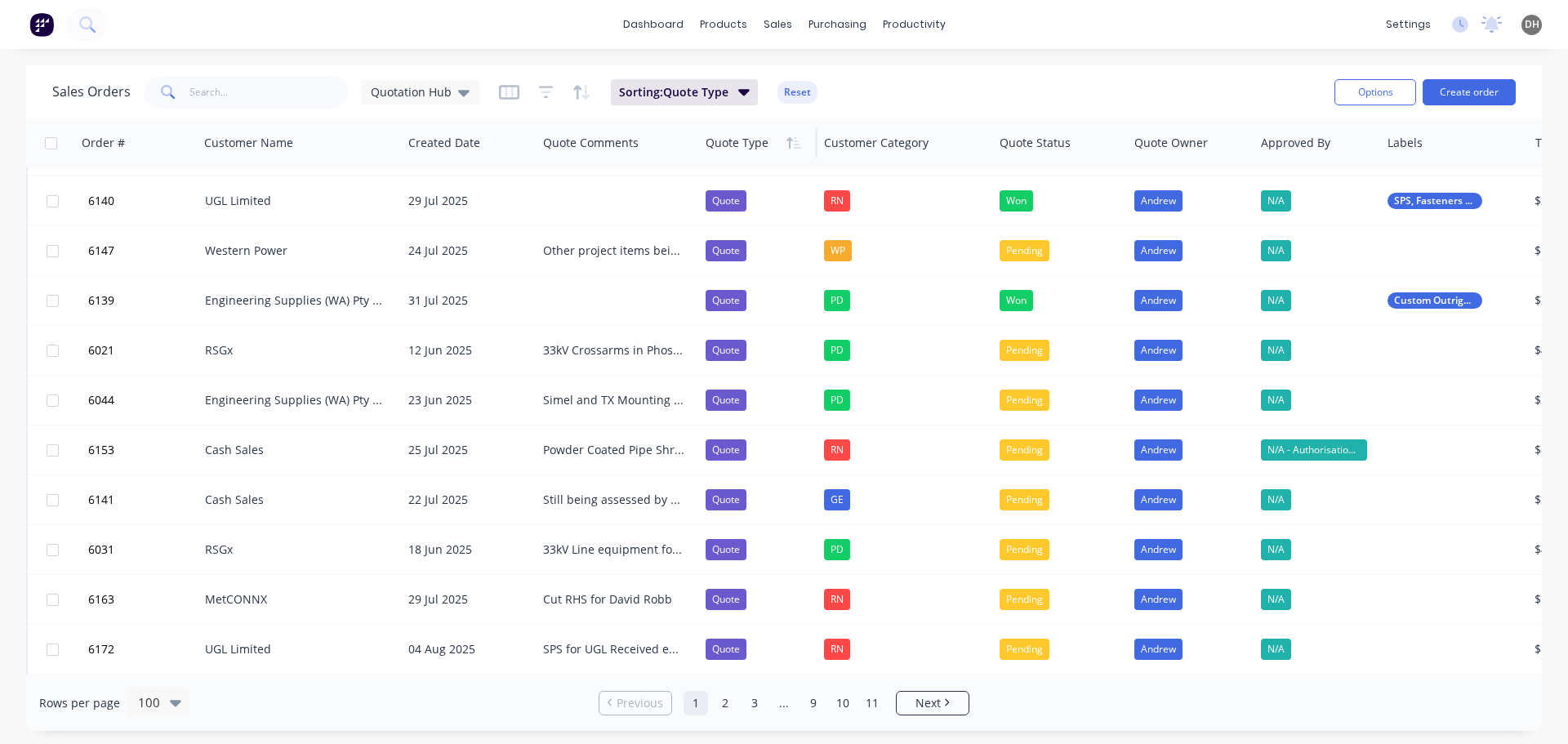 scroll, scrollTop: 889, scrollLeft: 0, axis: vertical 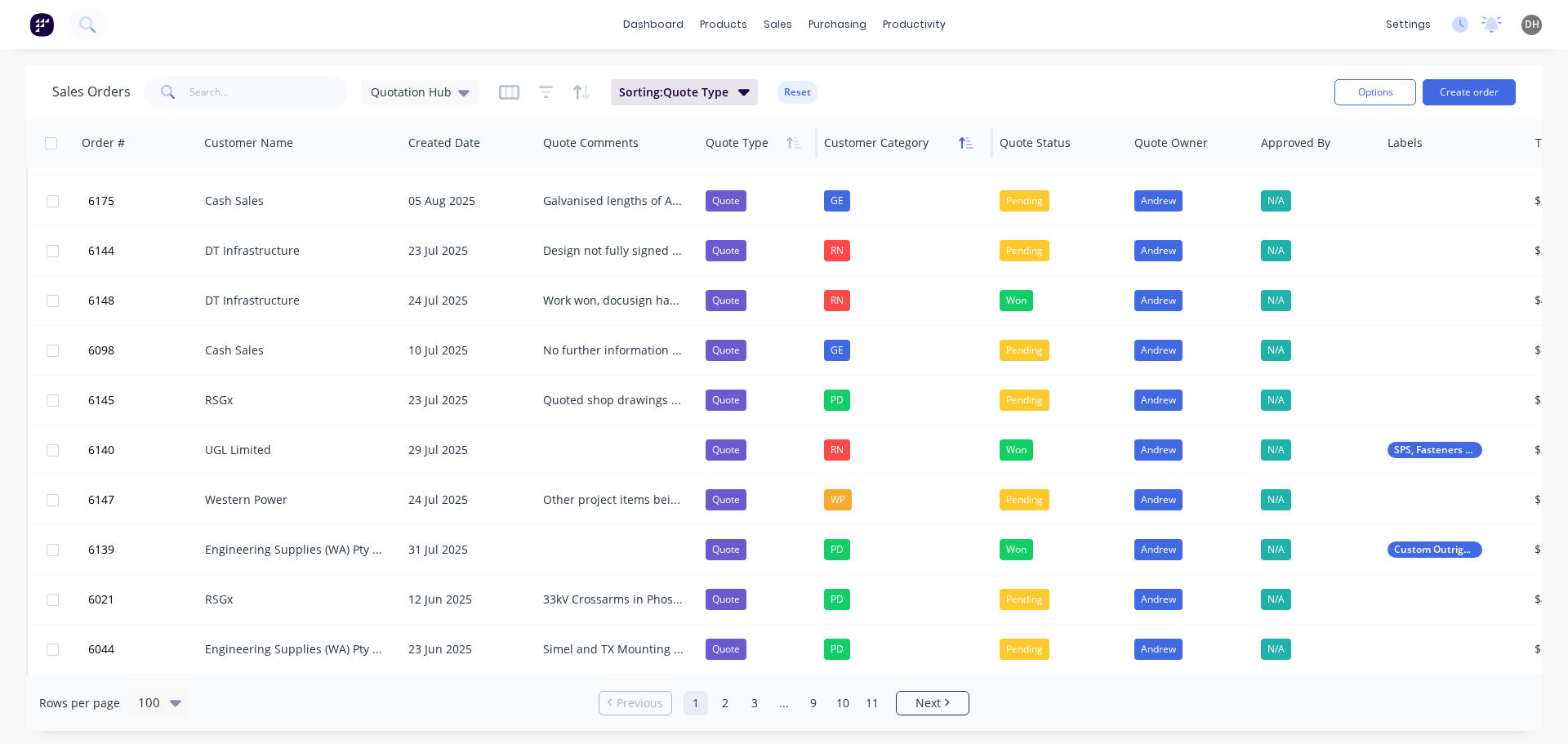 click at bounding box center [966, 143] 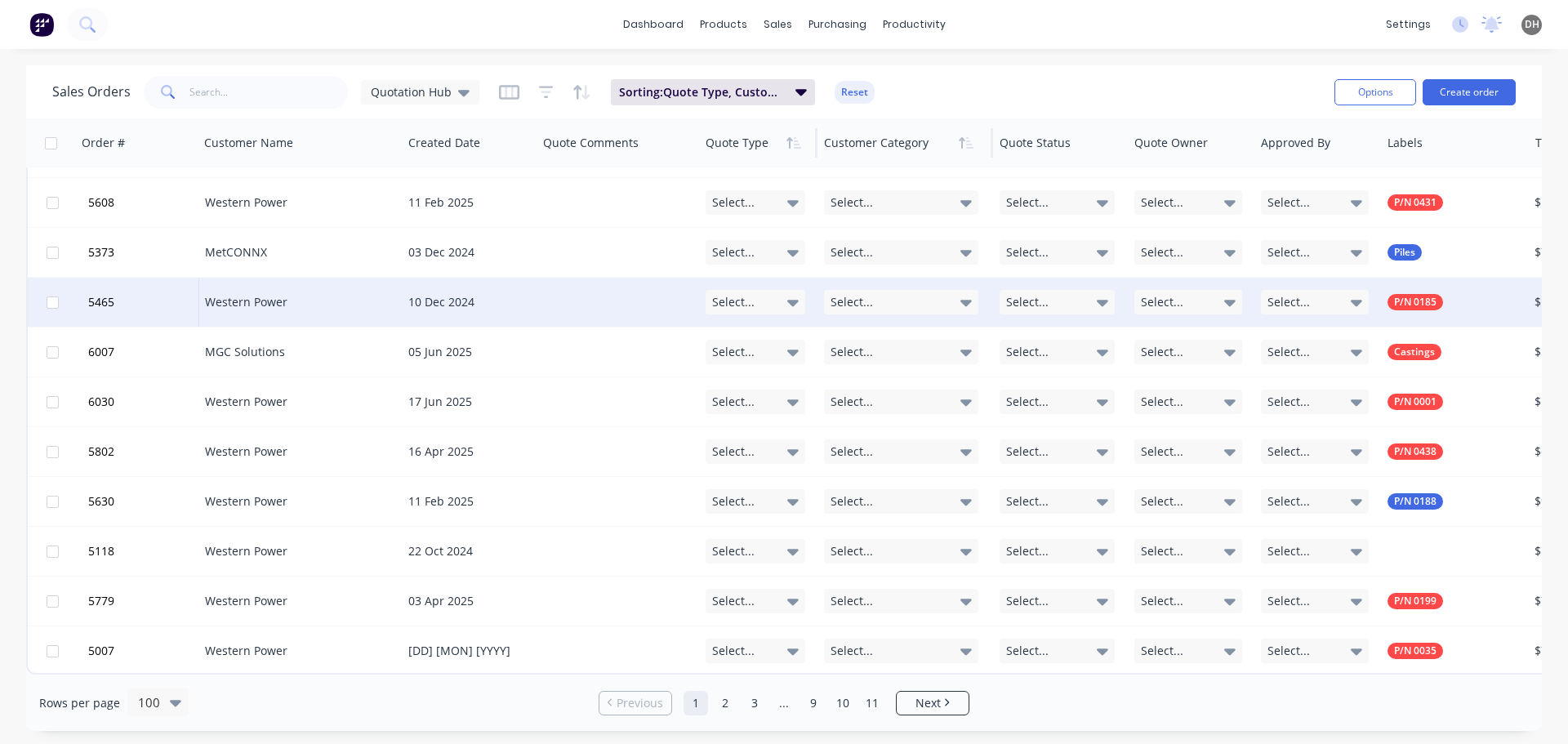 scroll, scrollTop: 4013, scrollLeft: 0, axis: vertical 